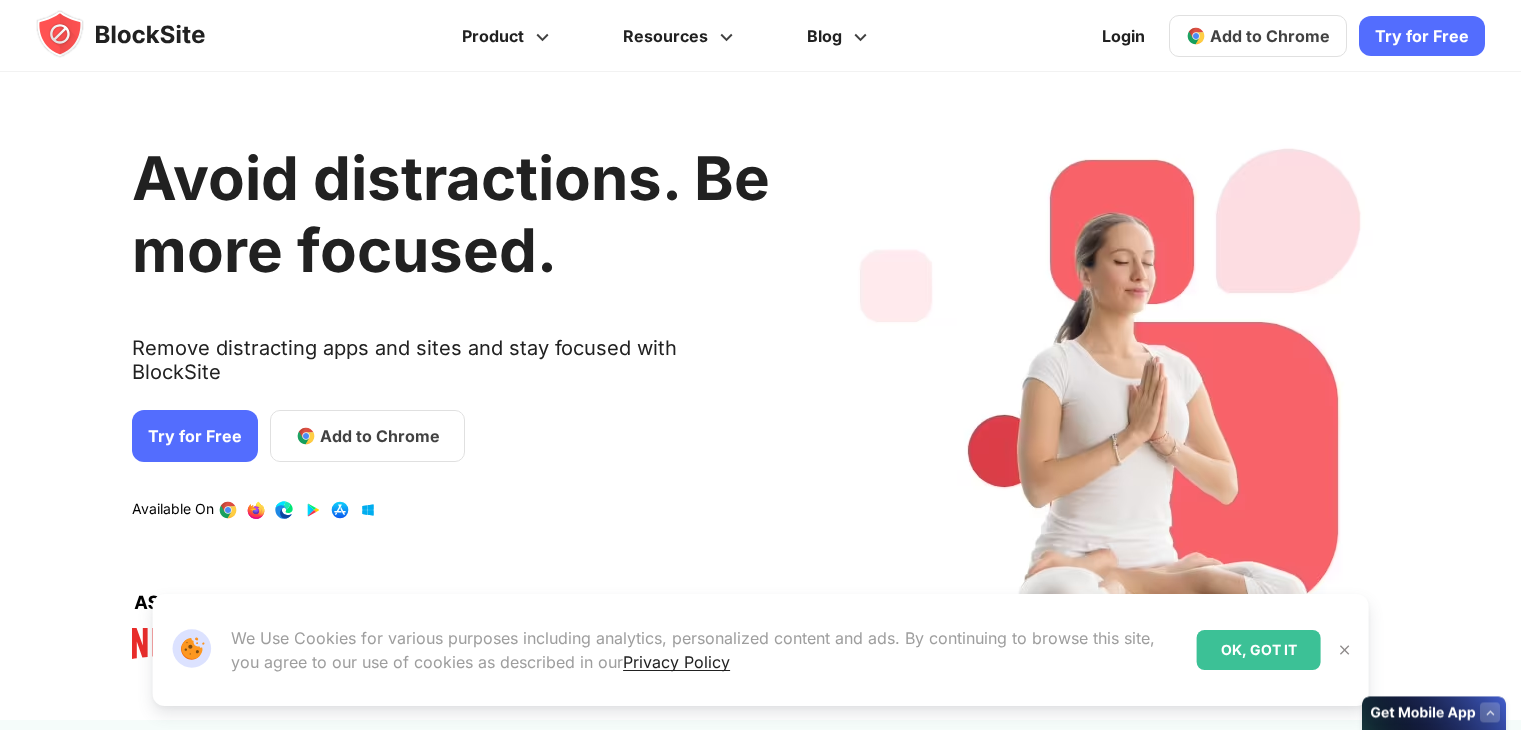 scroll, scrollTop: 0, scrollLeft: 0, axis: both 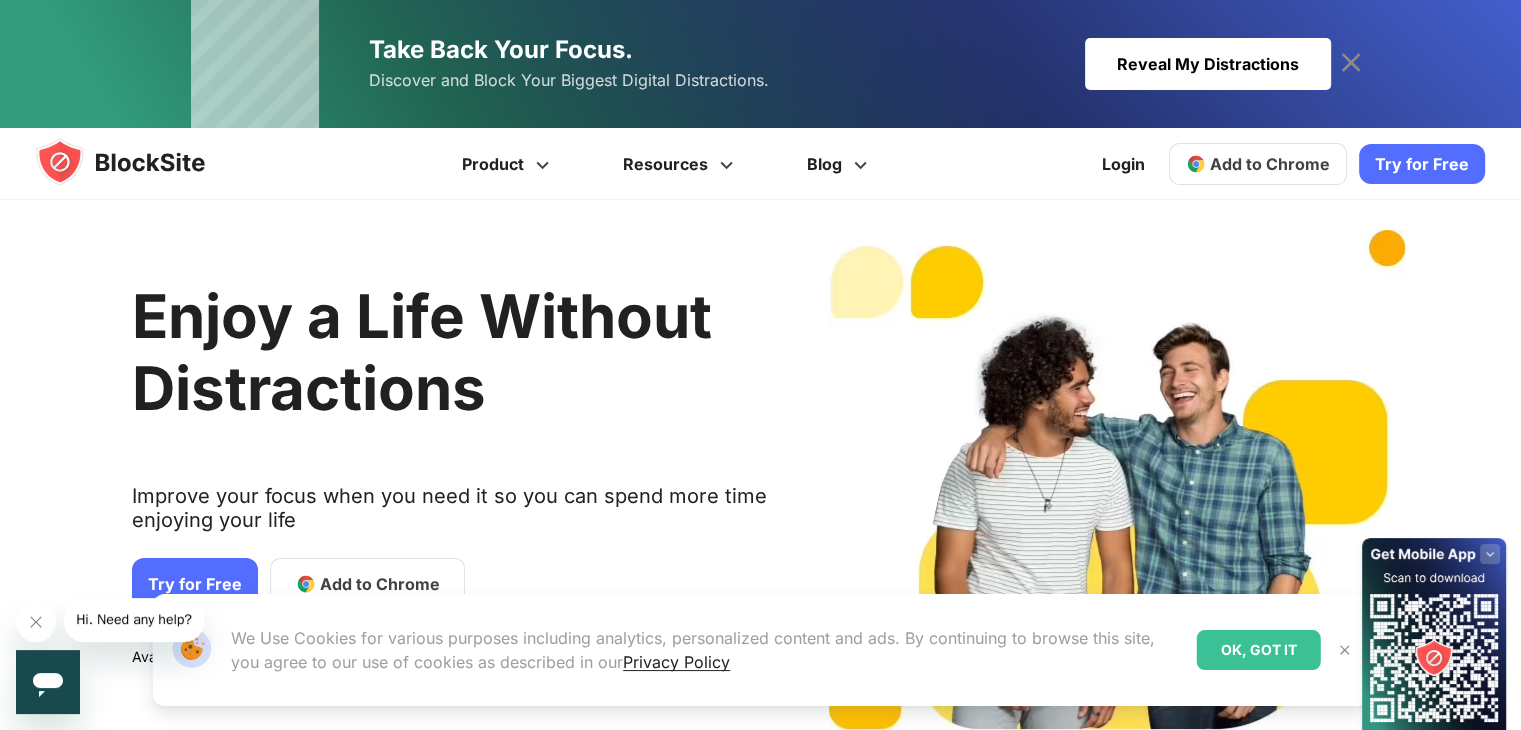 click on "Hi. Need any help?" at bounding box center [134, 619] 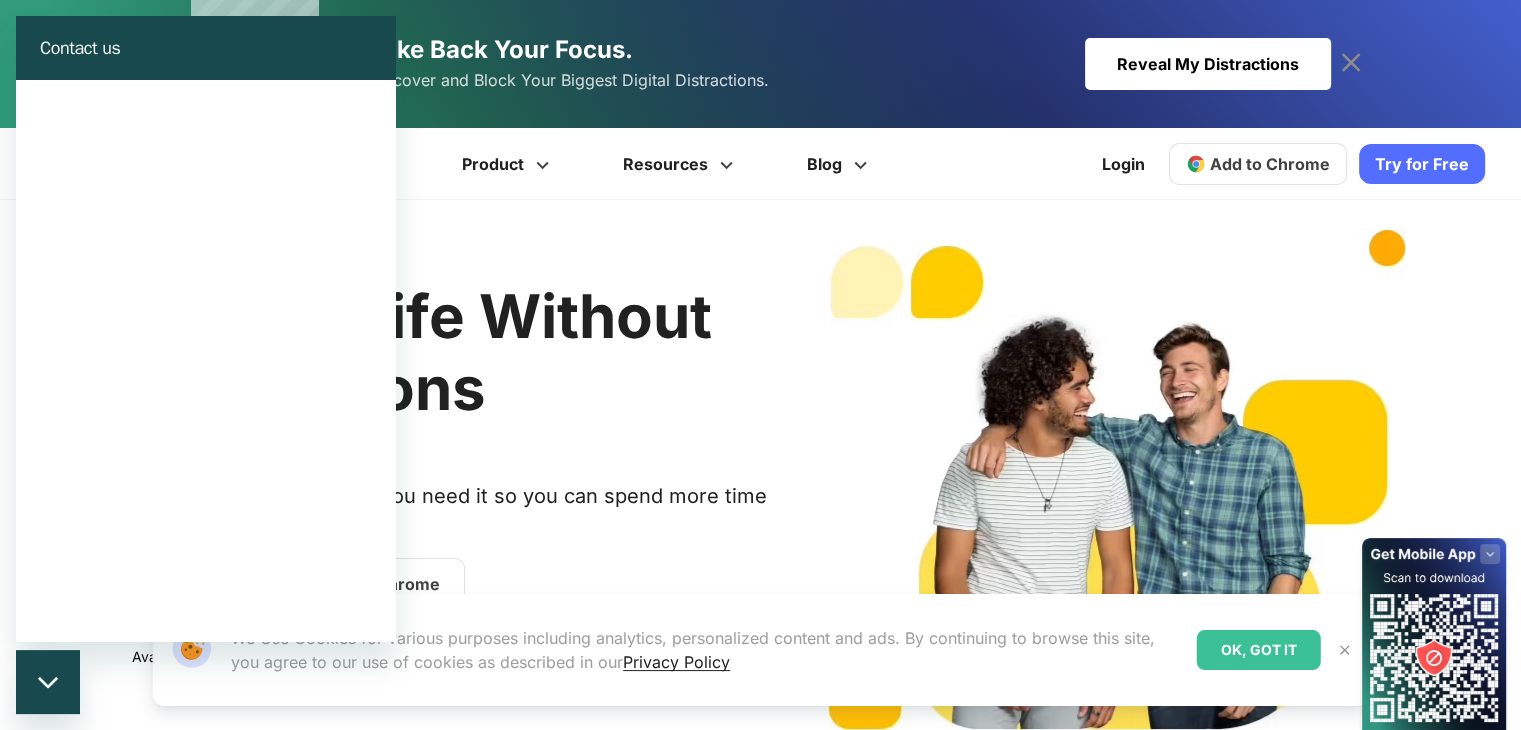 scroll, scrollTop: 0, scrollLeft: 0, axis: both 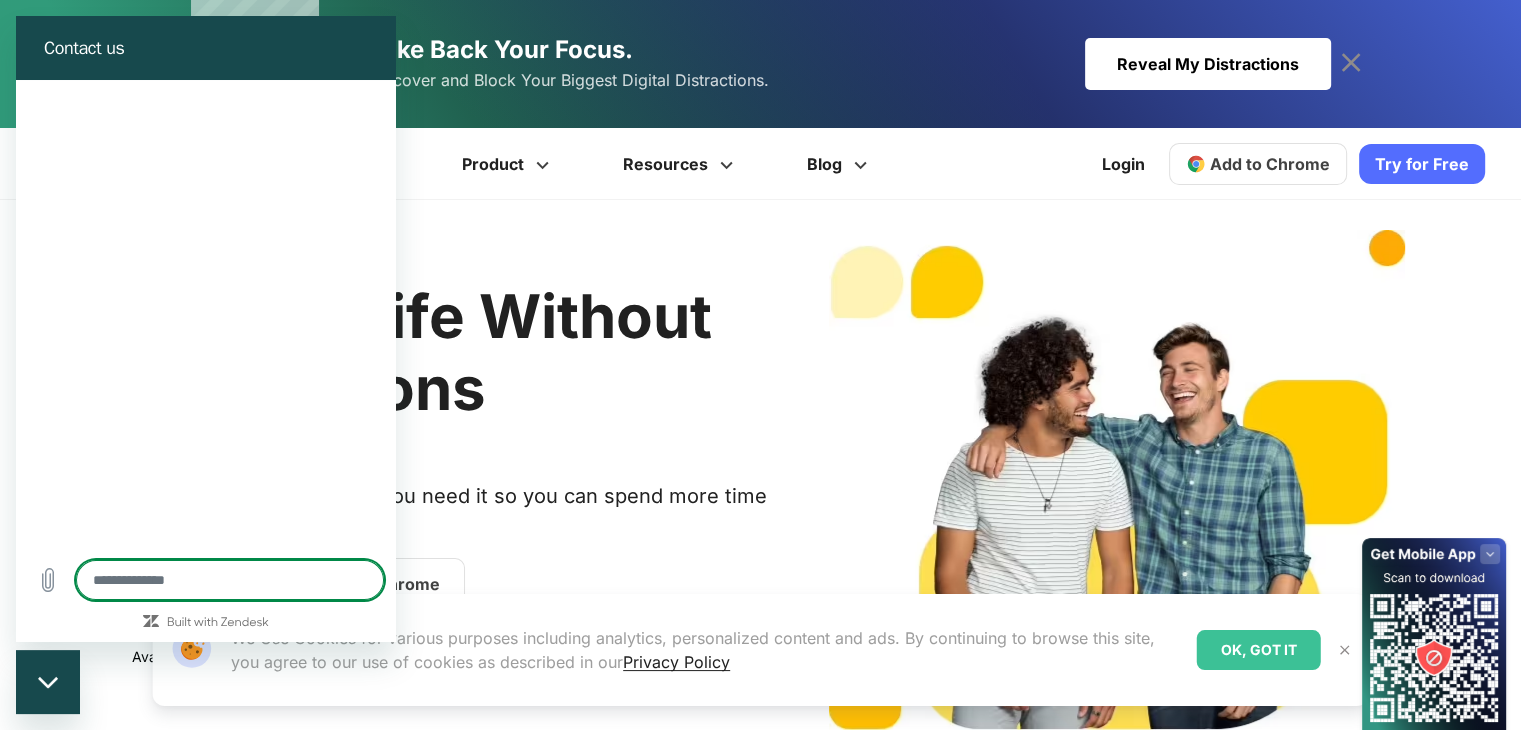 type on "*" 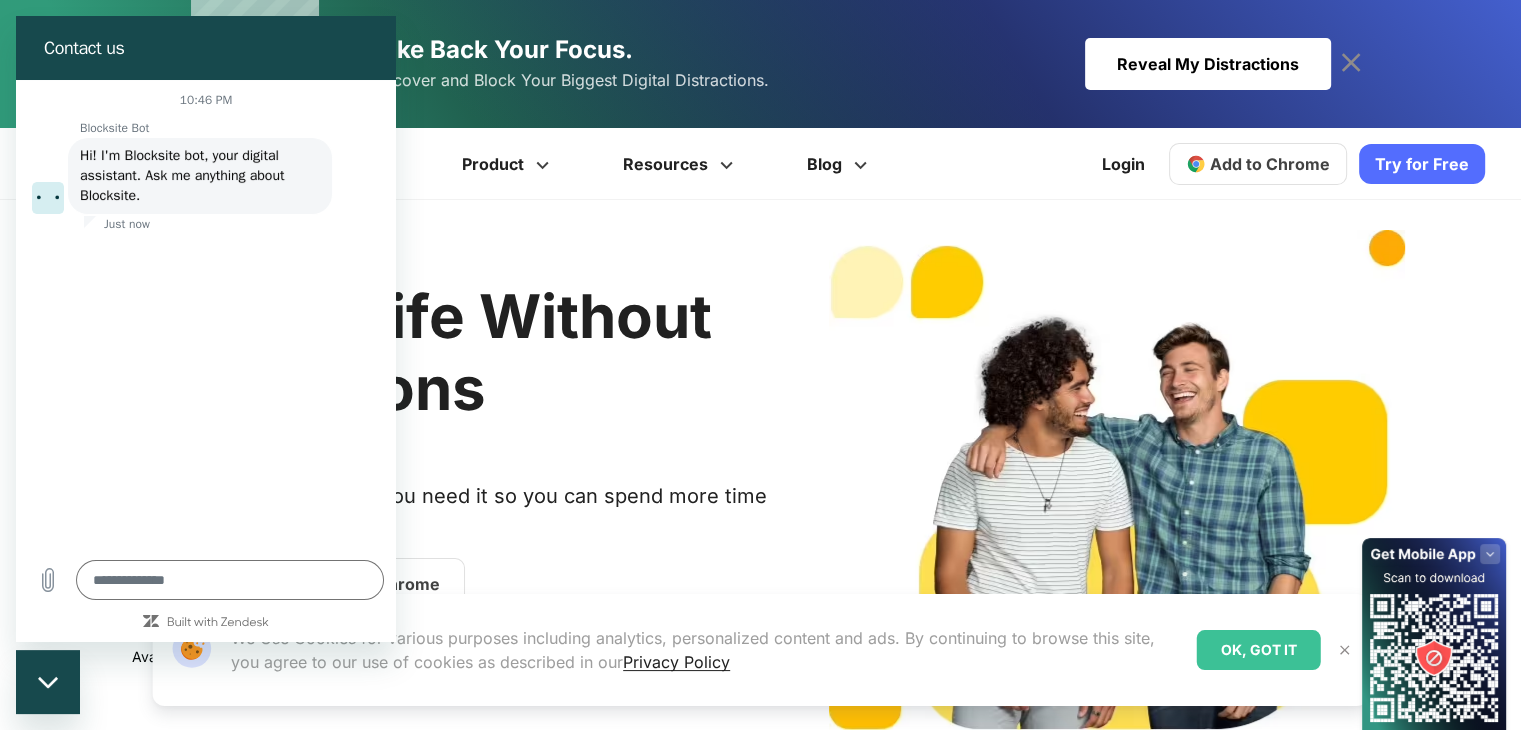 click on "Contact us" at bounding box center (202, 48) 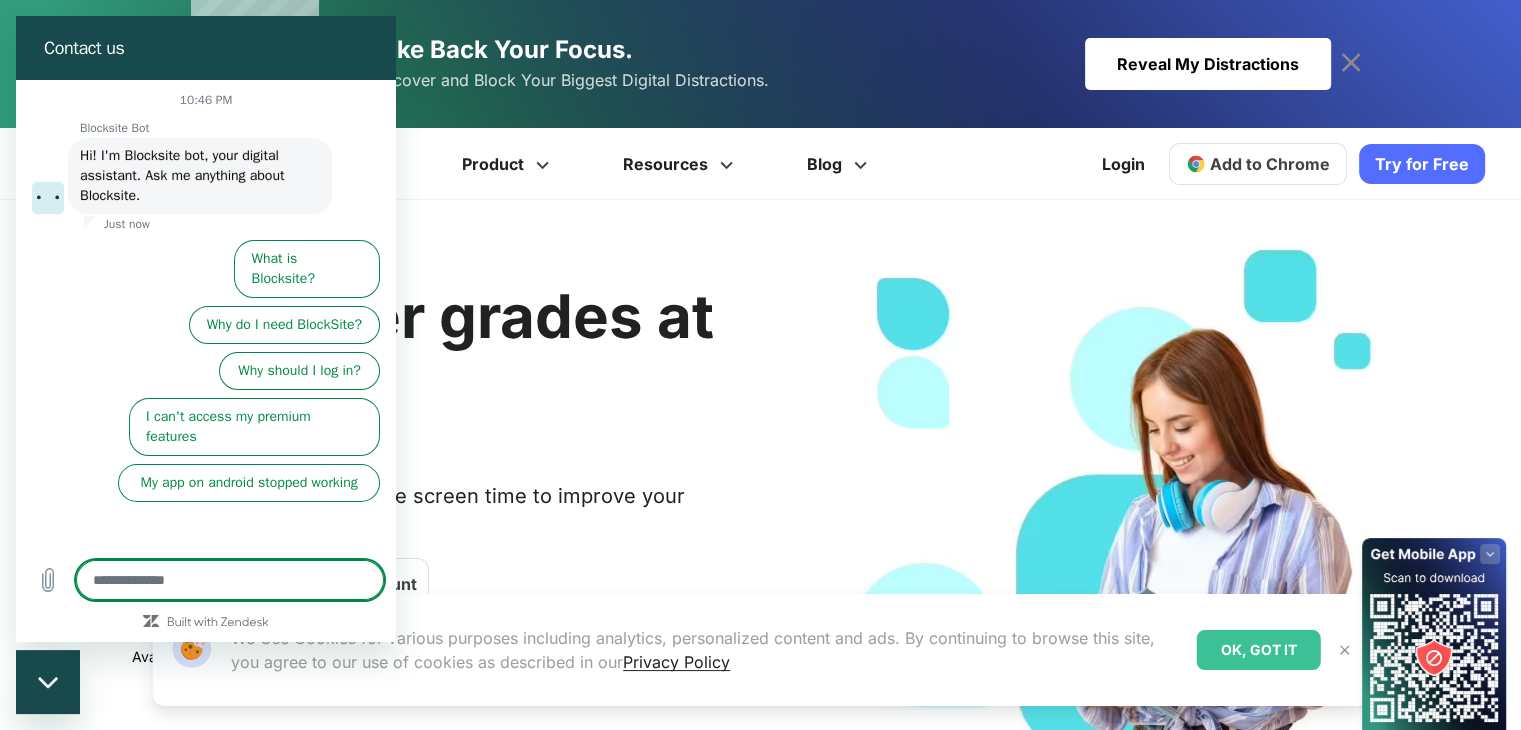 click at bounding box center [230, 580] 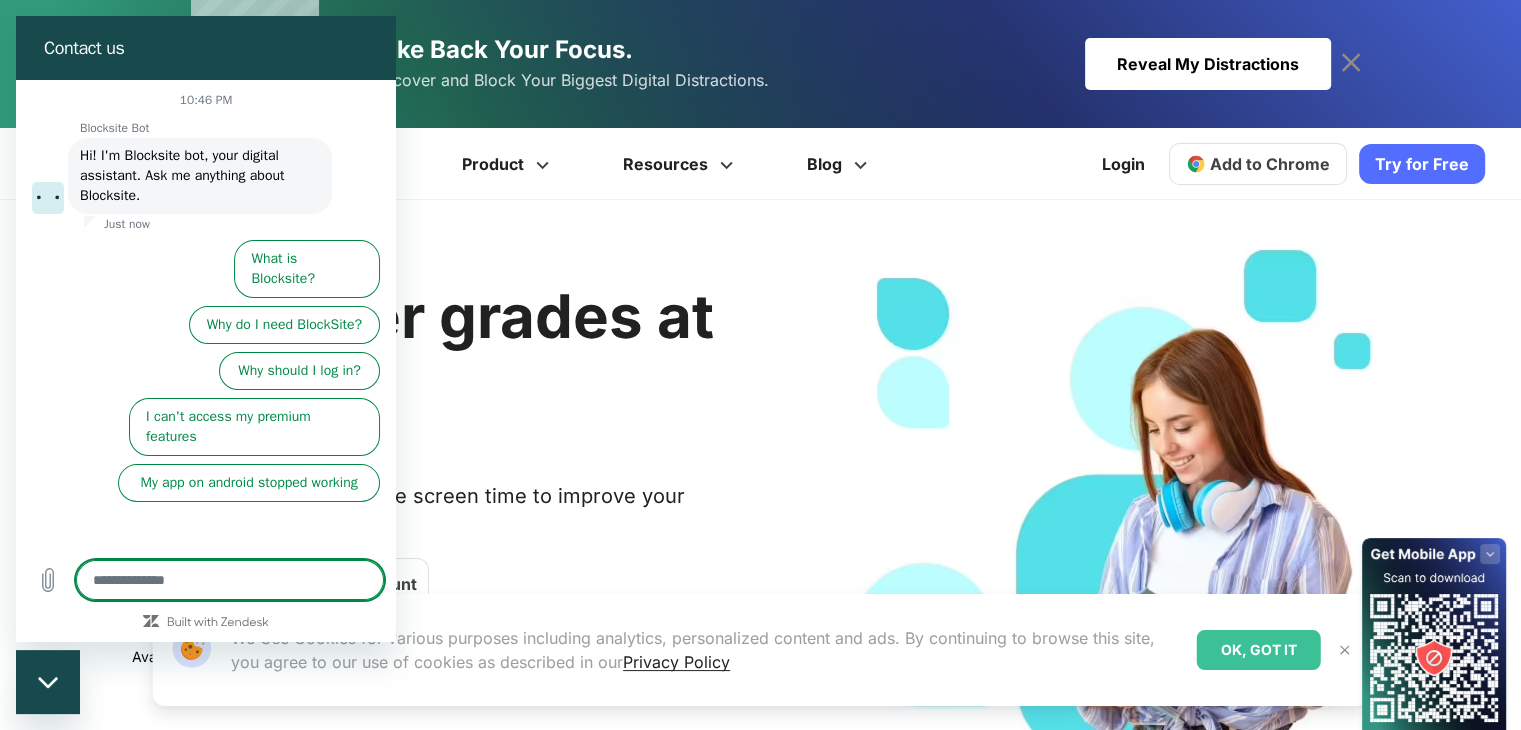 type on "*" 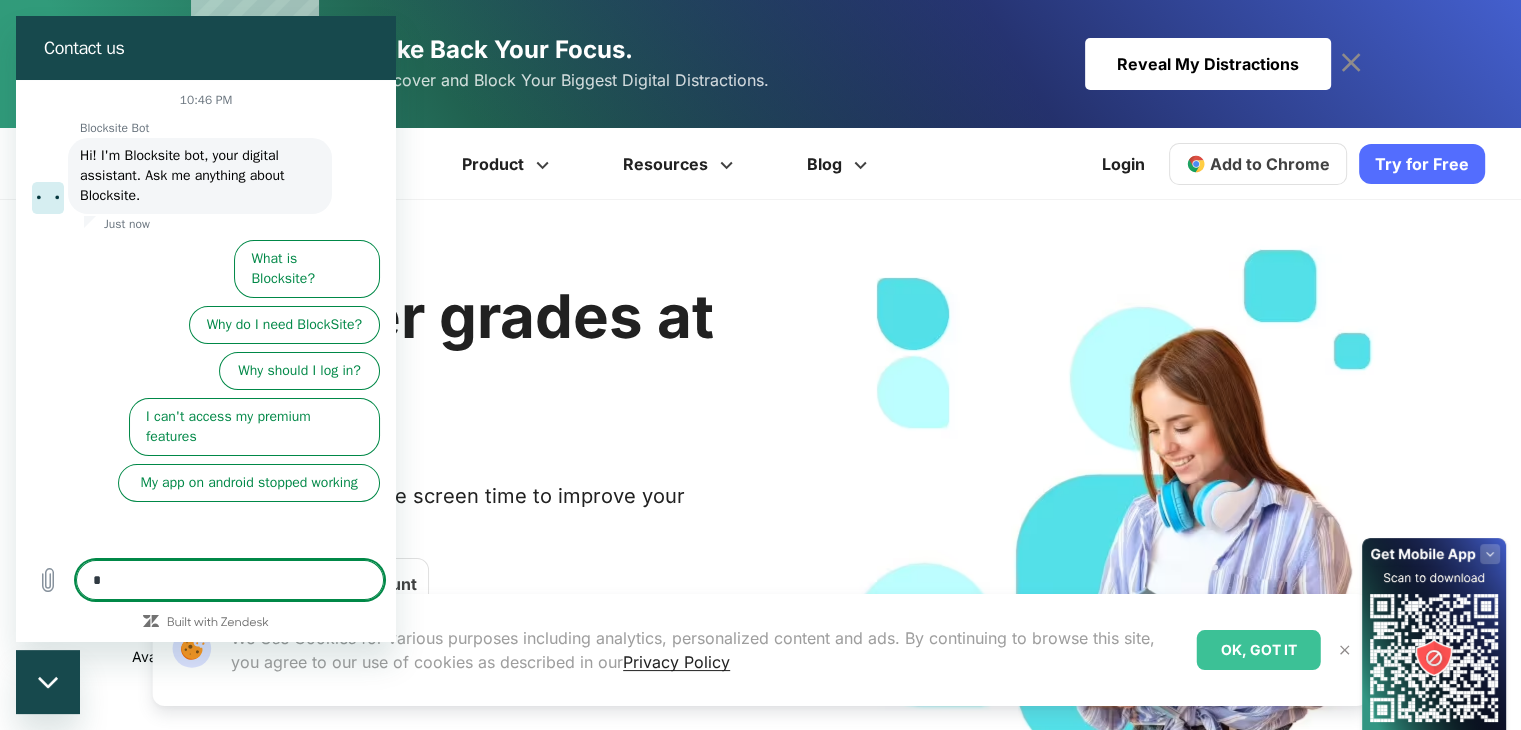 type on "*" 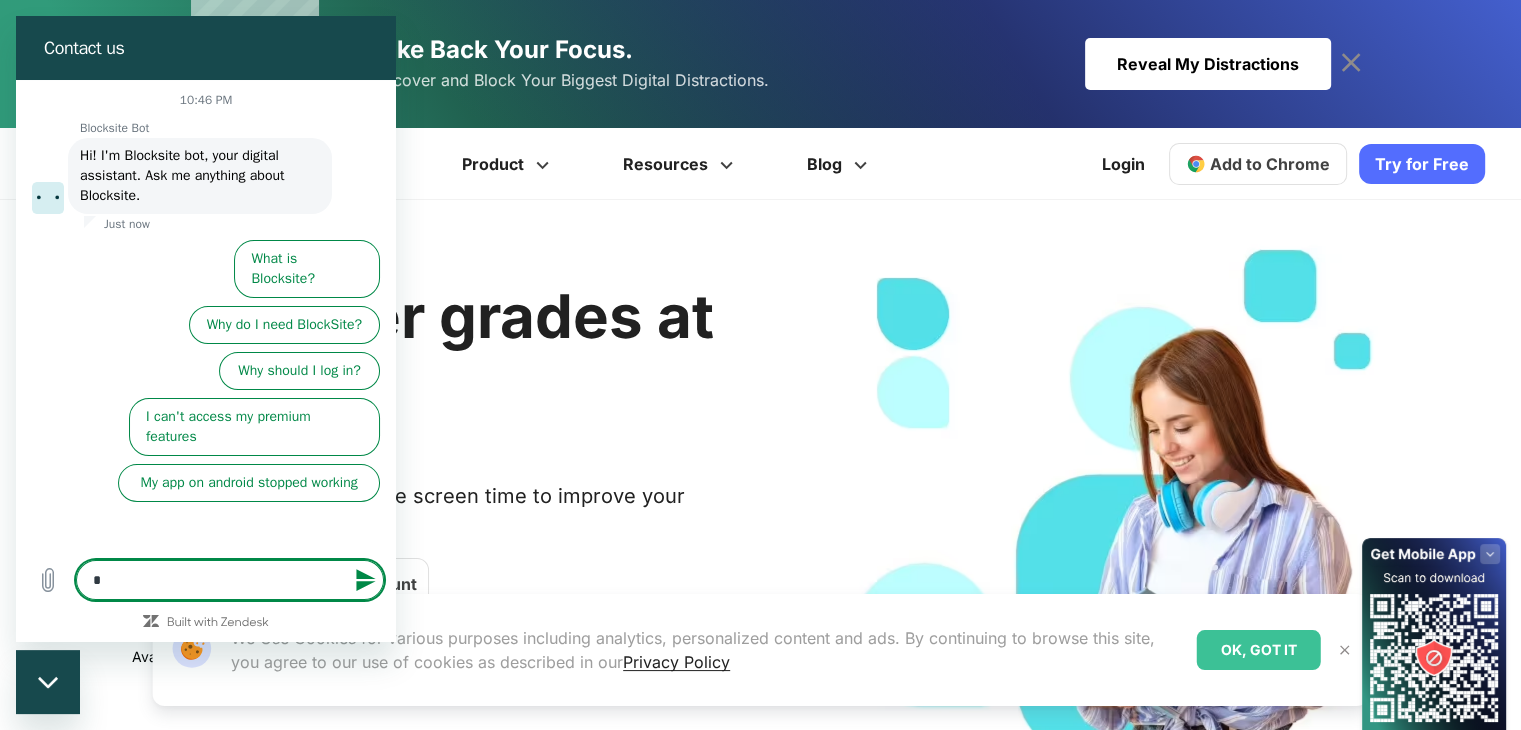 type on "*" 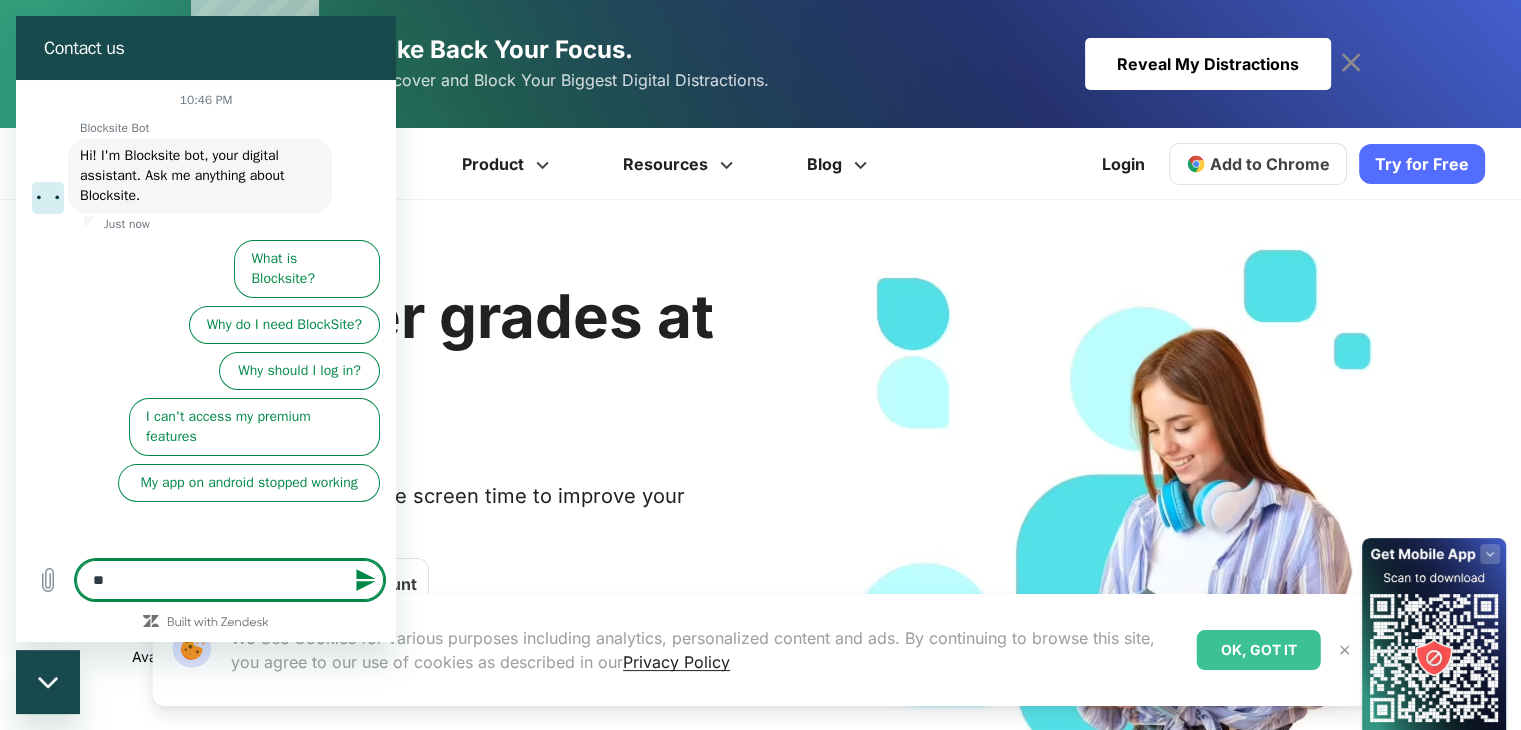 type on "***" 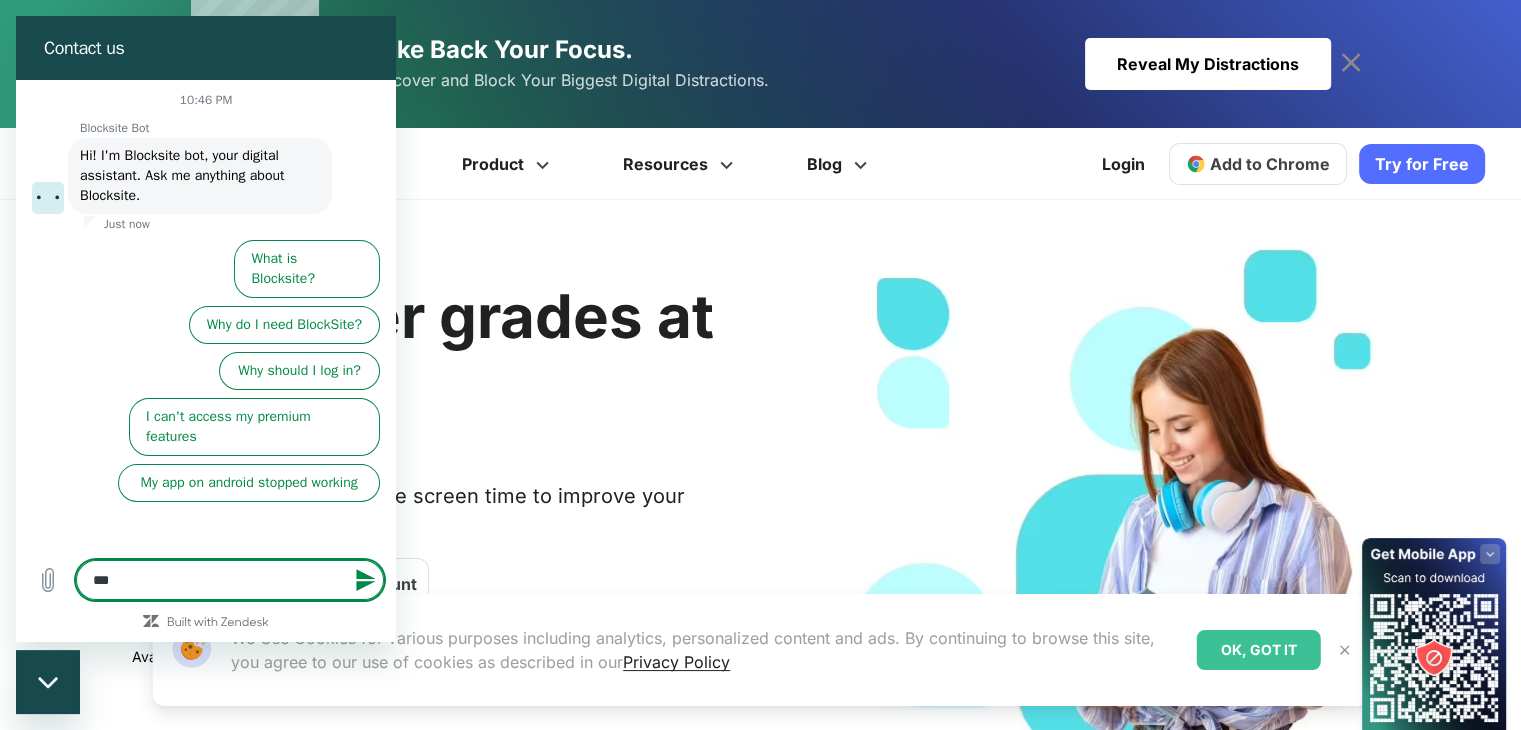 type on "****" 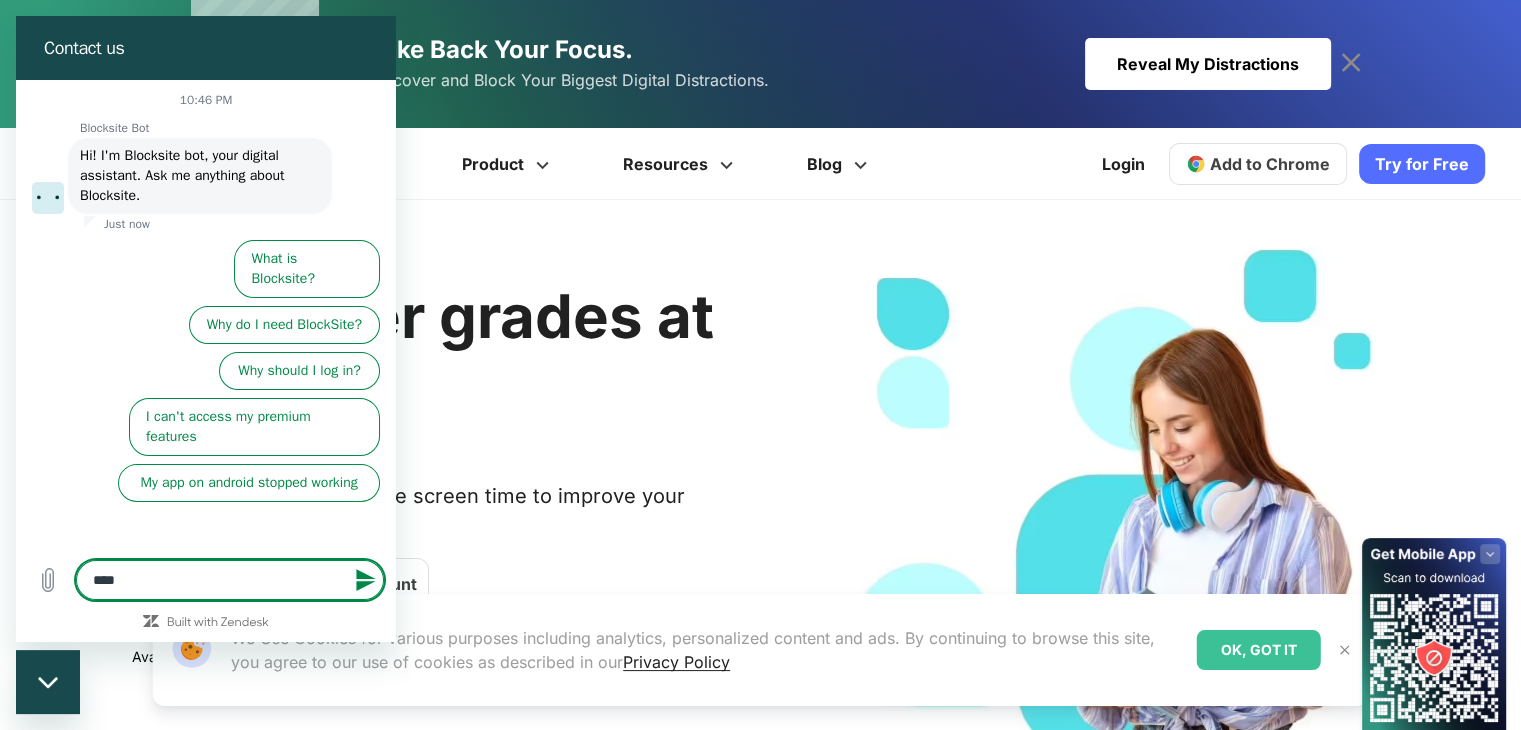 type on "*****" 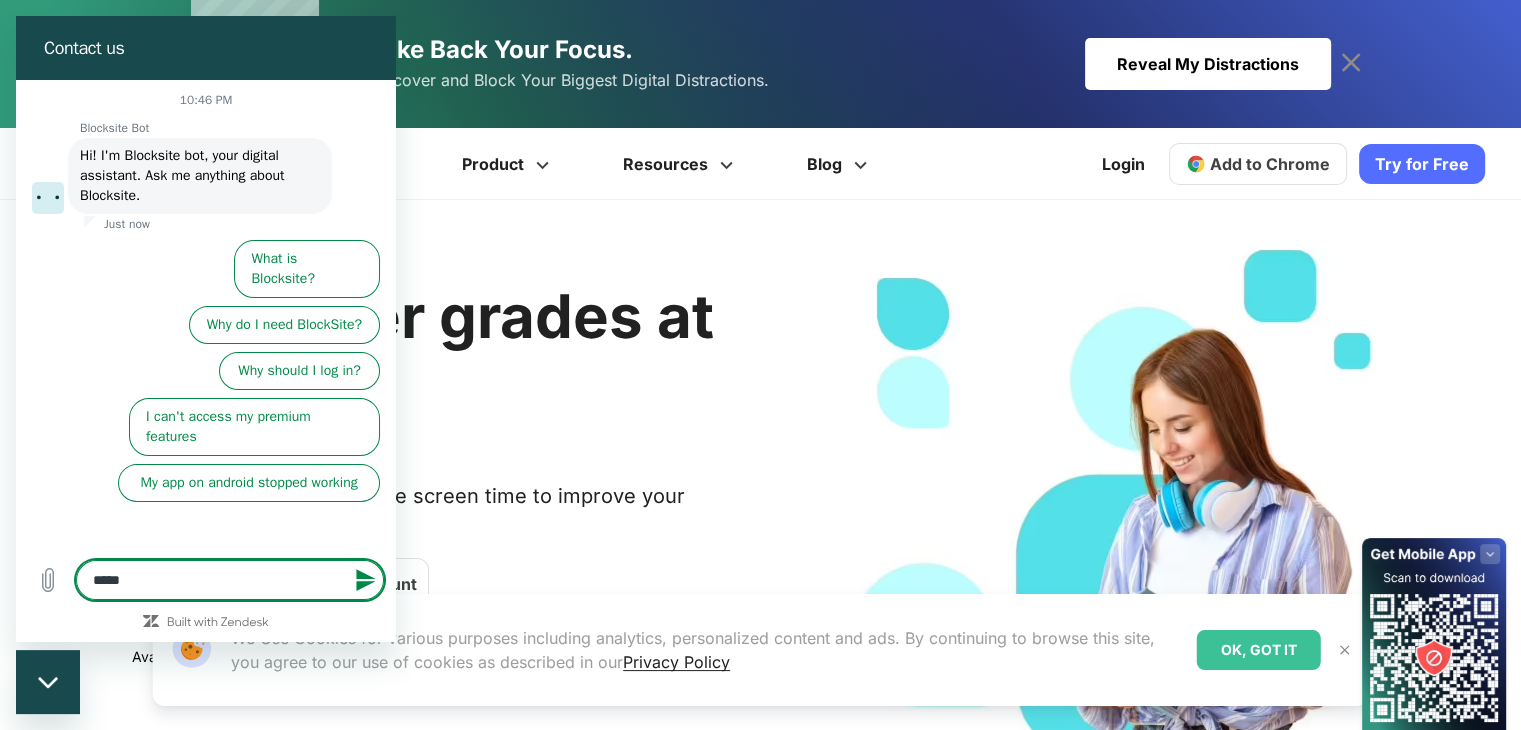 type on "******" 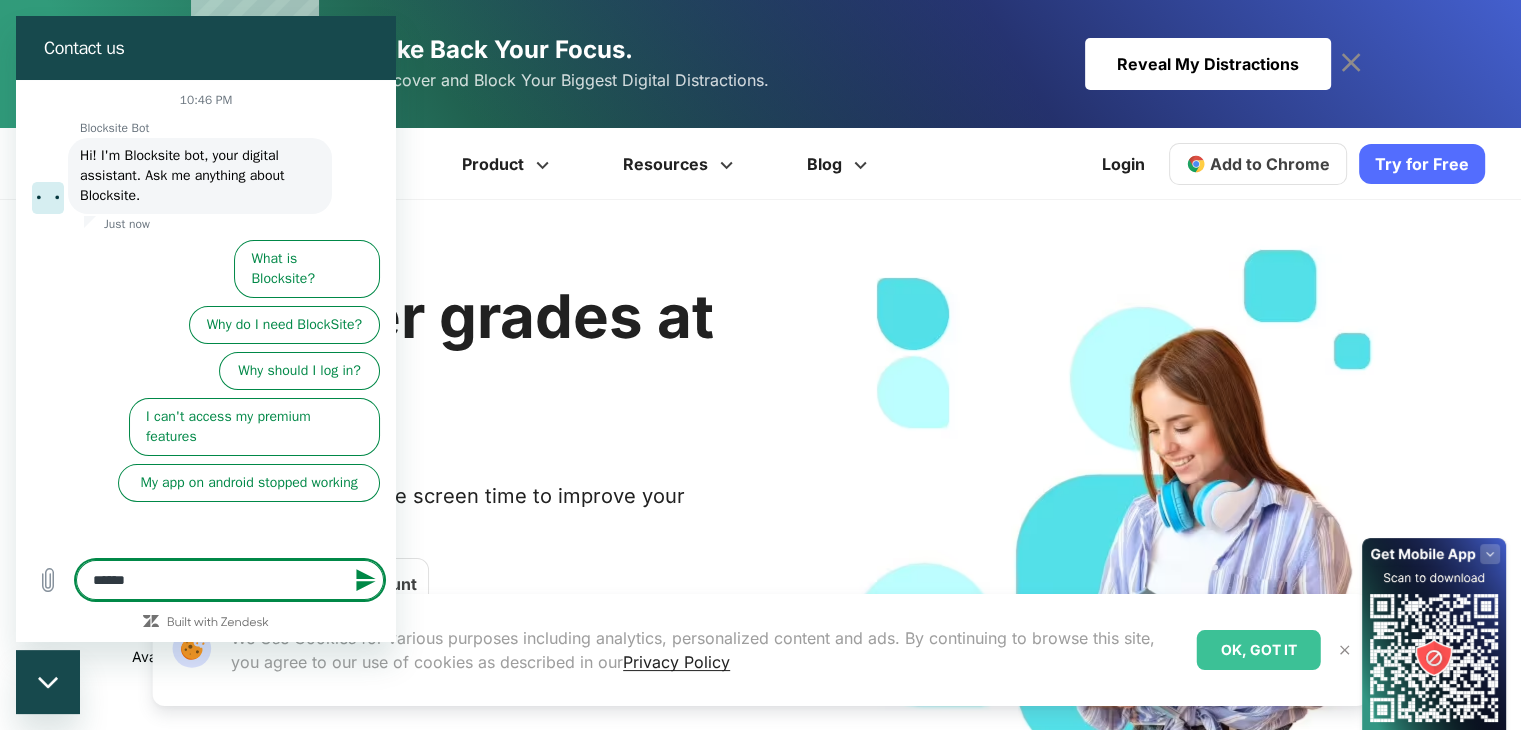 type on "******" 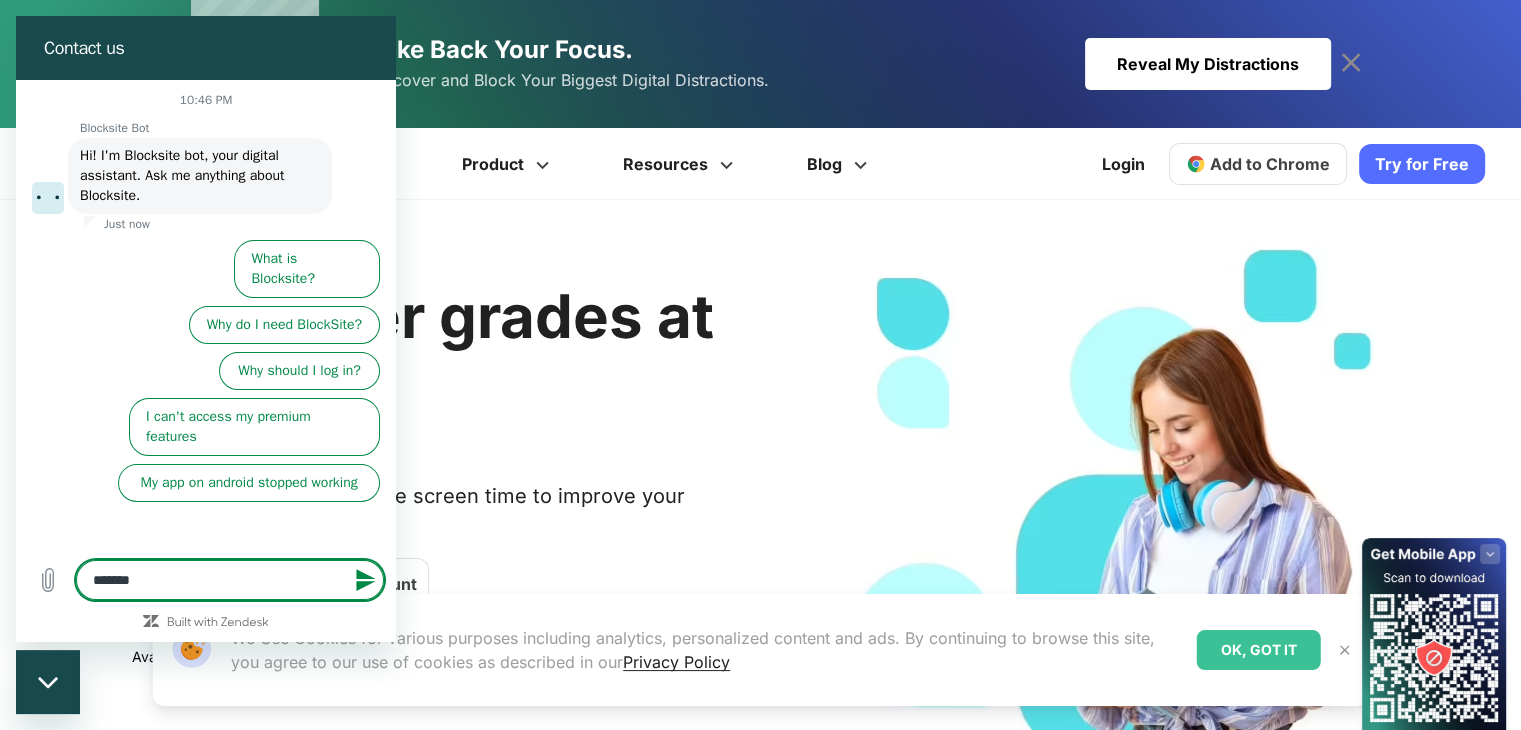 type on "********" 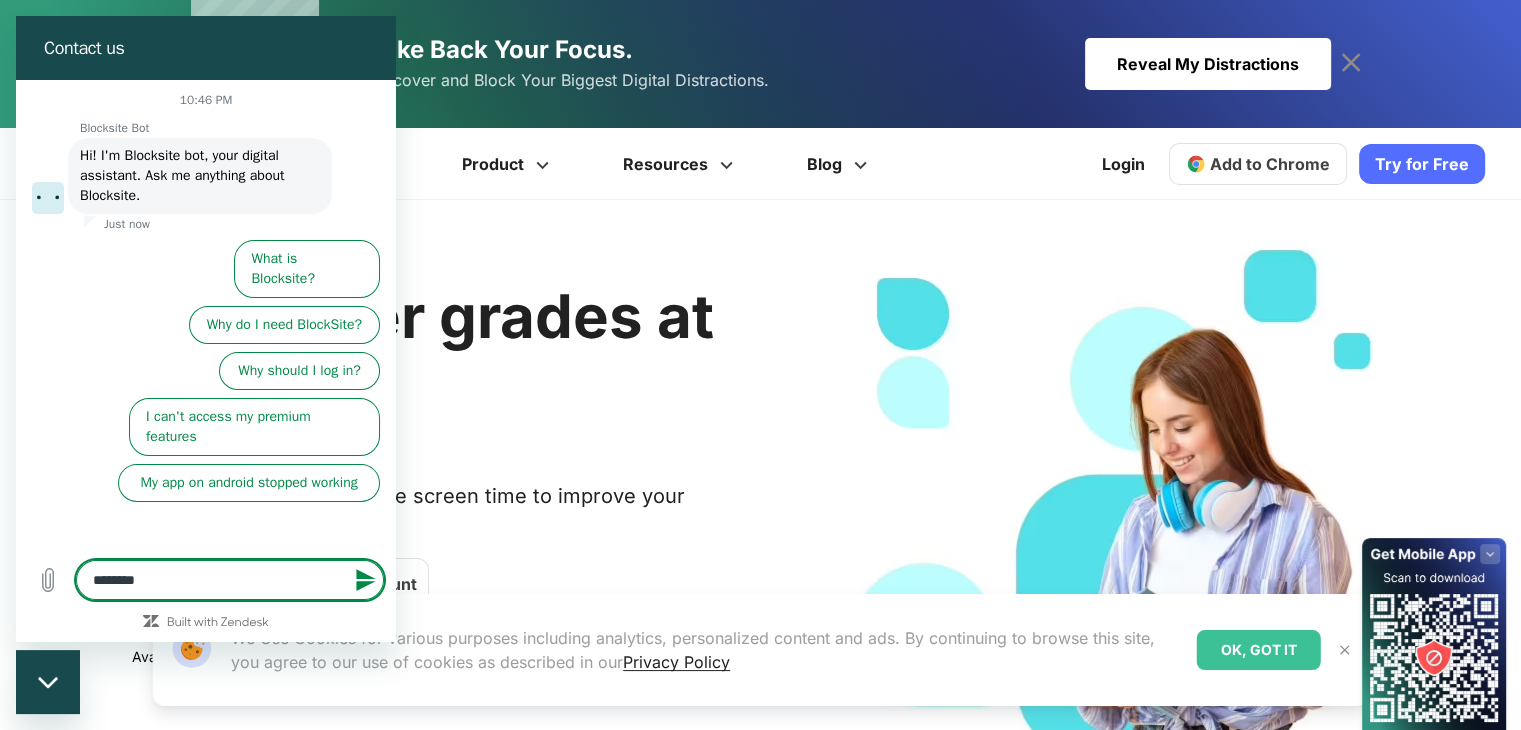 type on "*********" 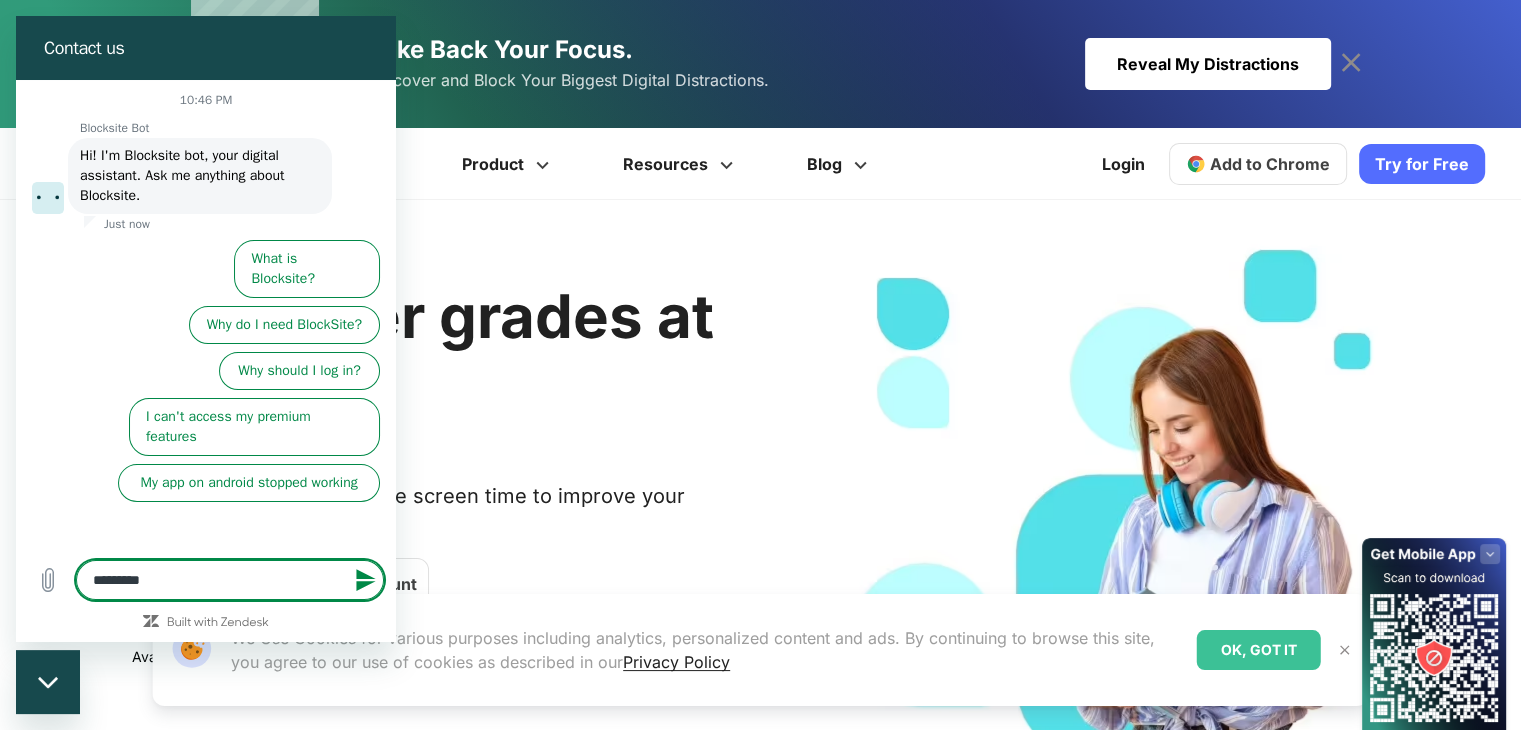 type on "*********" 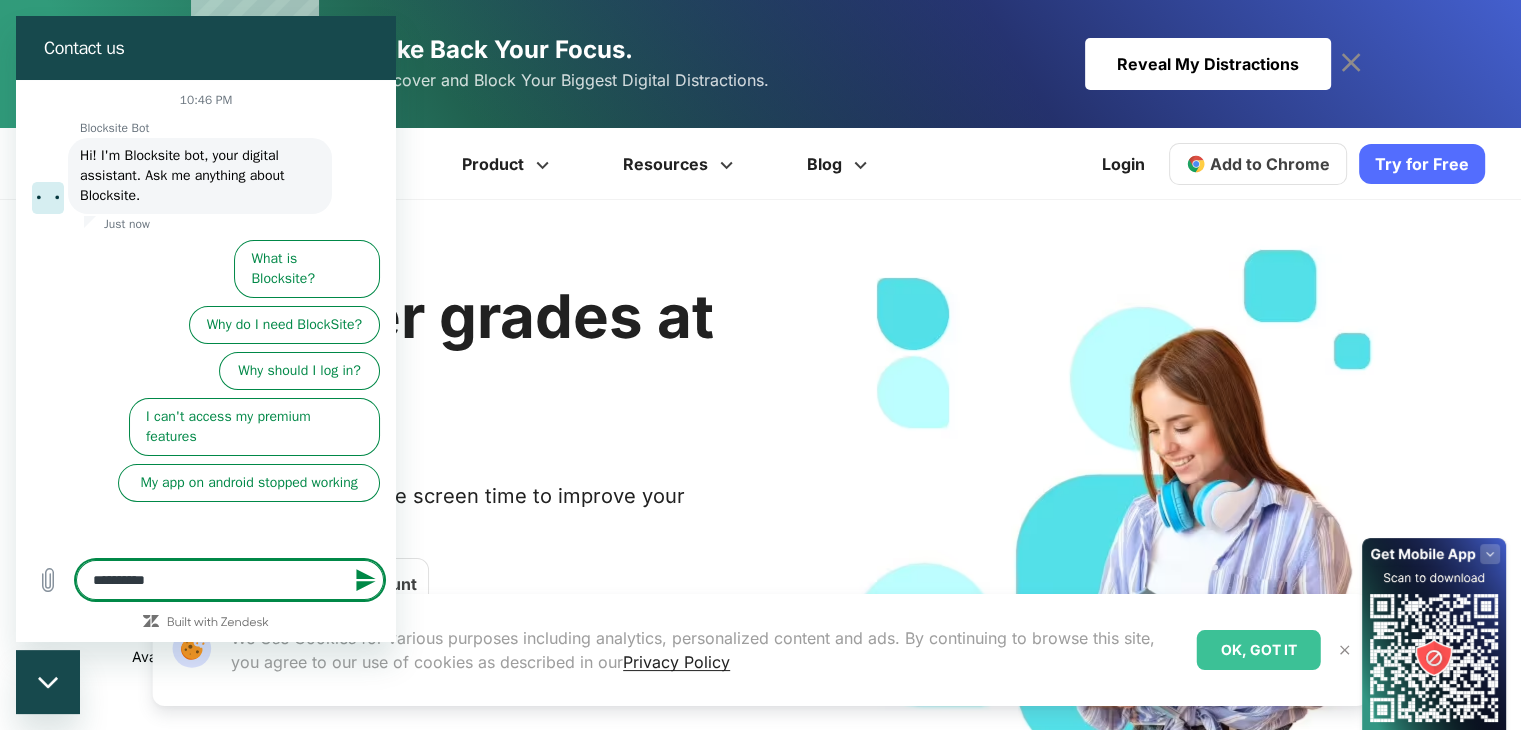 type on "**********" 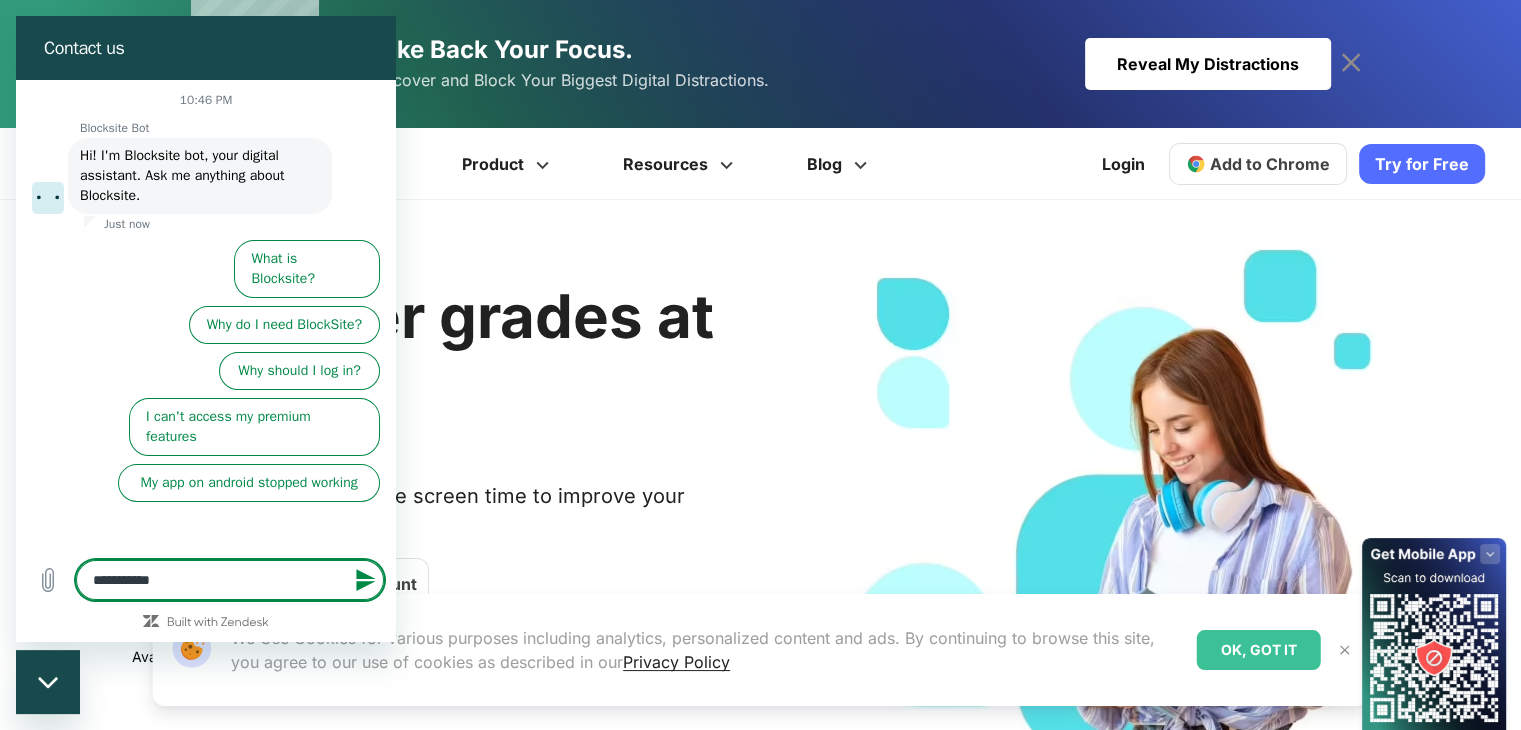 type on "**********" 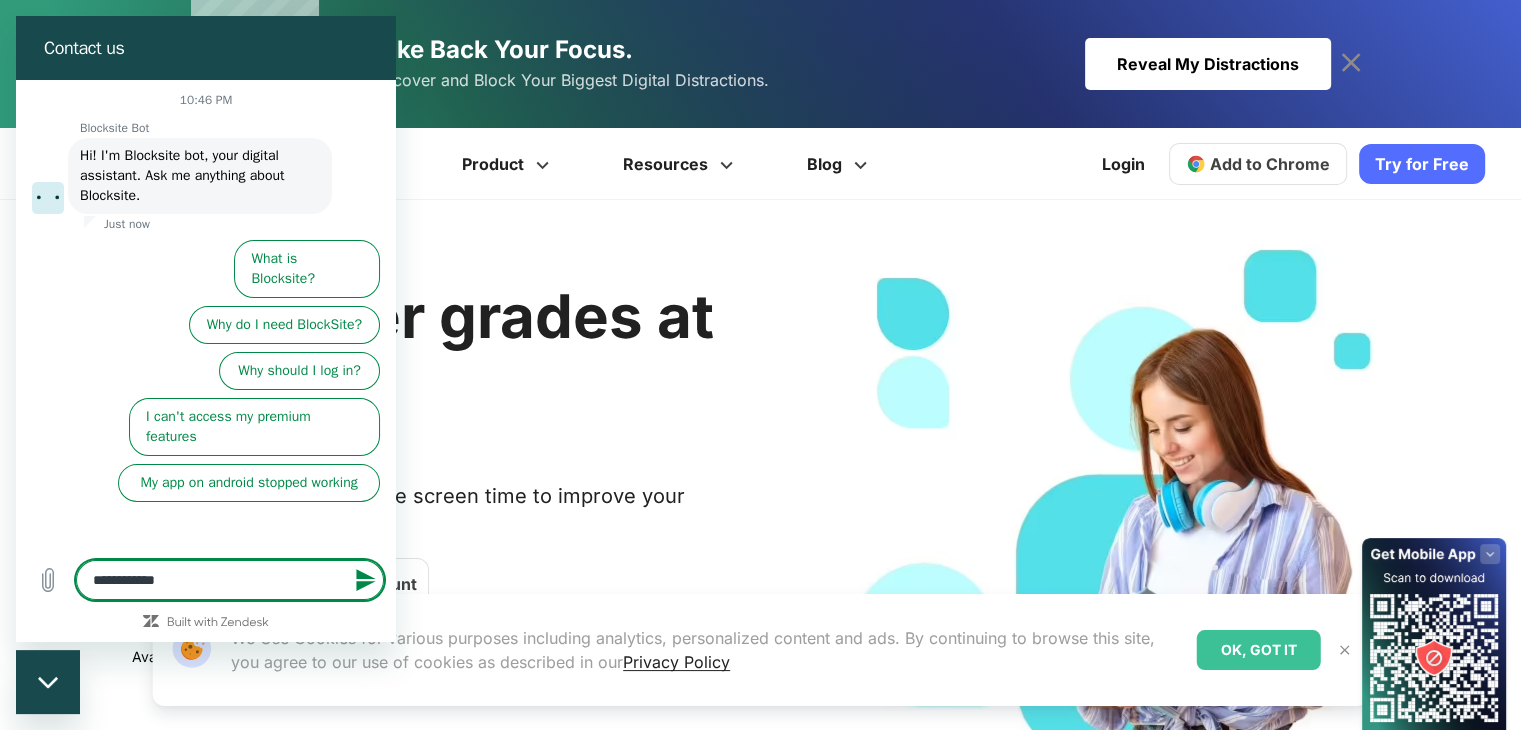 type on "**********" 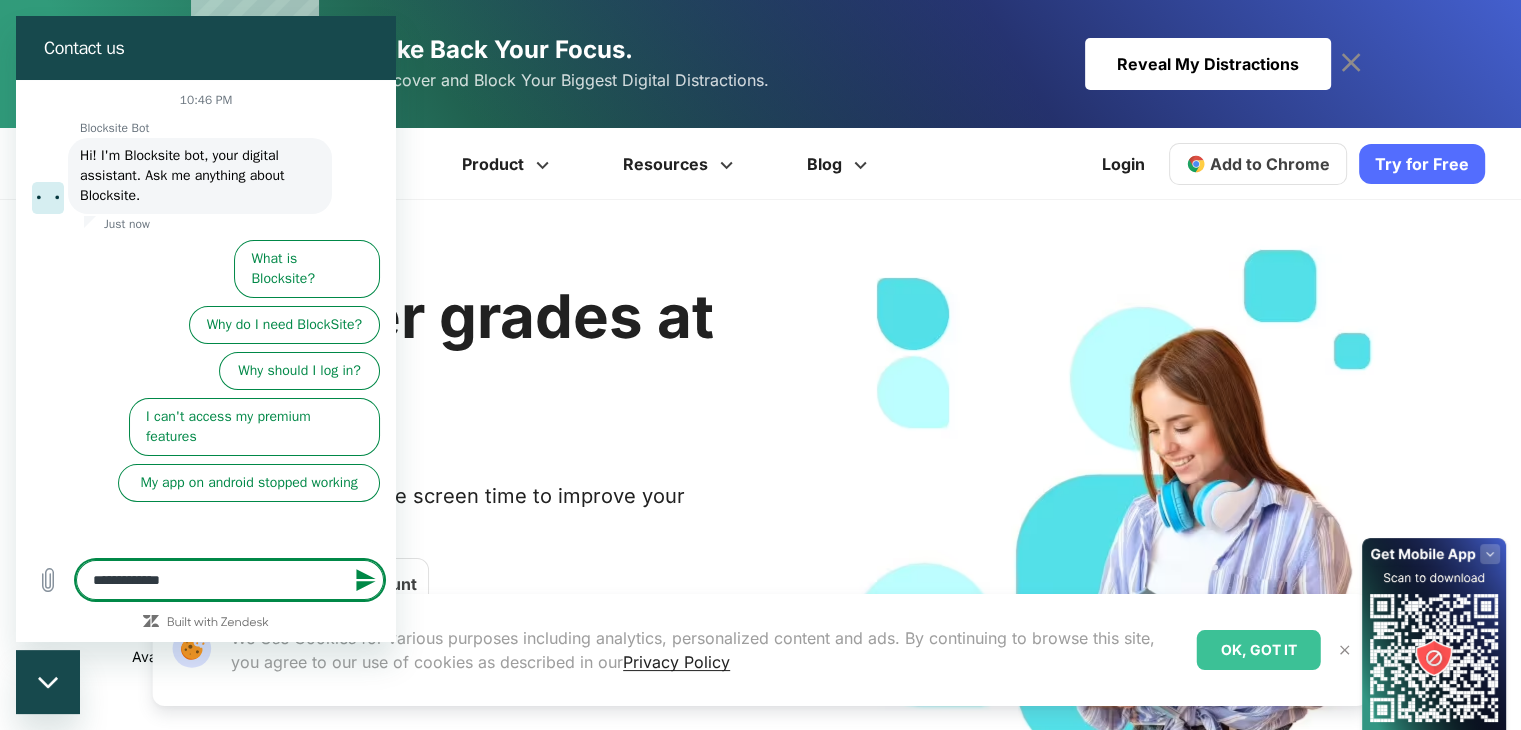 type on "**********" 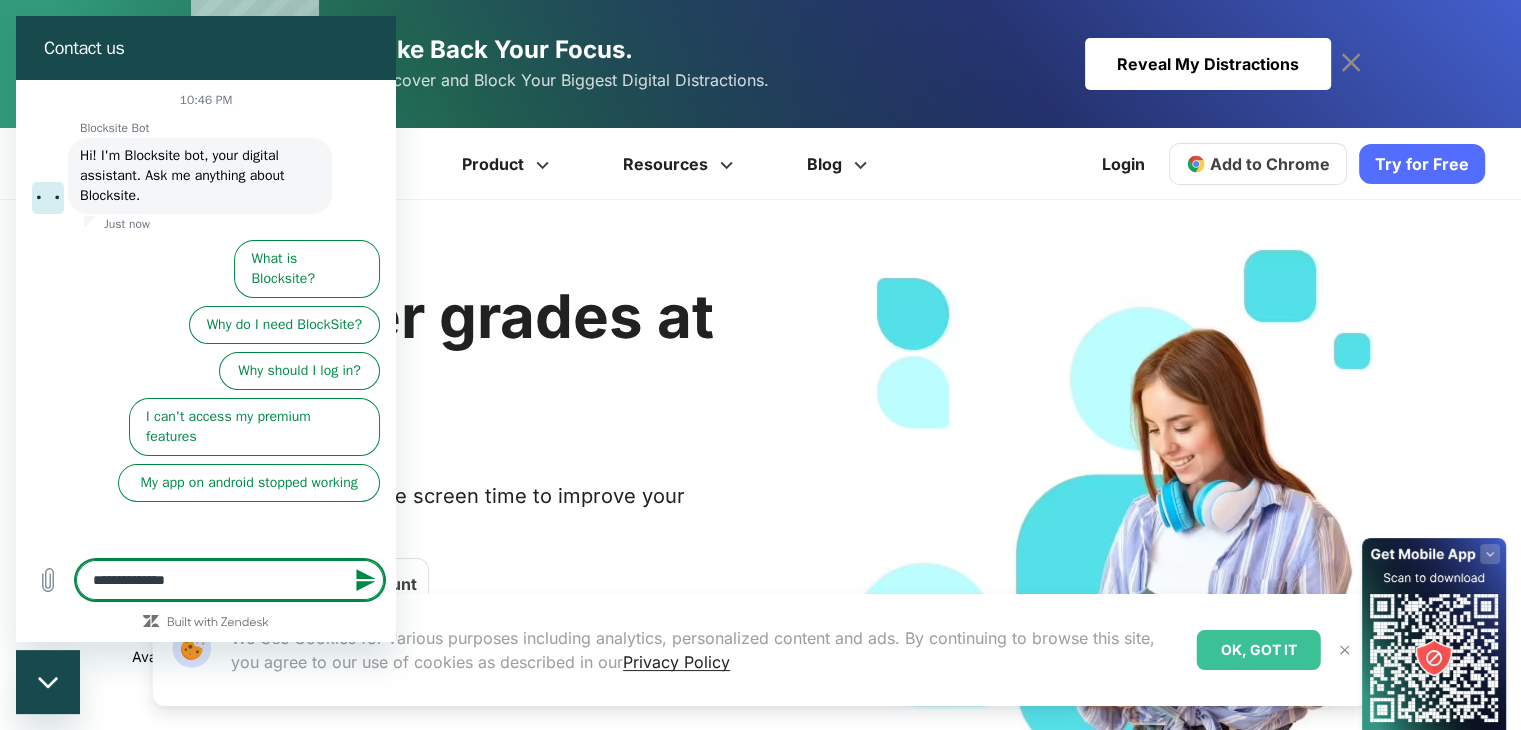 type on "**********" 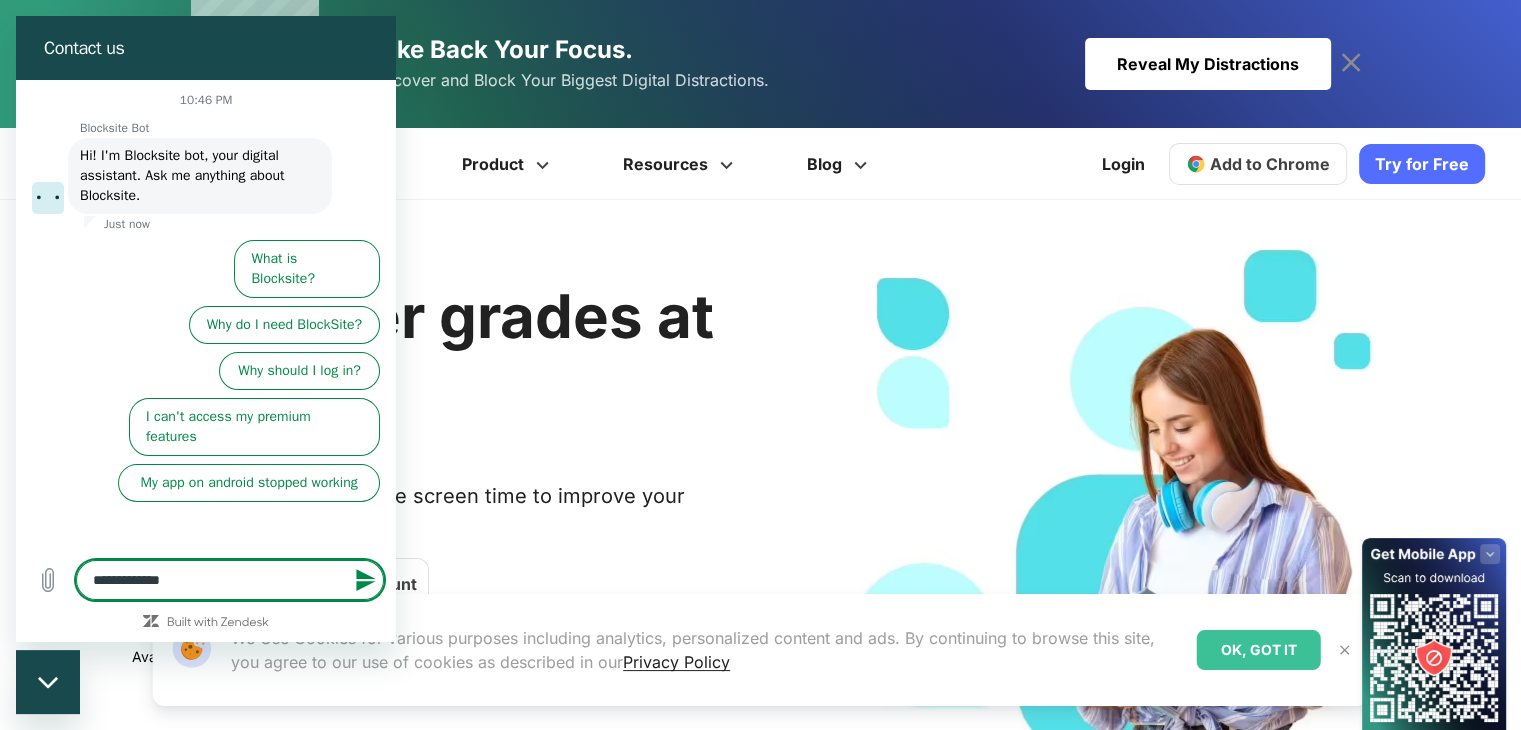 type on "**********" 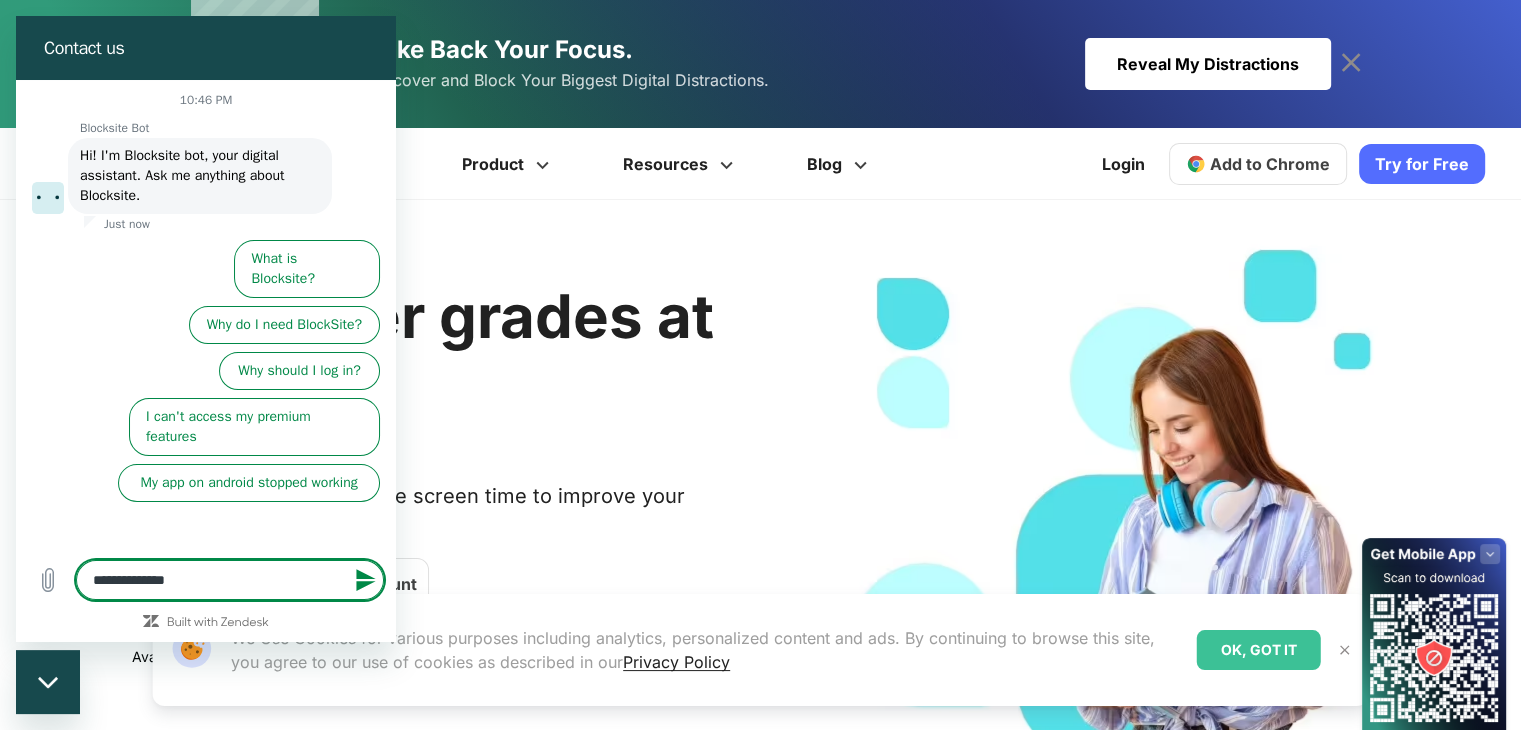 type on "**********" 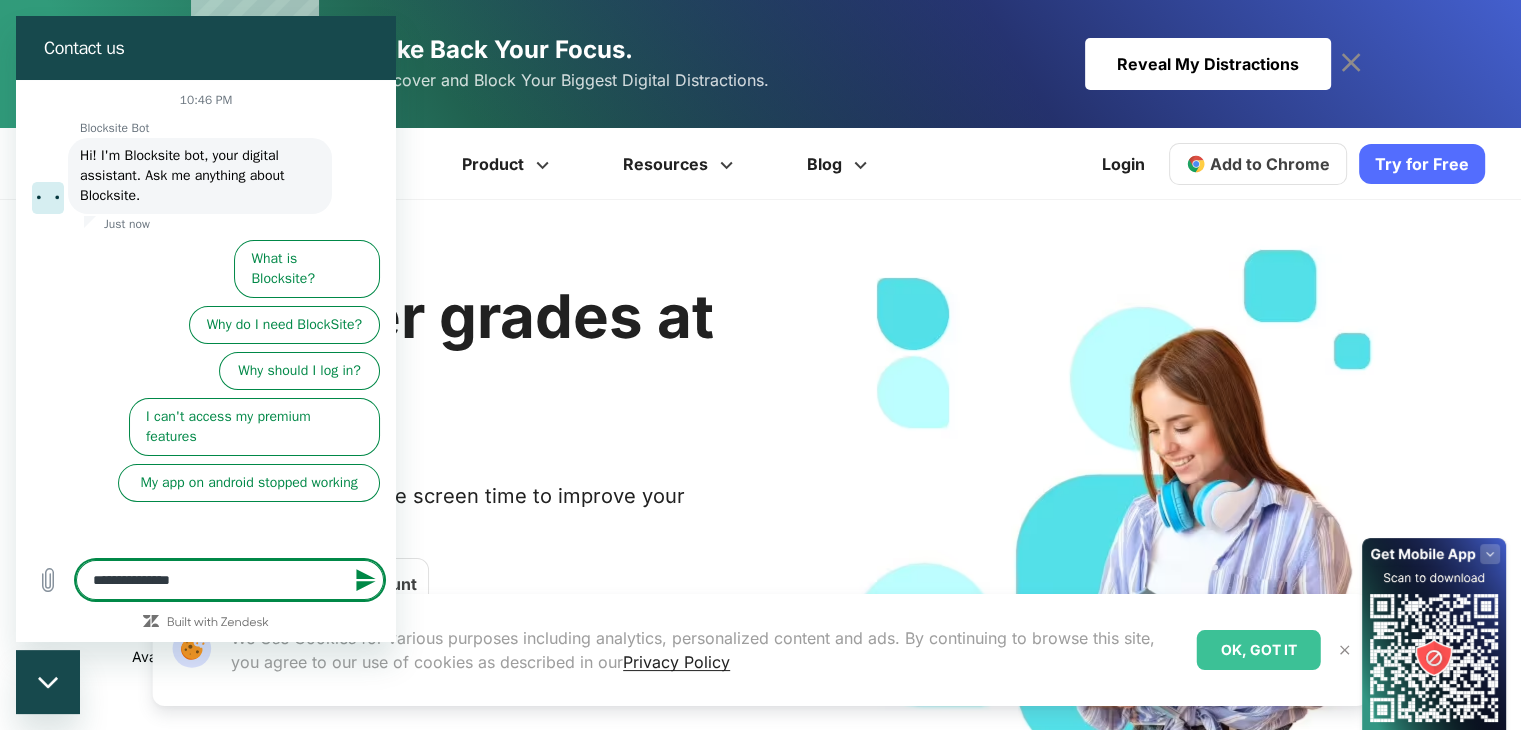 type on "**********" 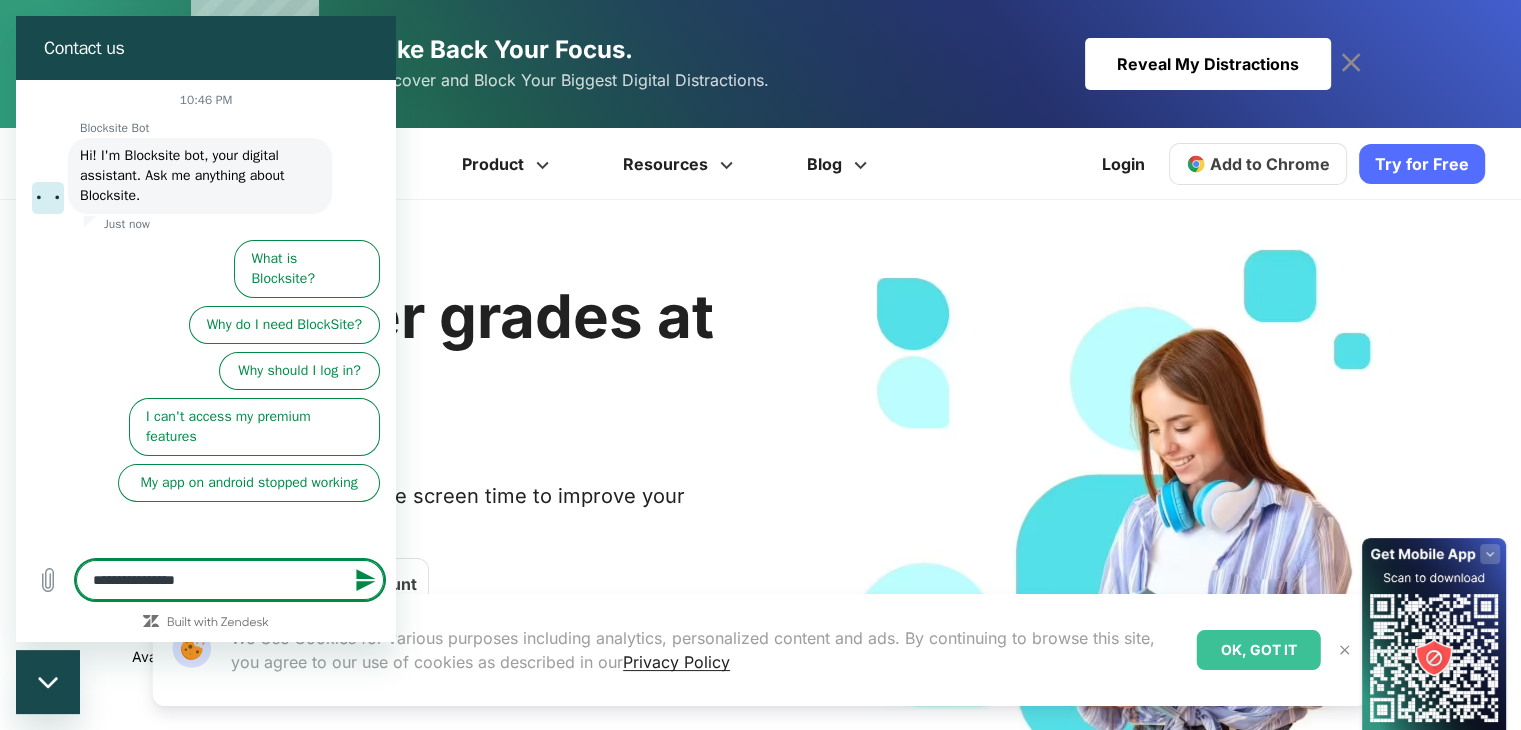 type on "**********" 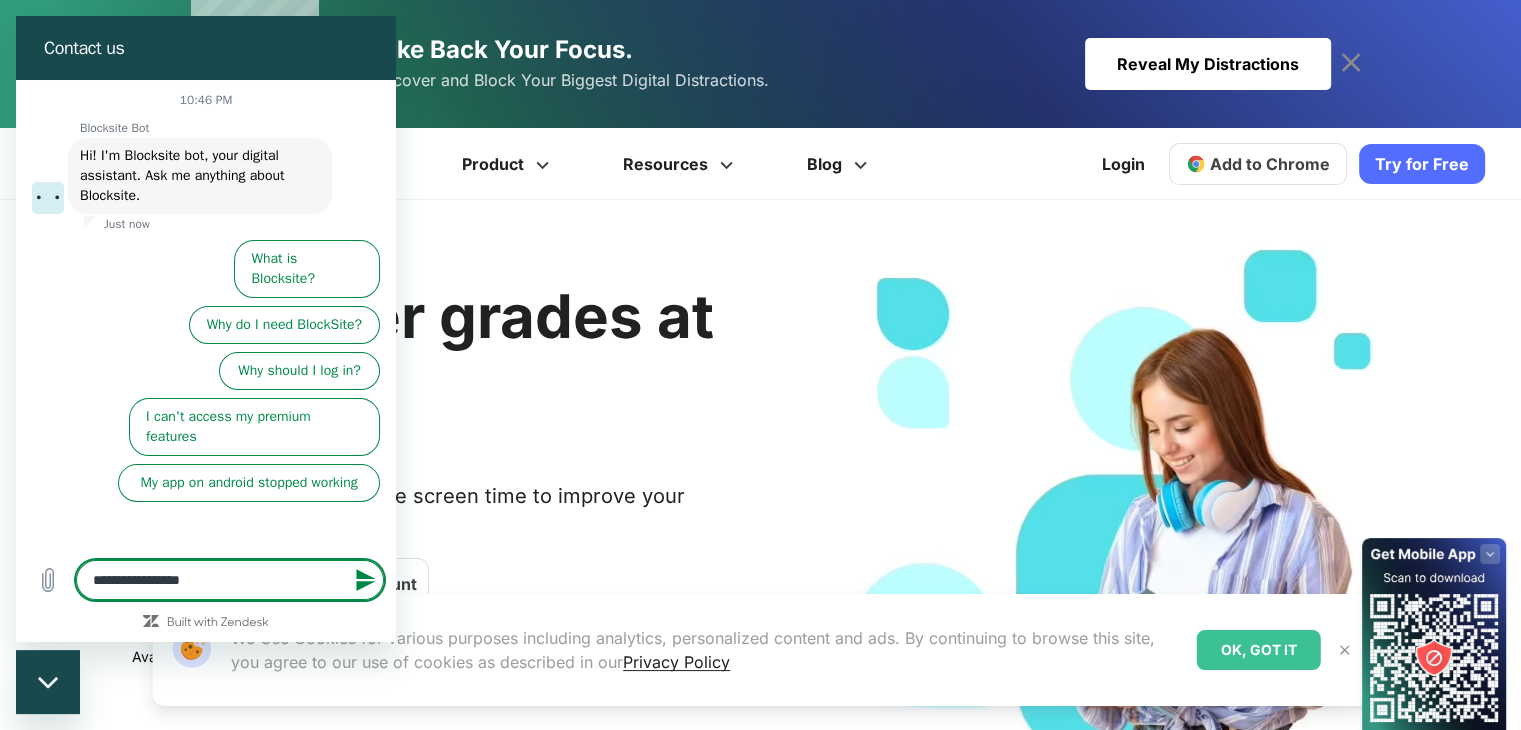 type on "**********" 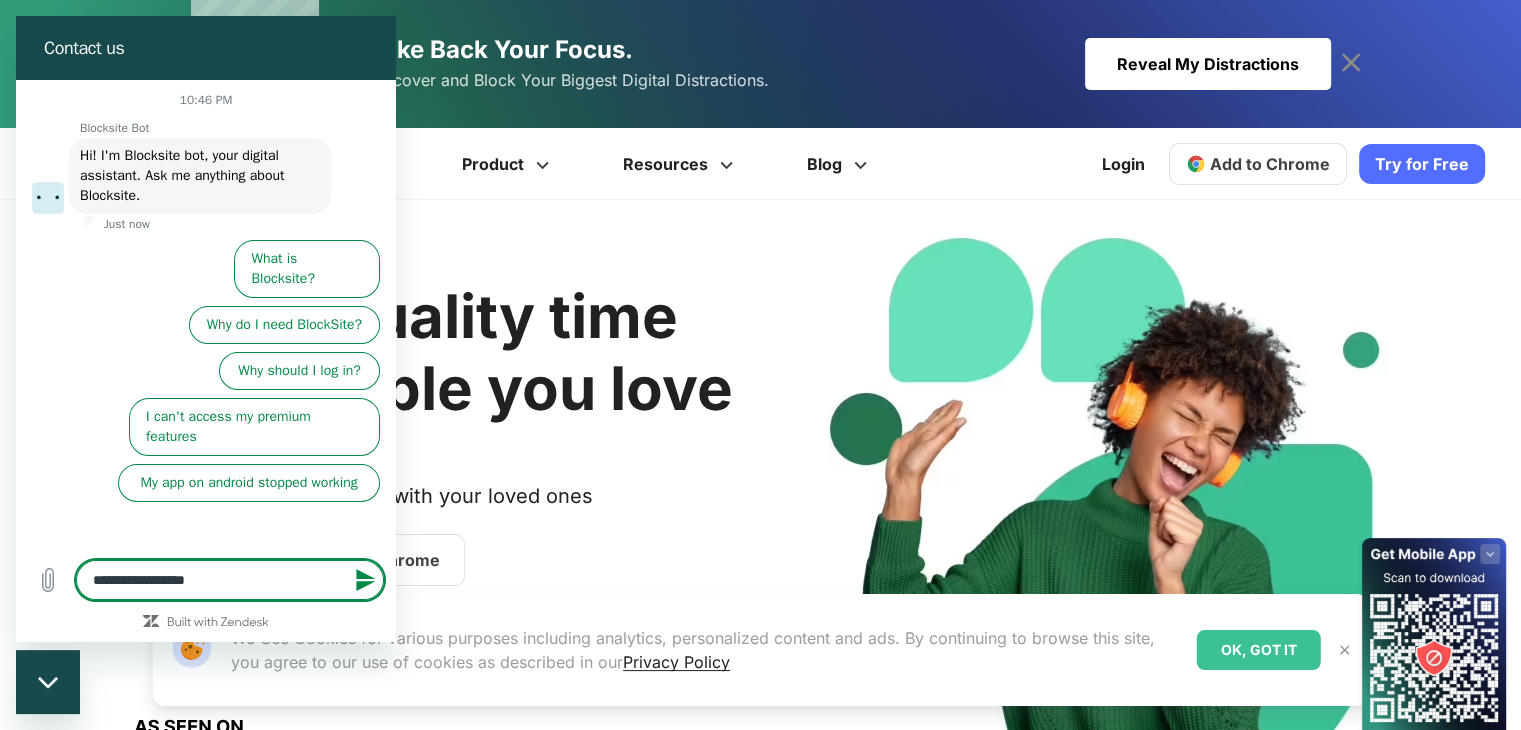 type on "**********" 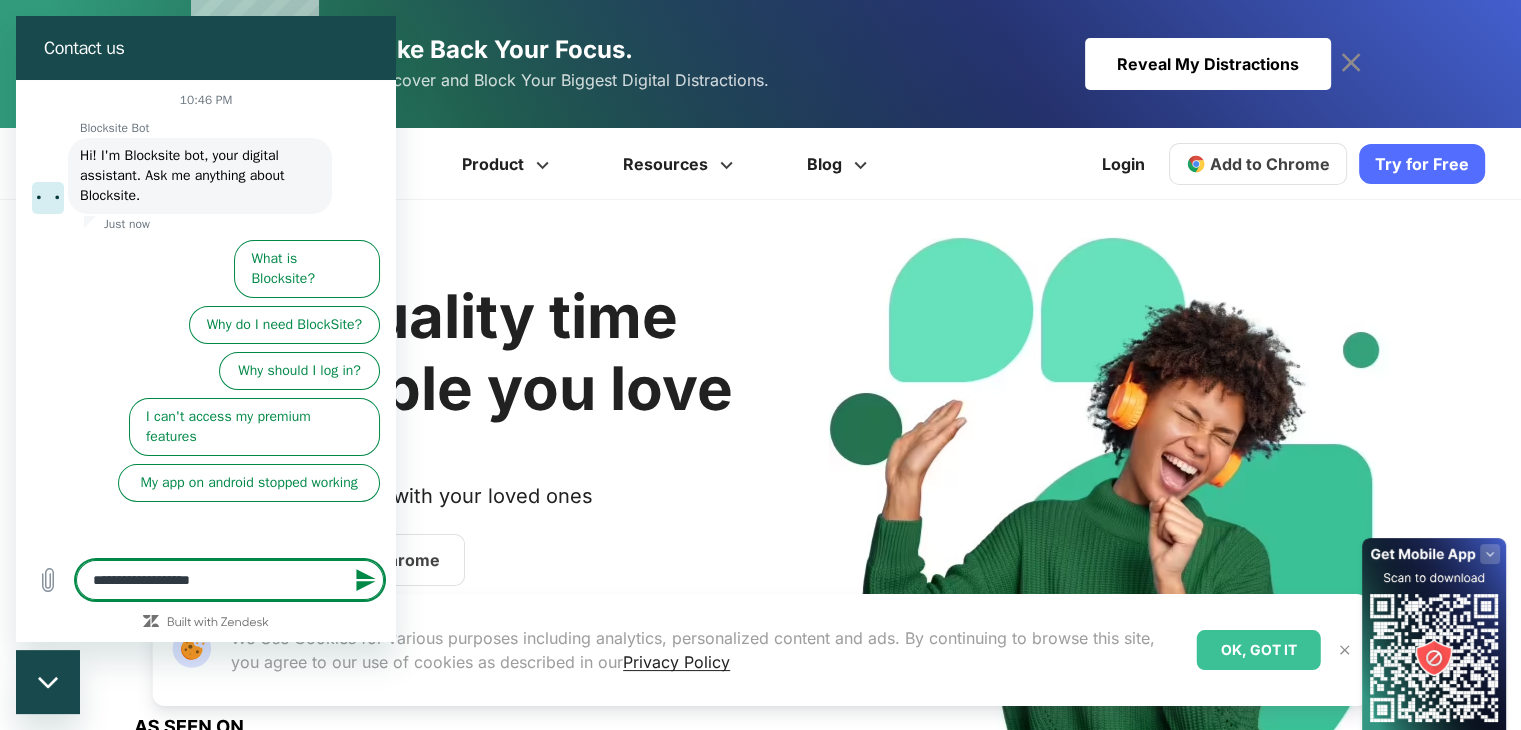 type on "**********" 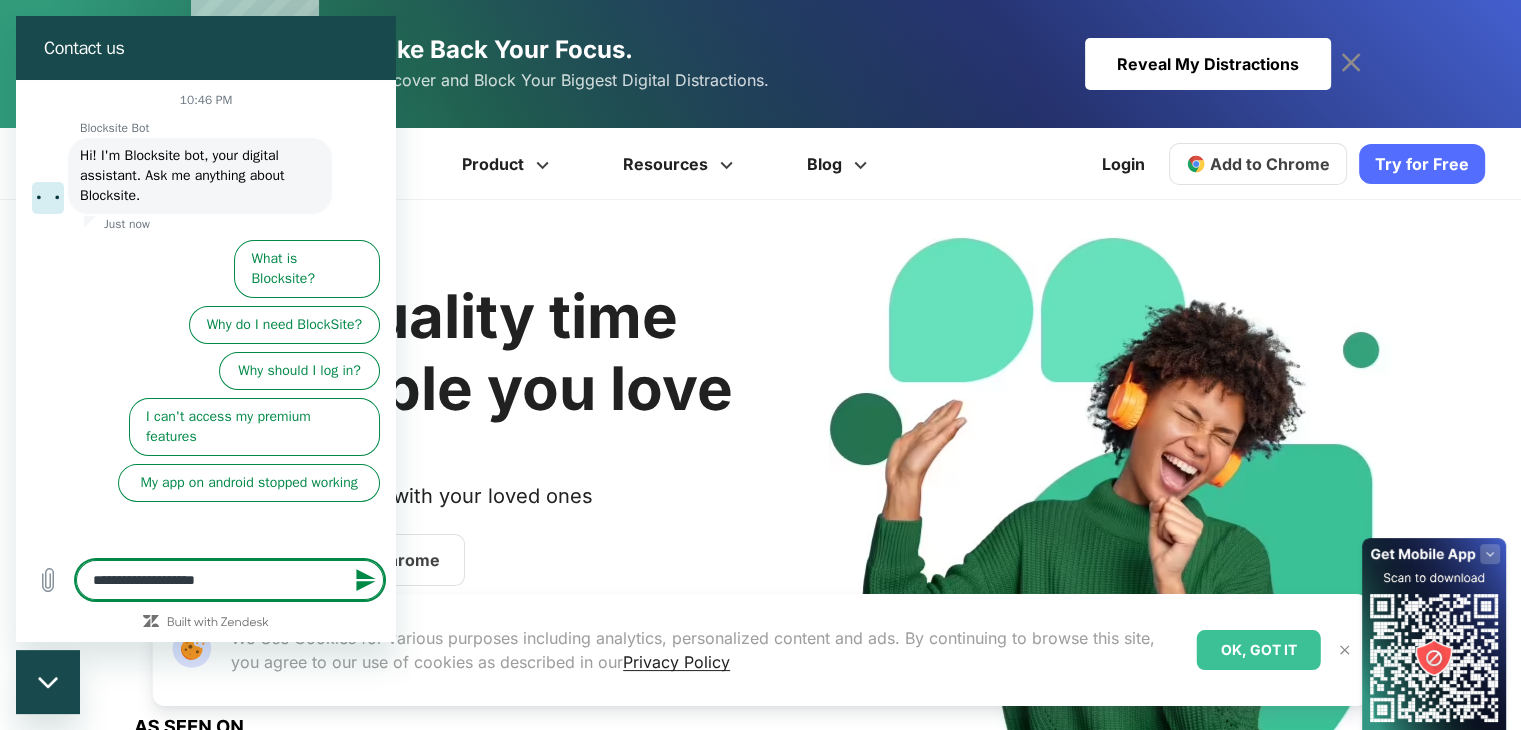 type on "**********" 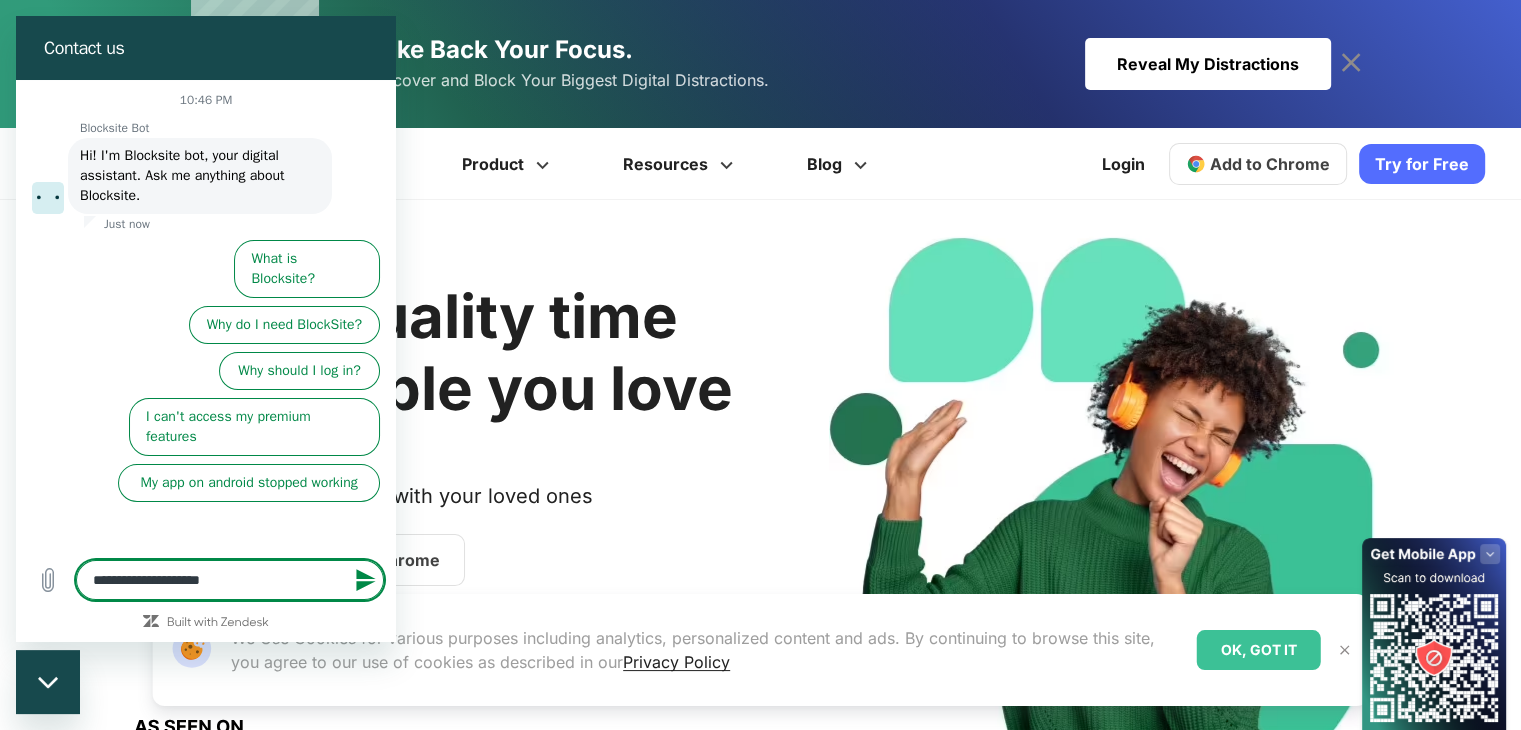 type on "**********" 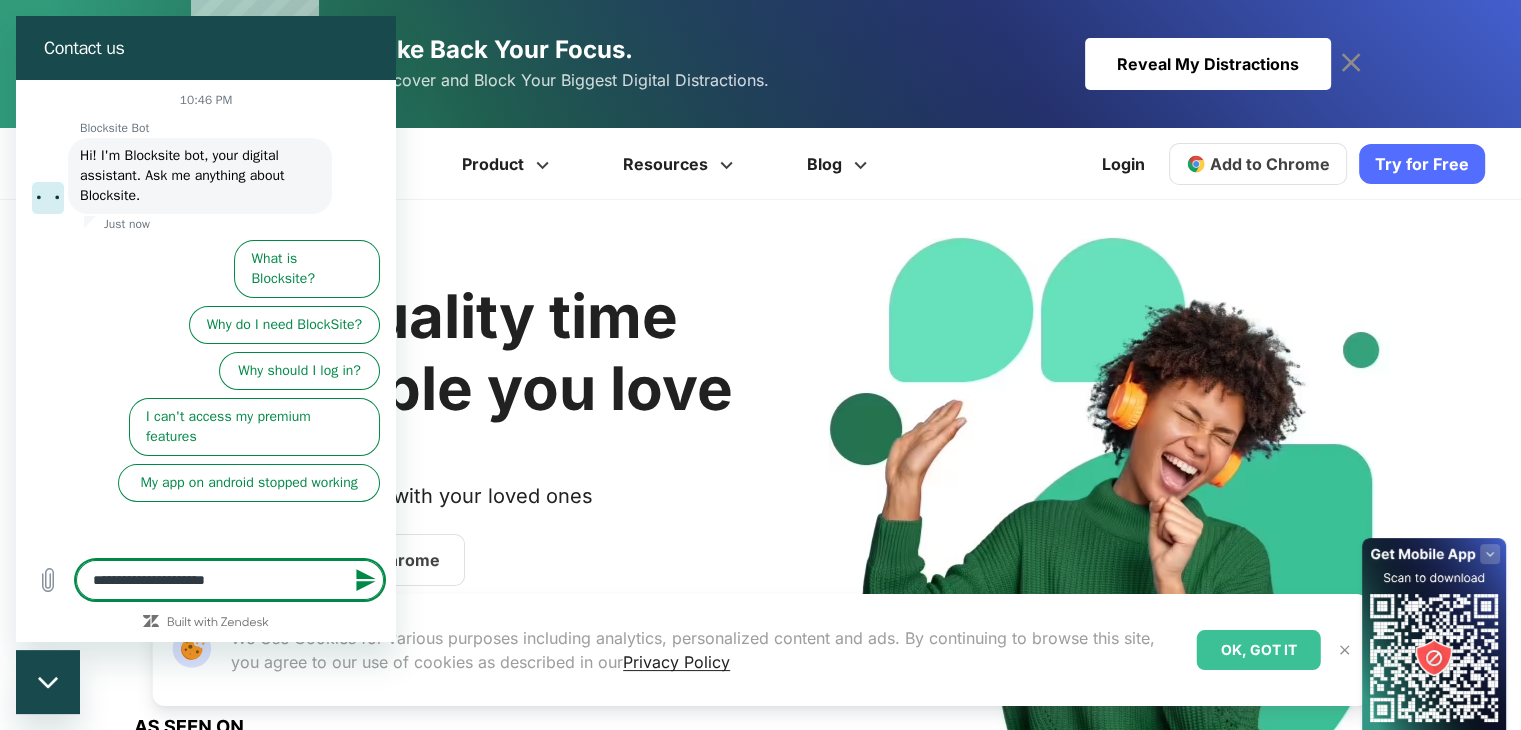 type on "**********" 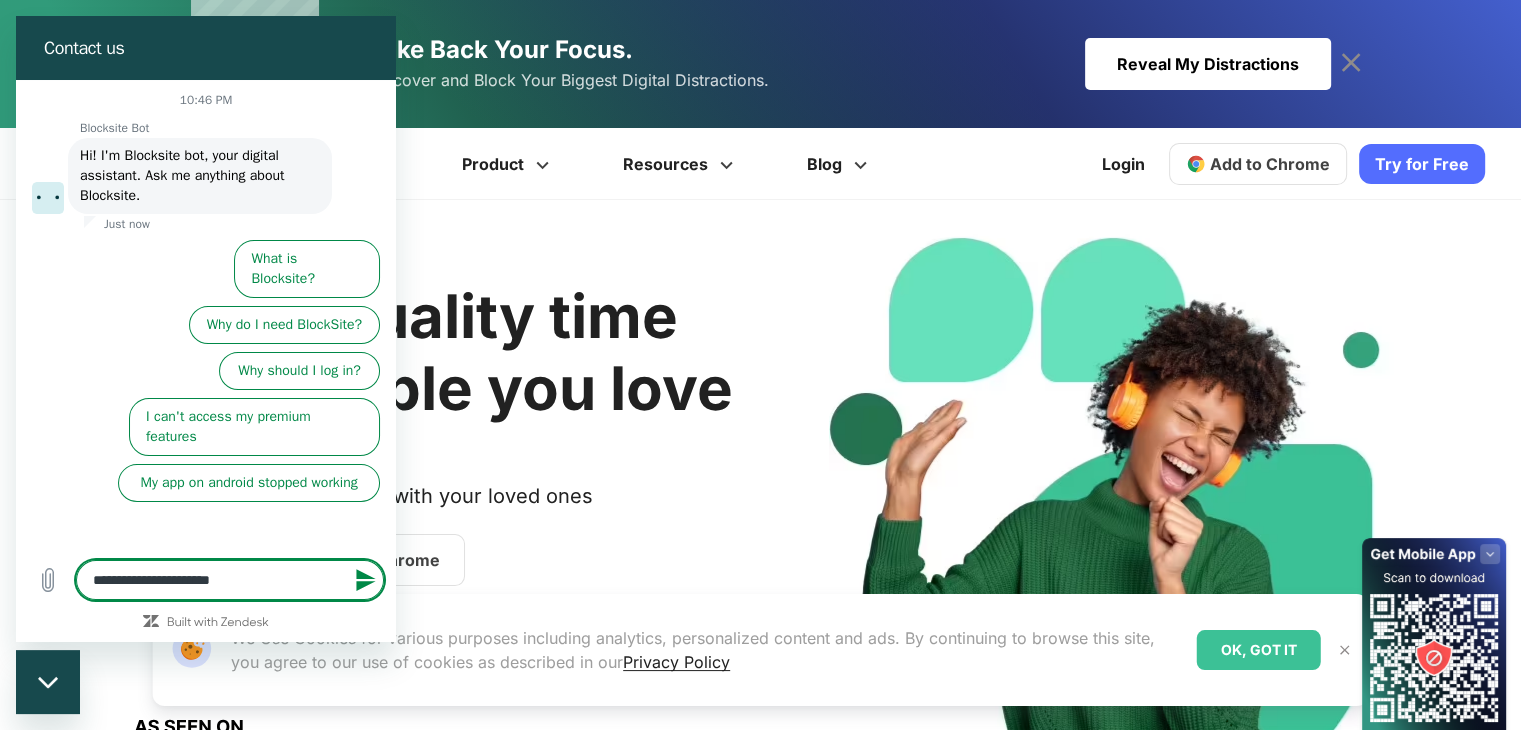 type on "**********" 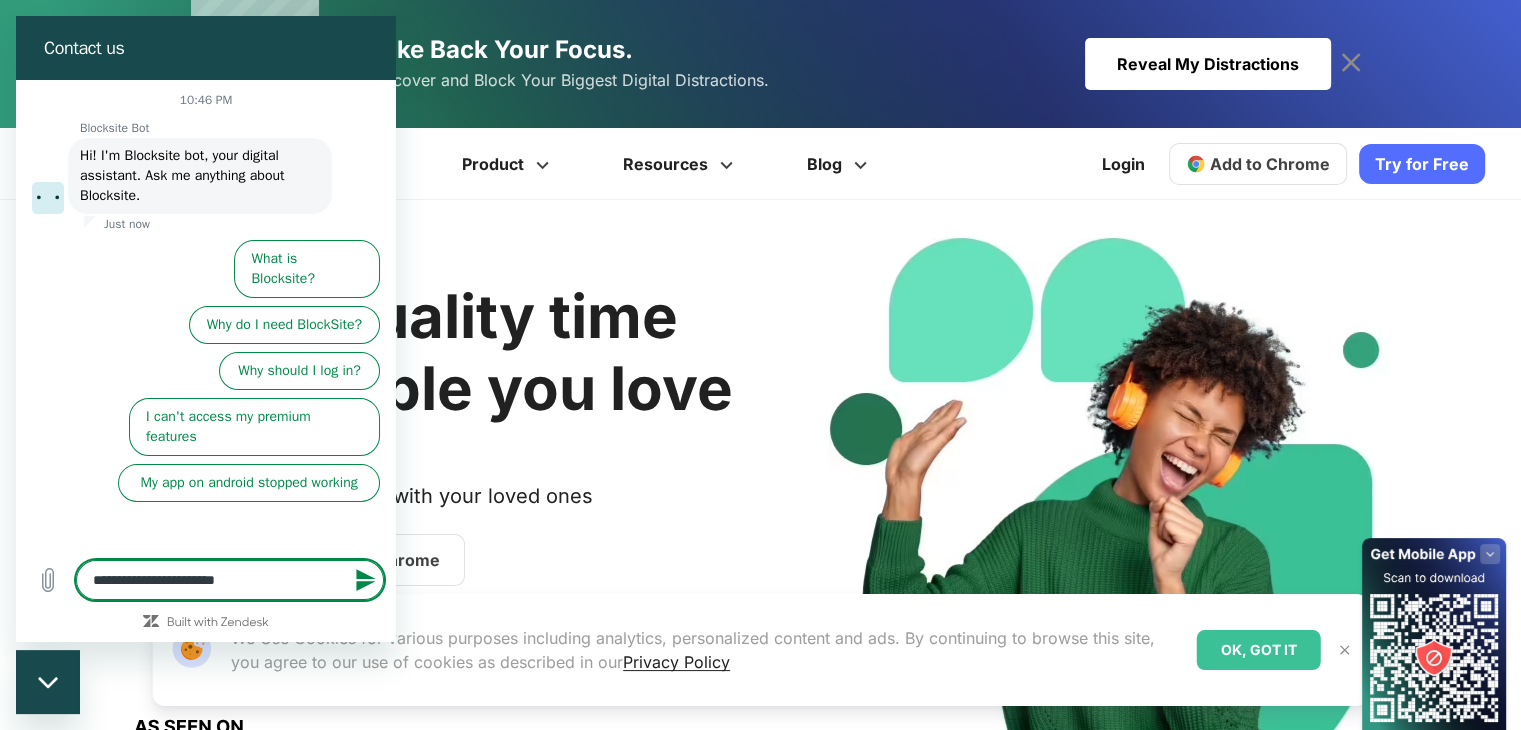 type on "**********" 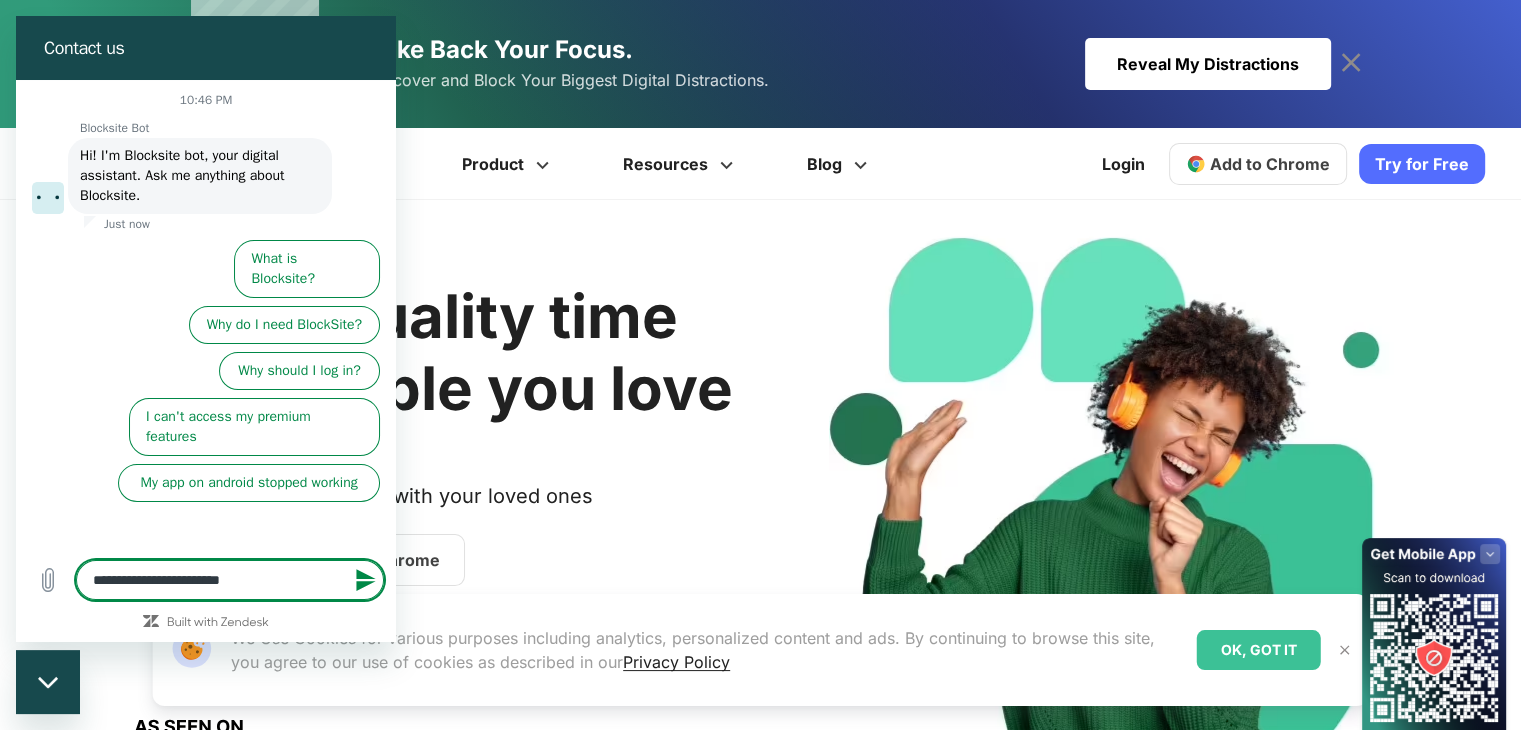 type on "**********" 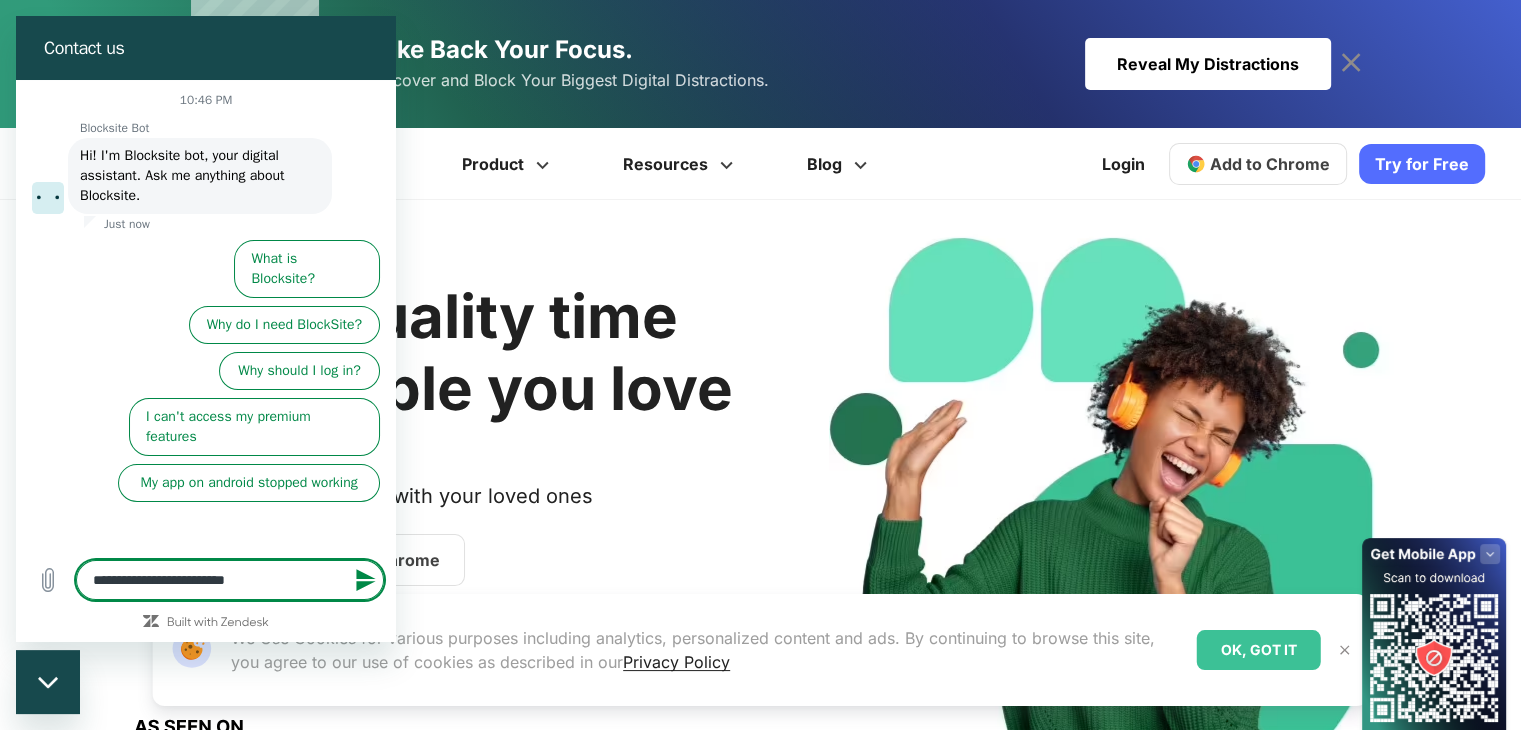 type on "**********" 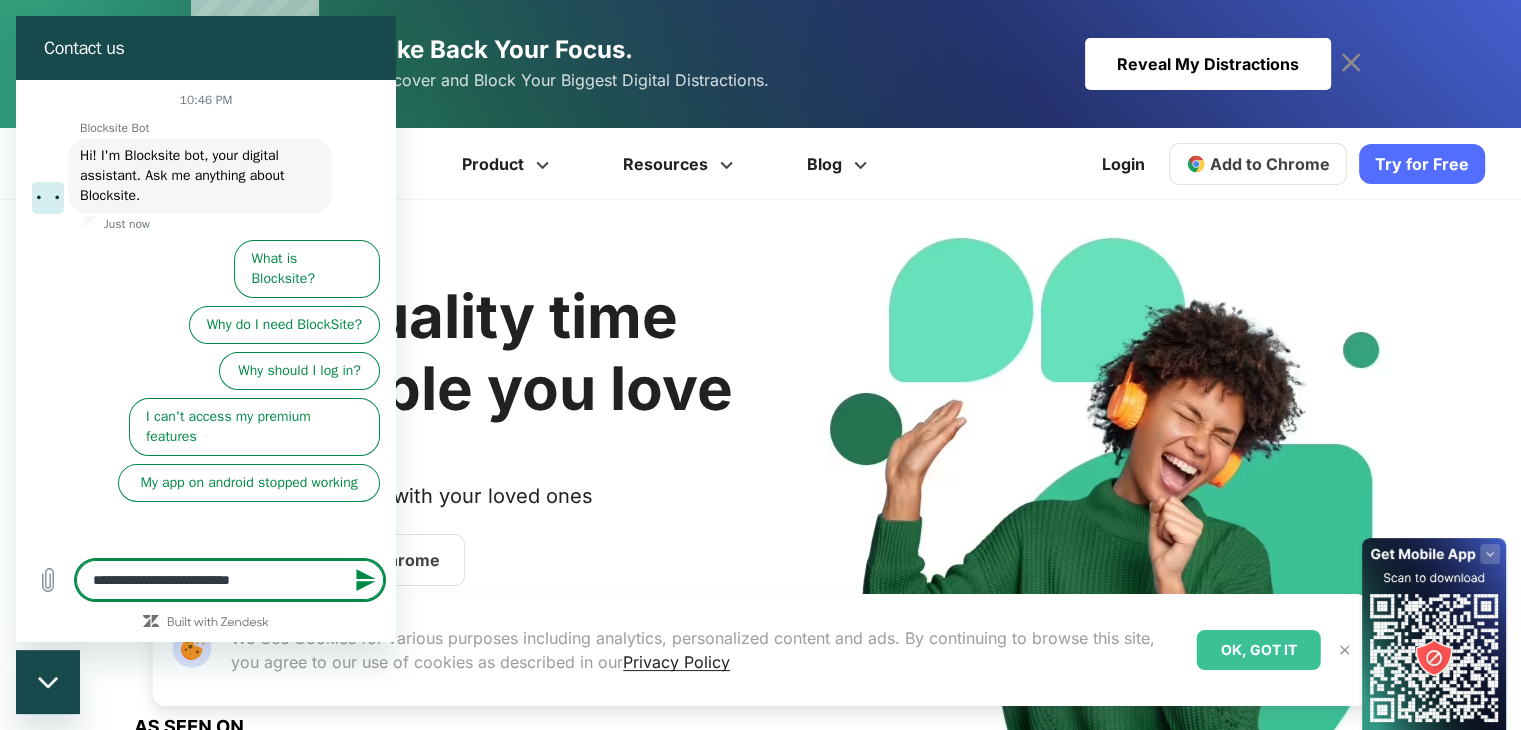 type 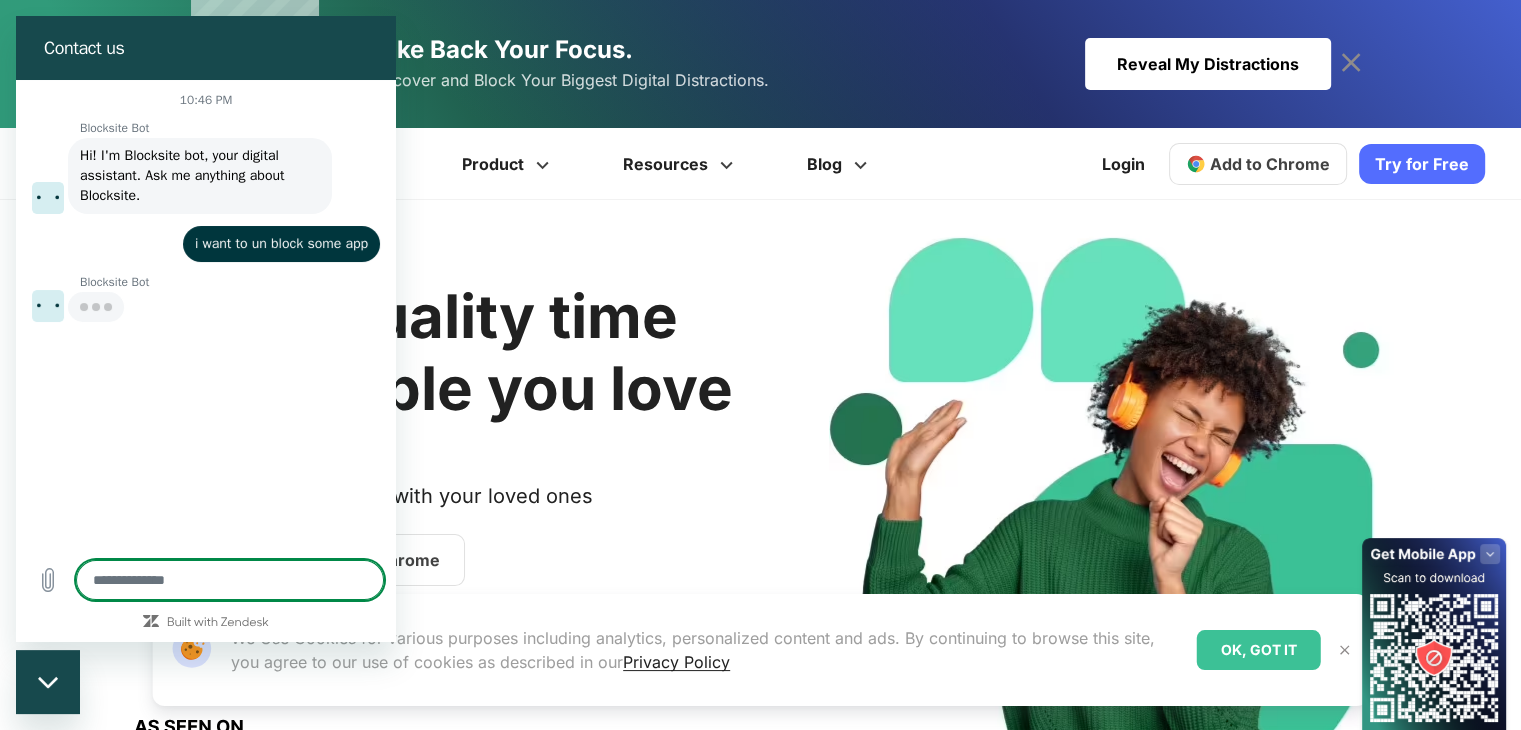 type on "*" 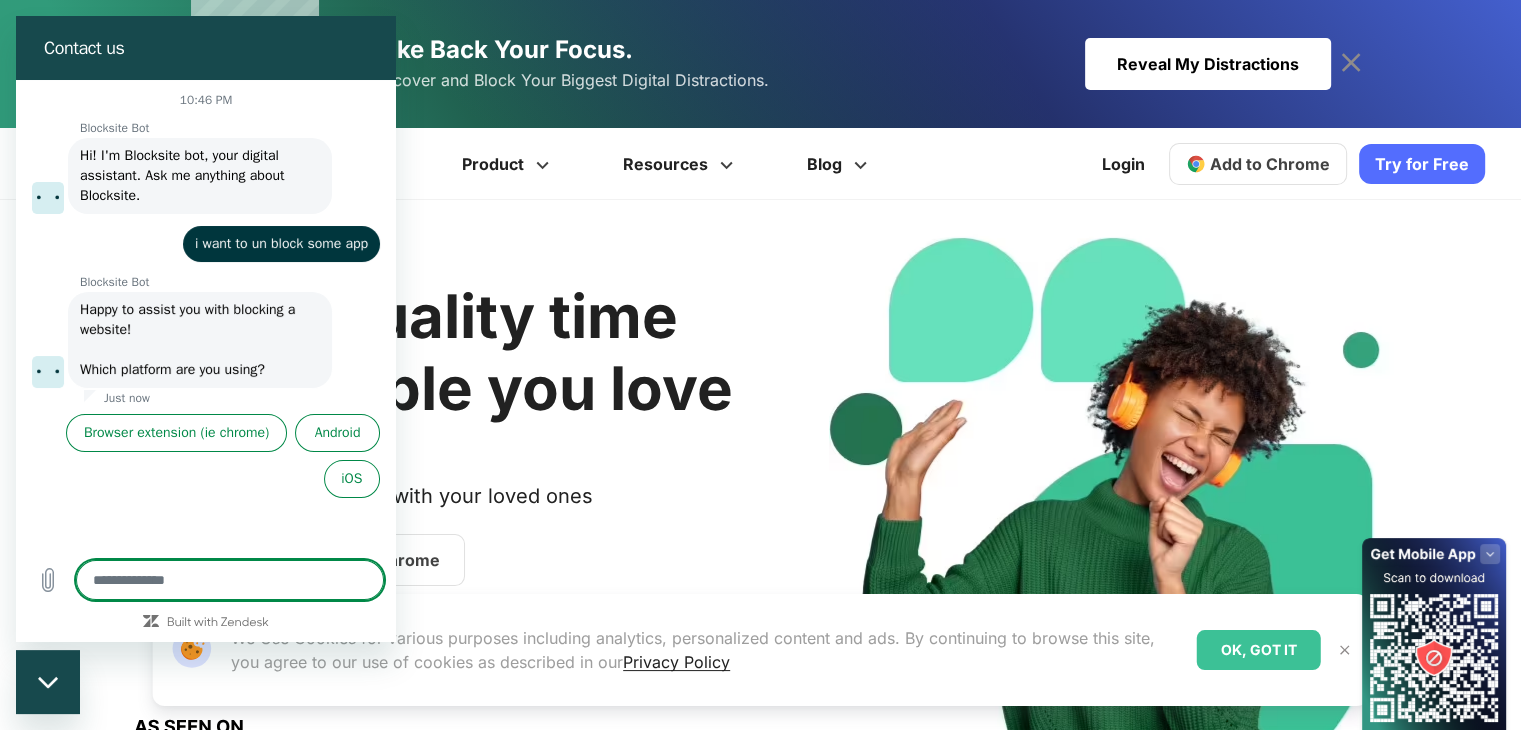 click at bounding box center (230, 580) 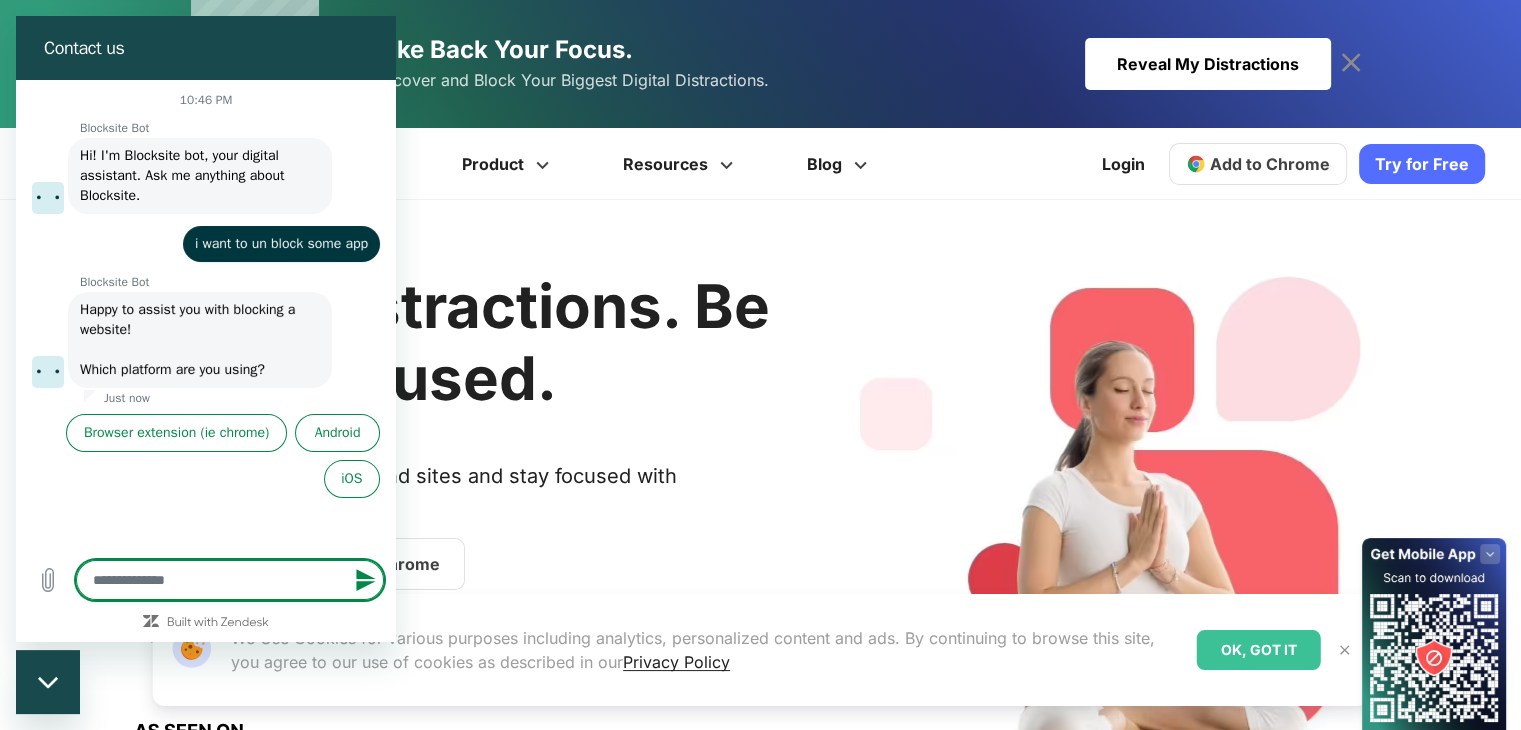 type on "*" 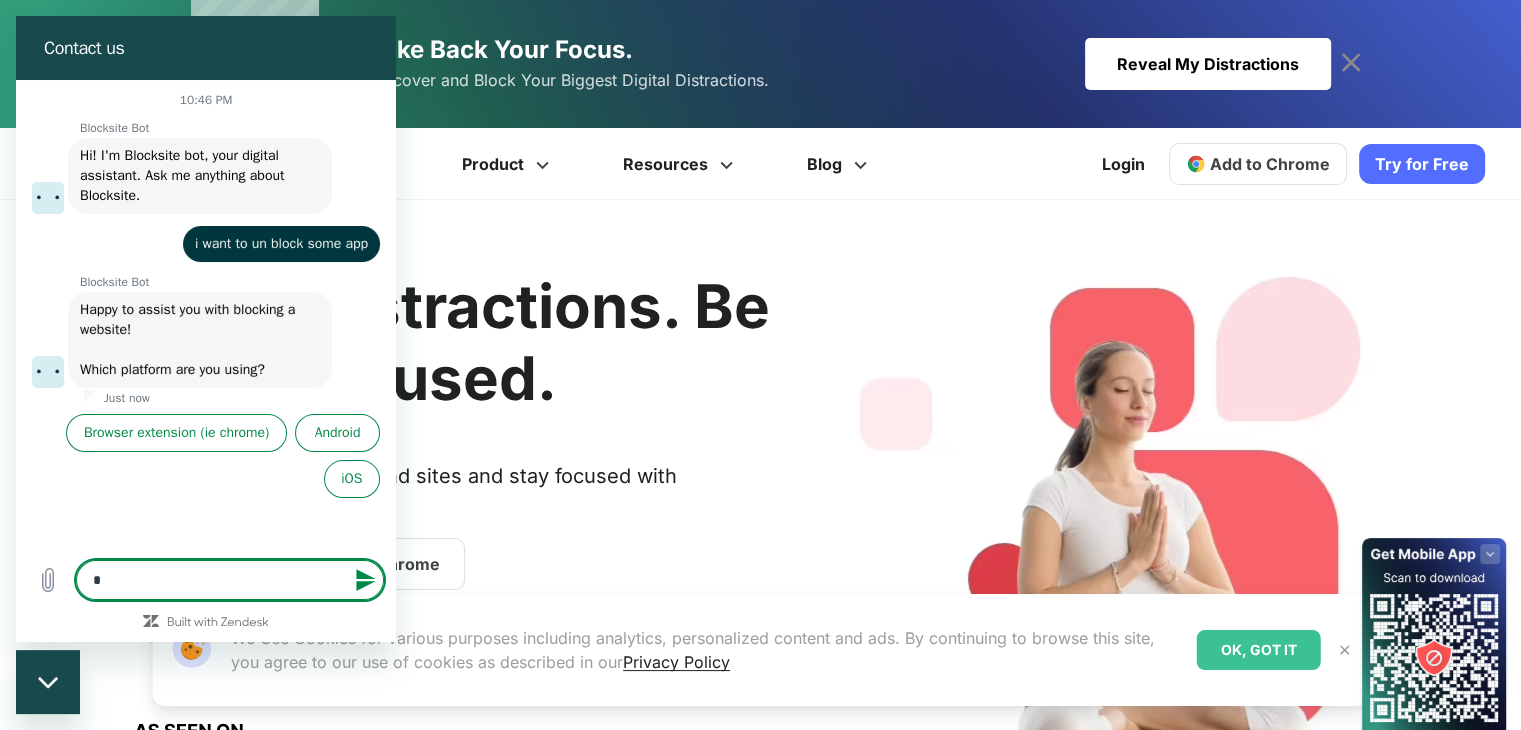 type on "*" 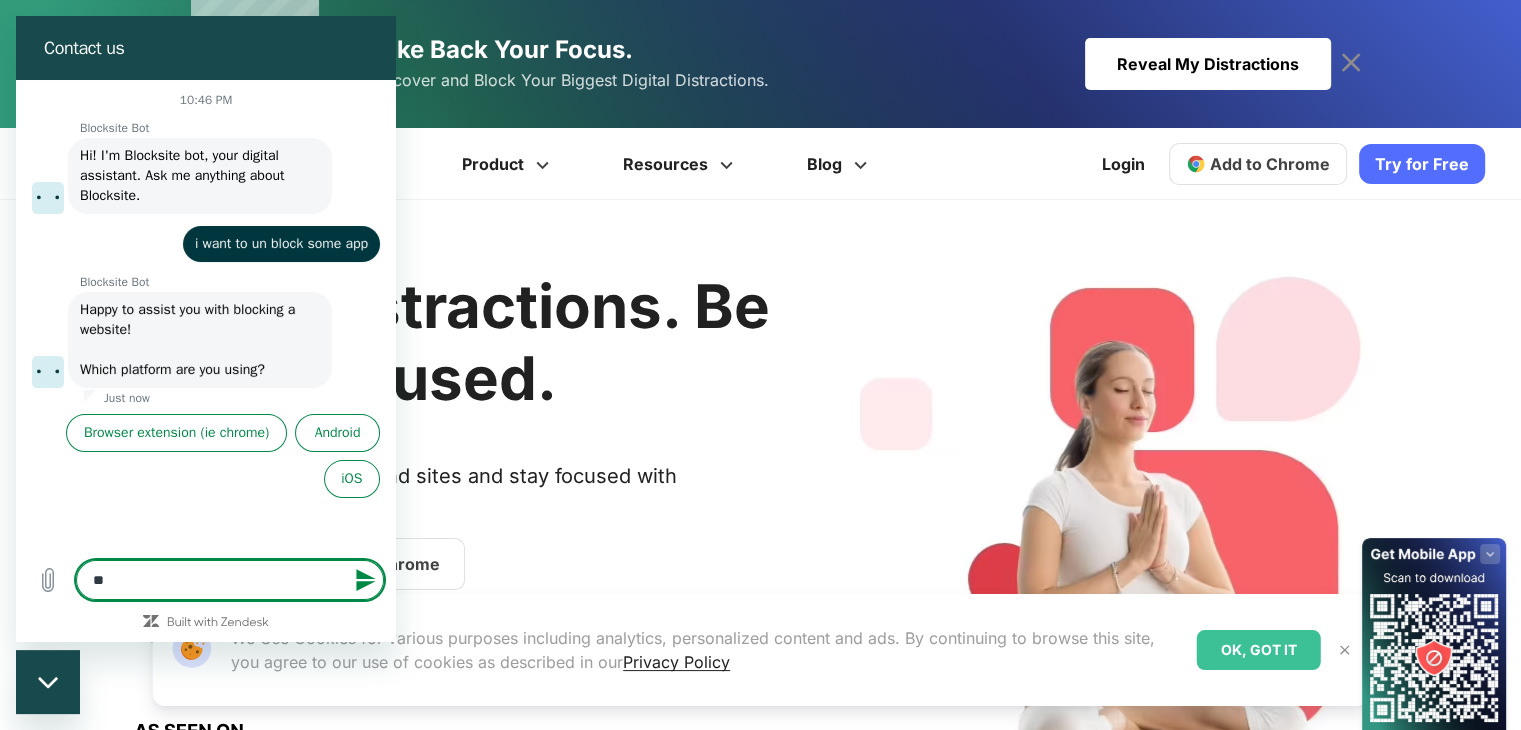 type on "***" 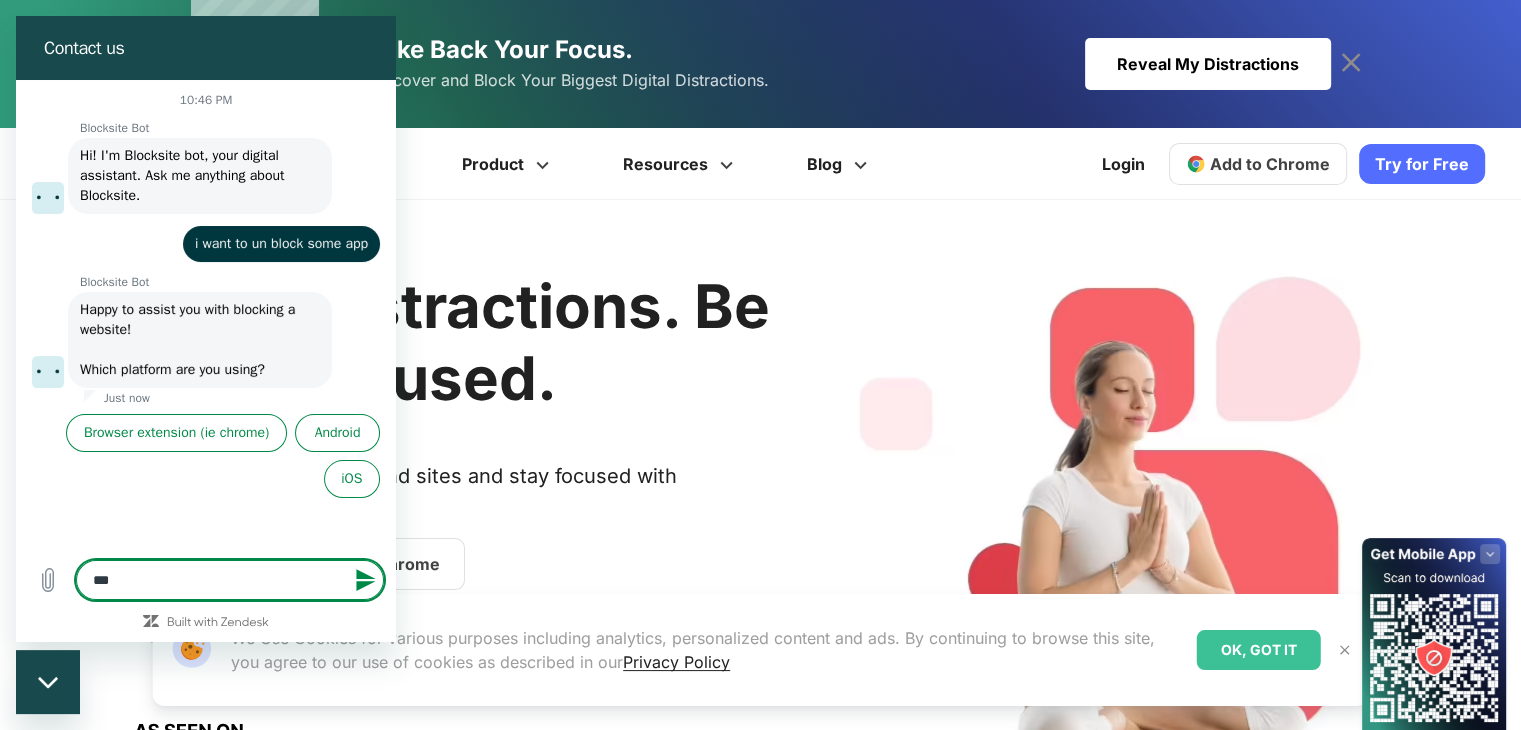 type on "****" 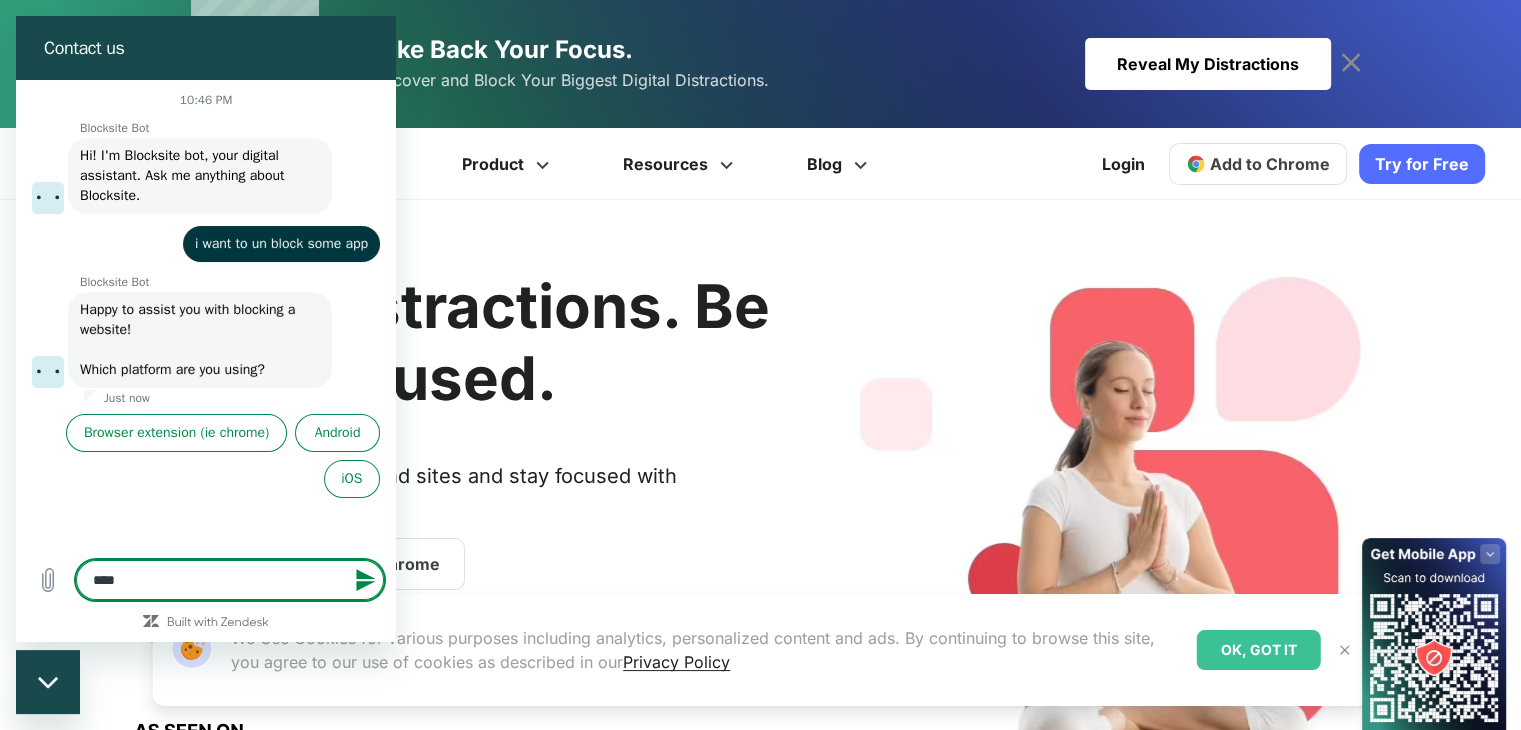 type on "*****" 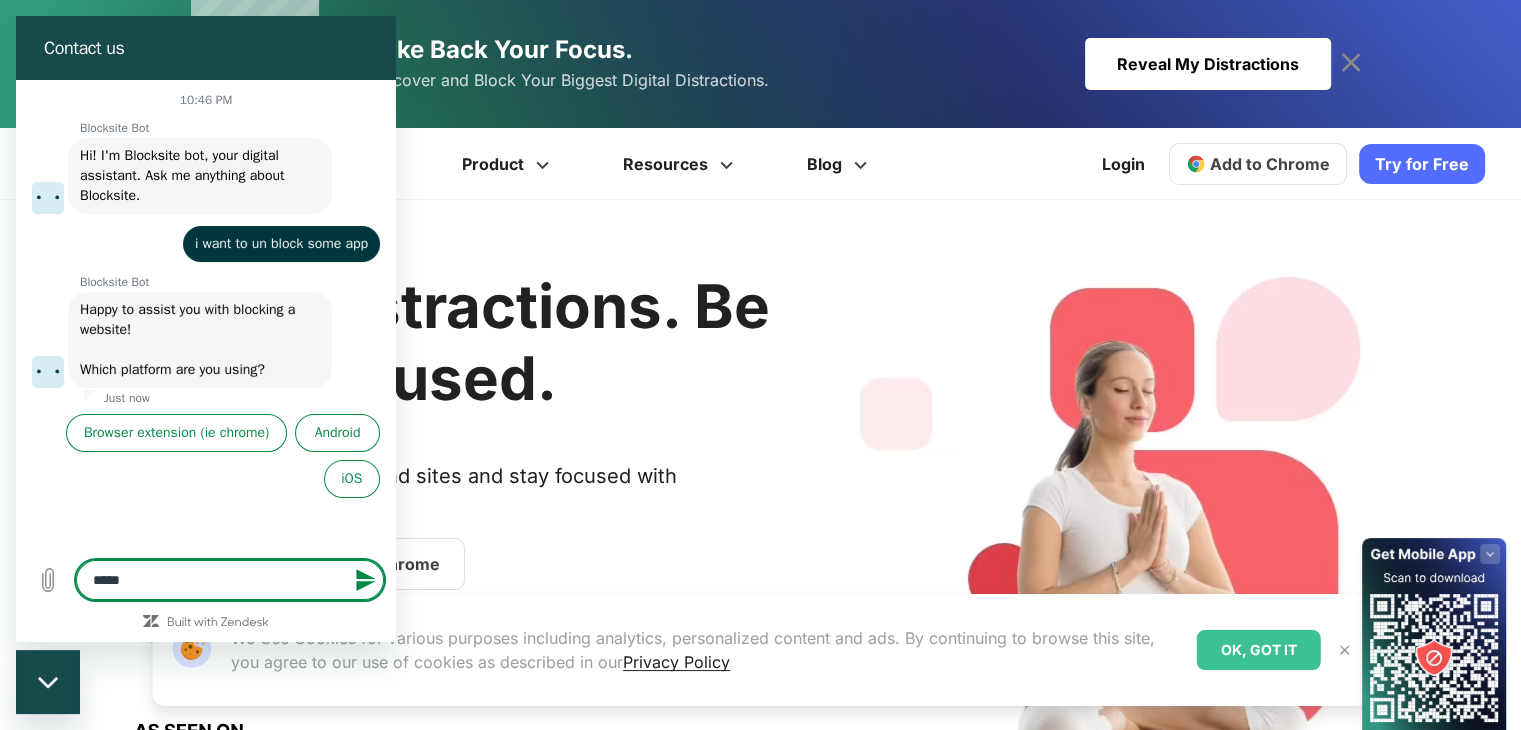type on "******" 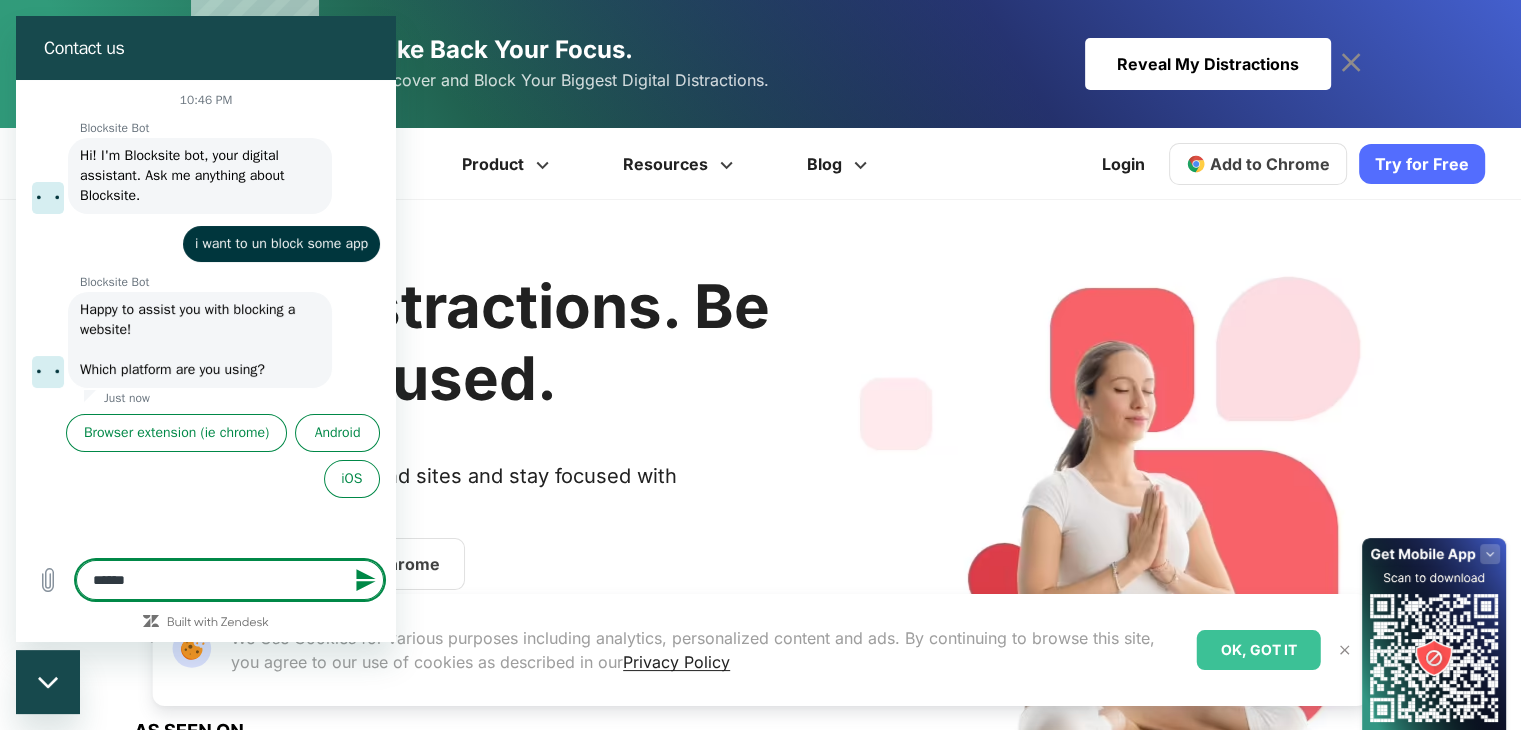 type on "*******" 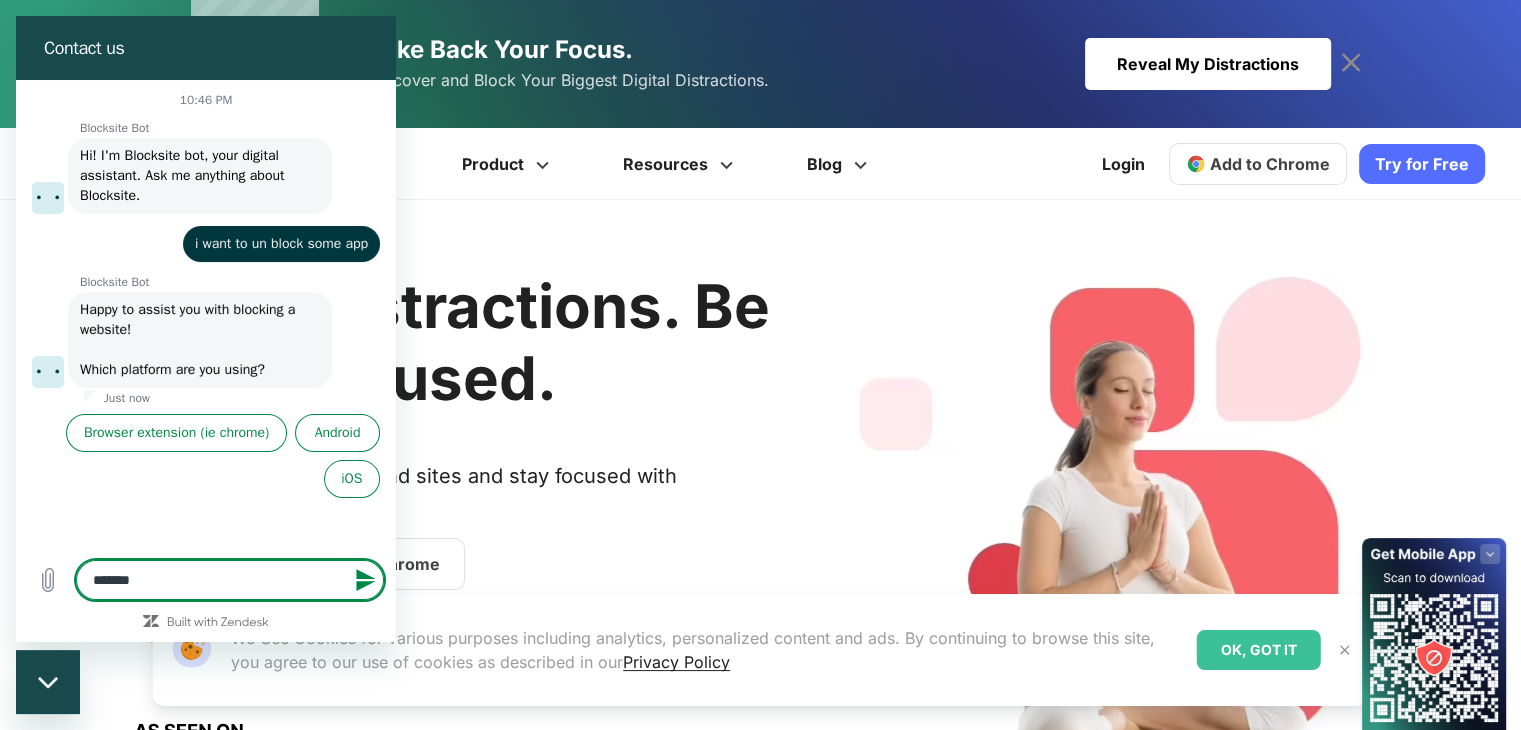 type on "******" 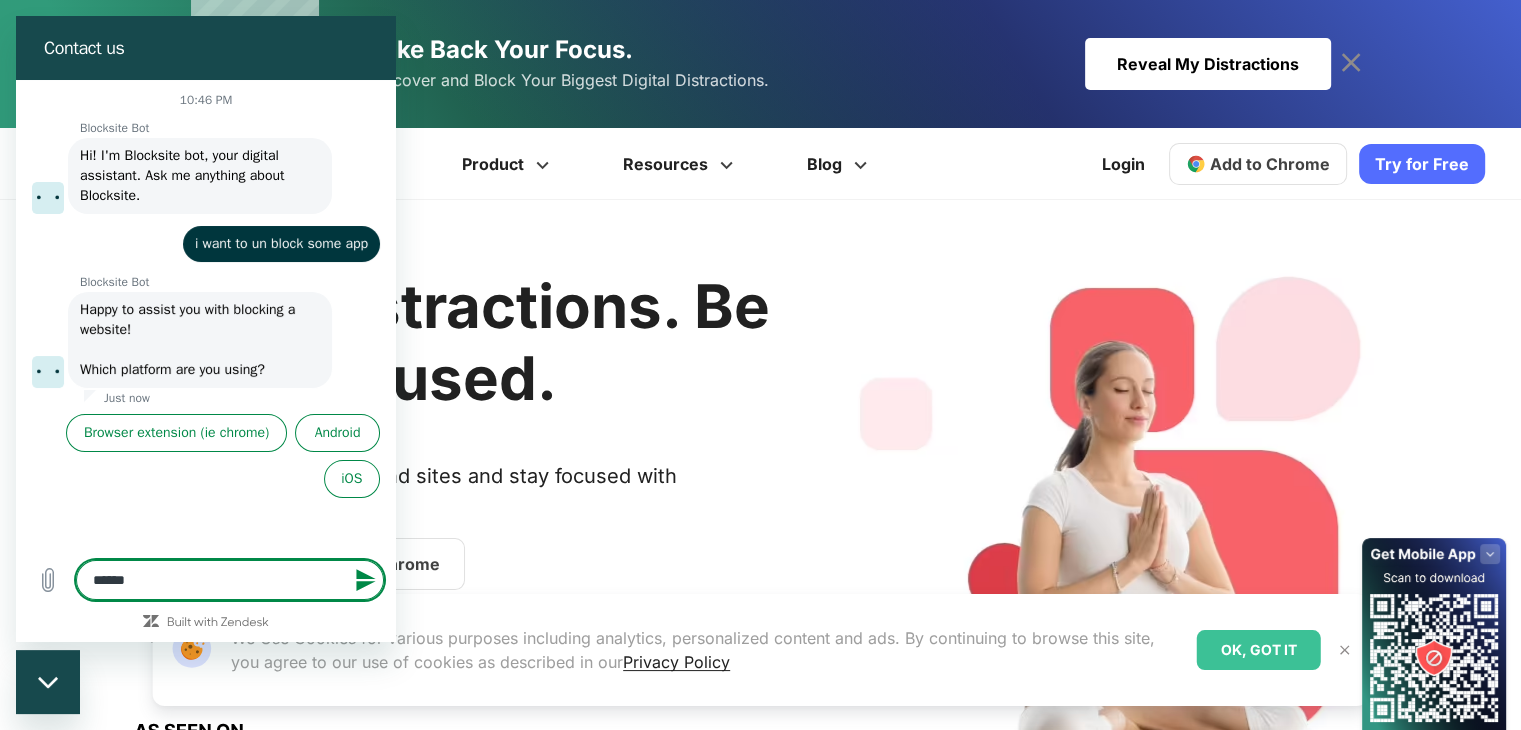 type on "******" 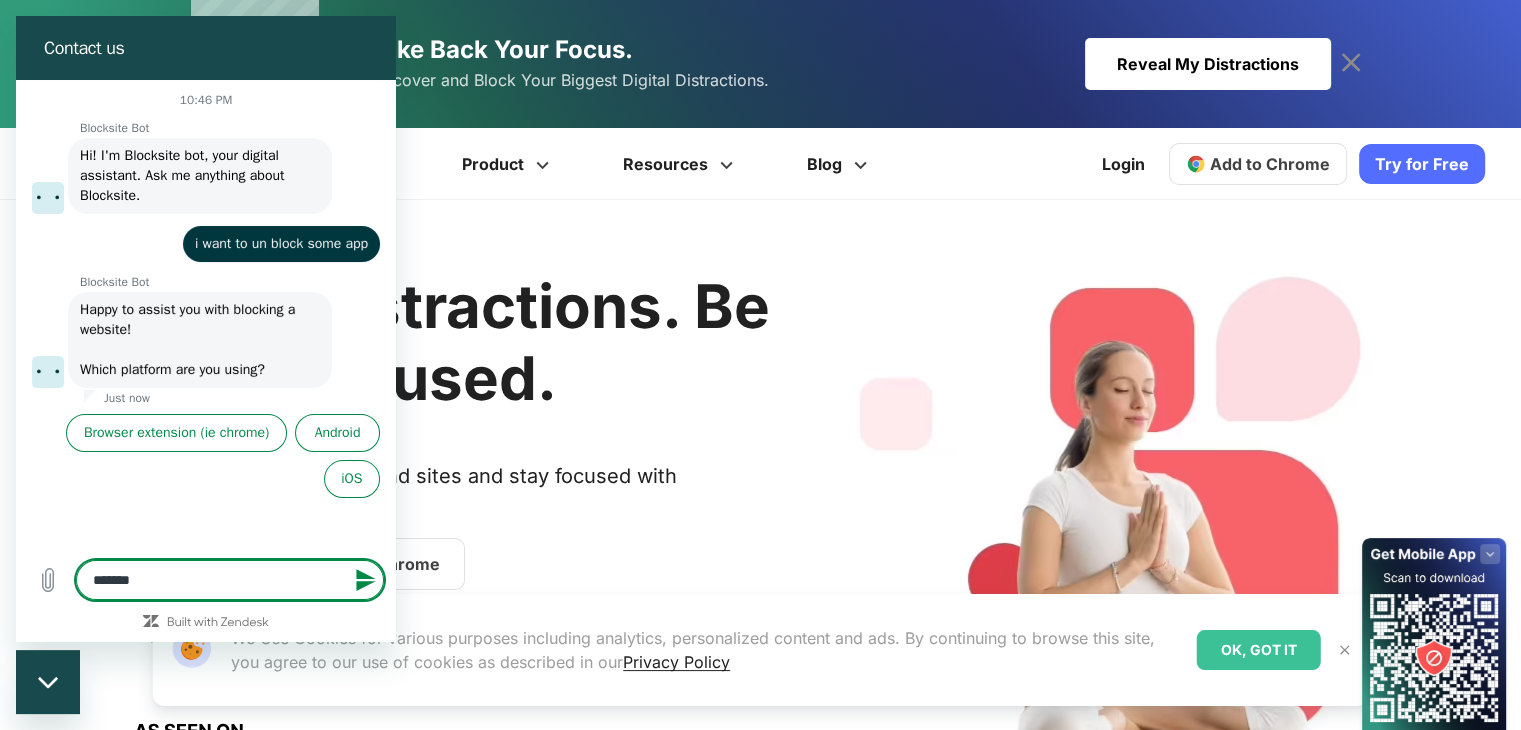 type on "********" 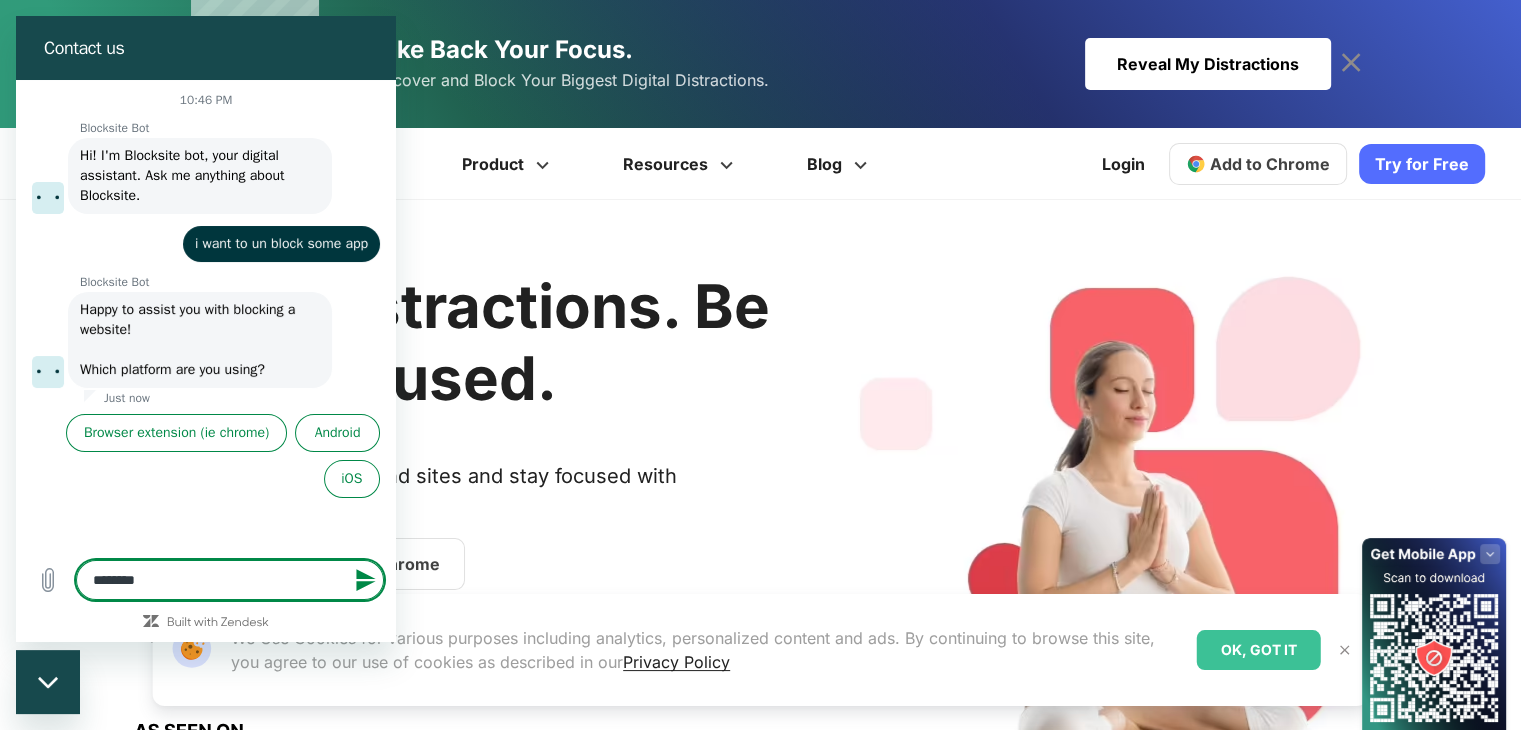 type on "*" 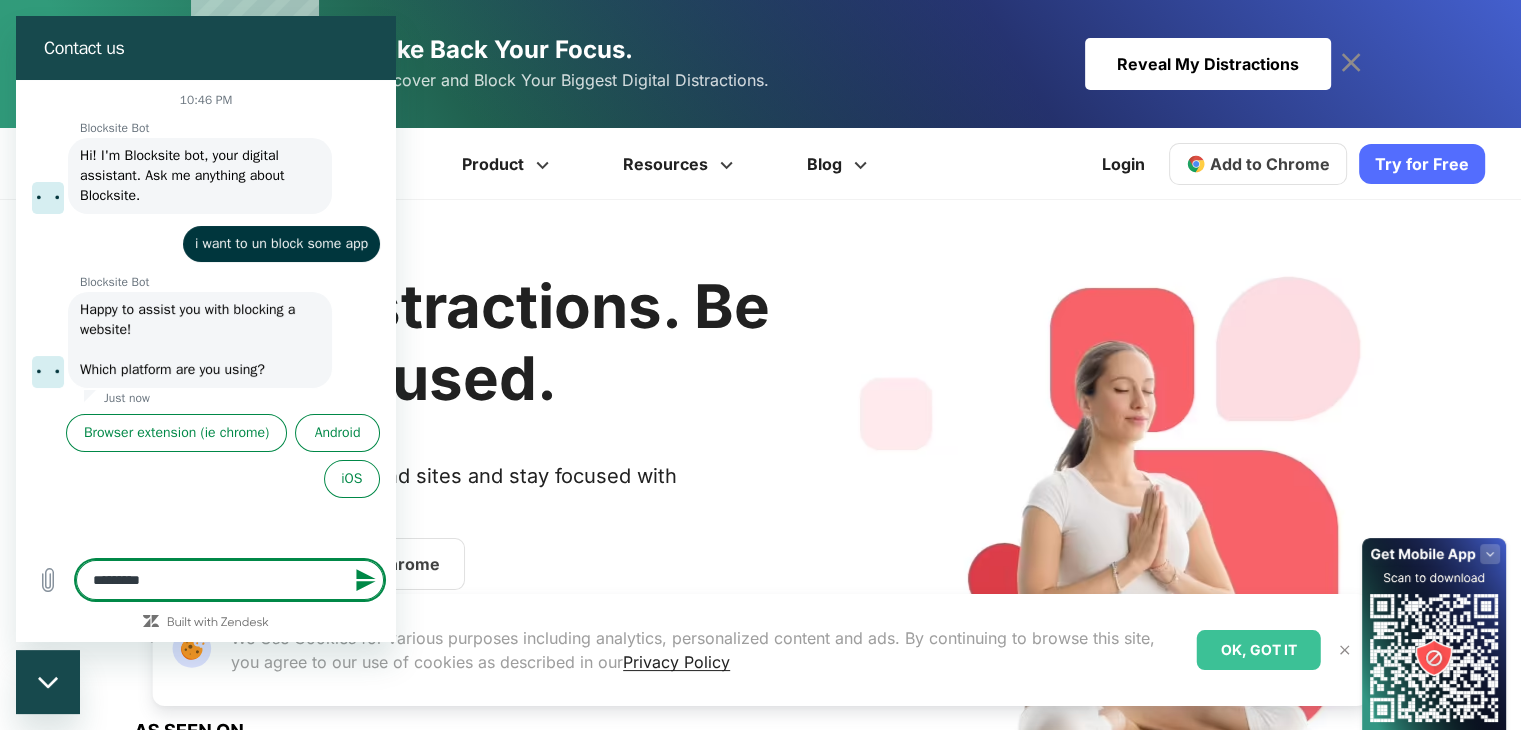 type on "*********" 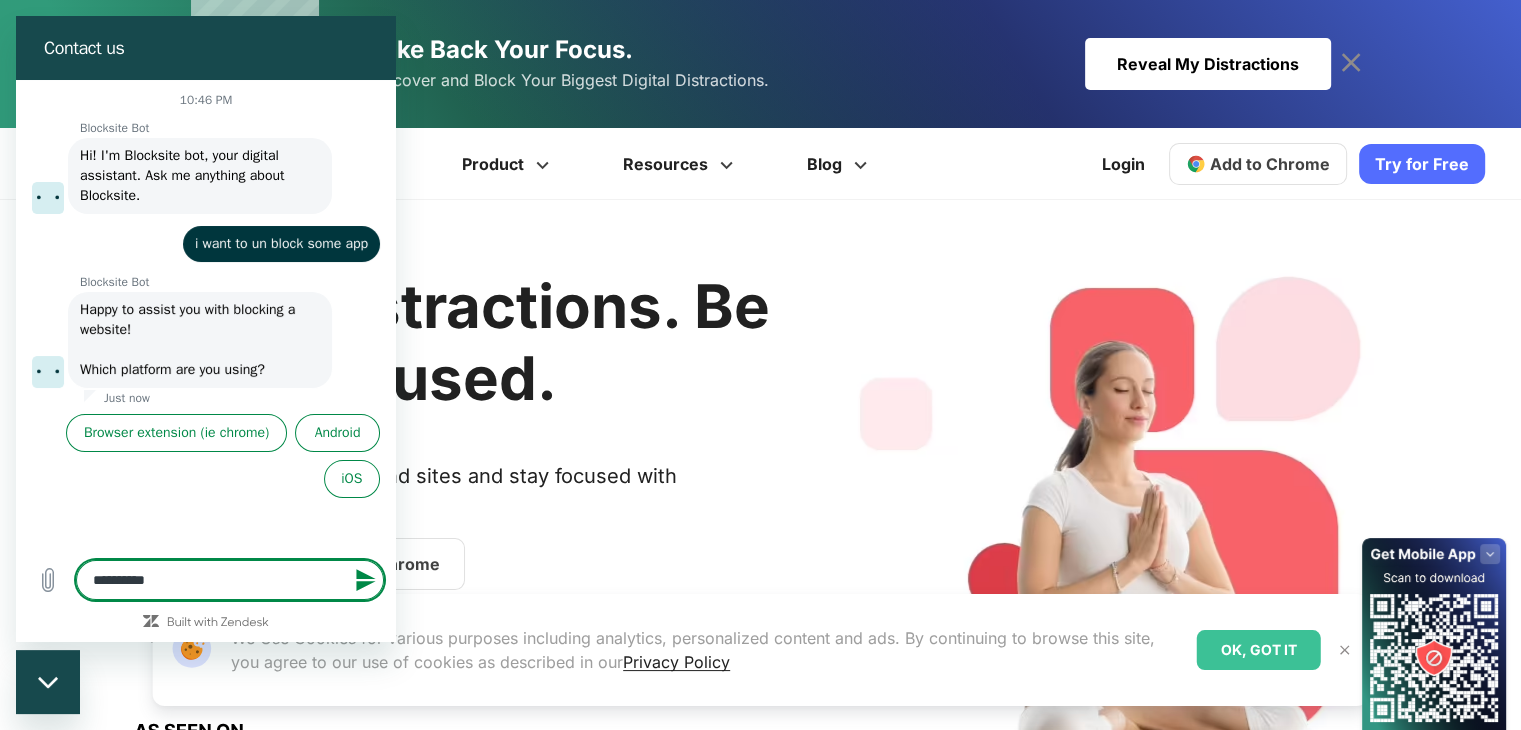 type on "**********" 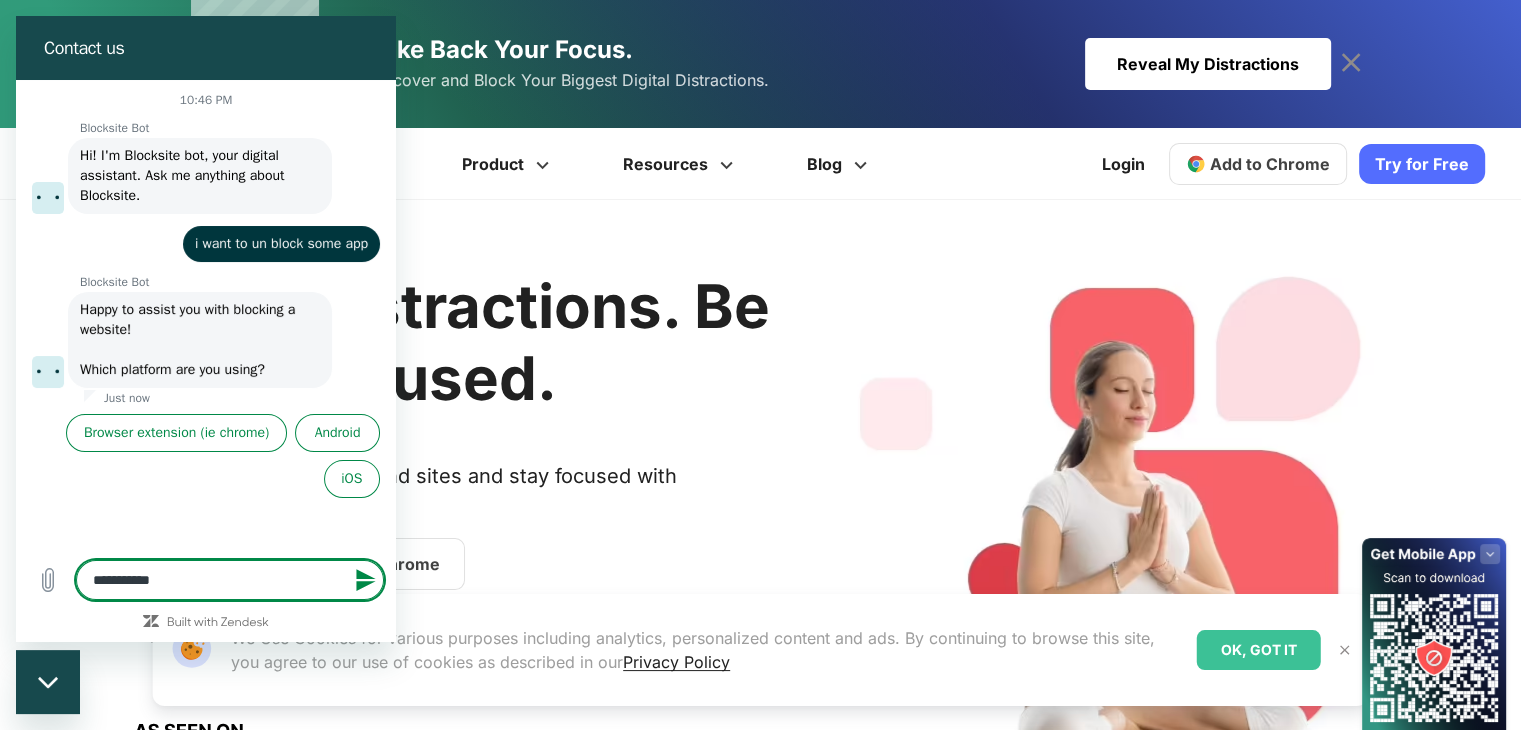 type on "**********" 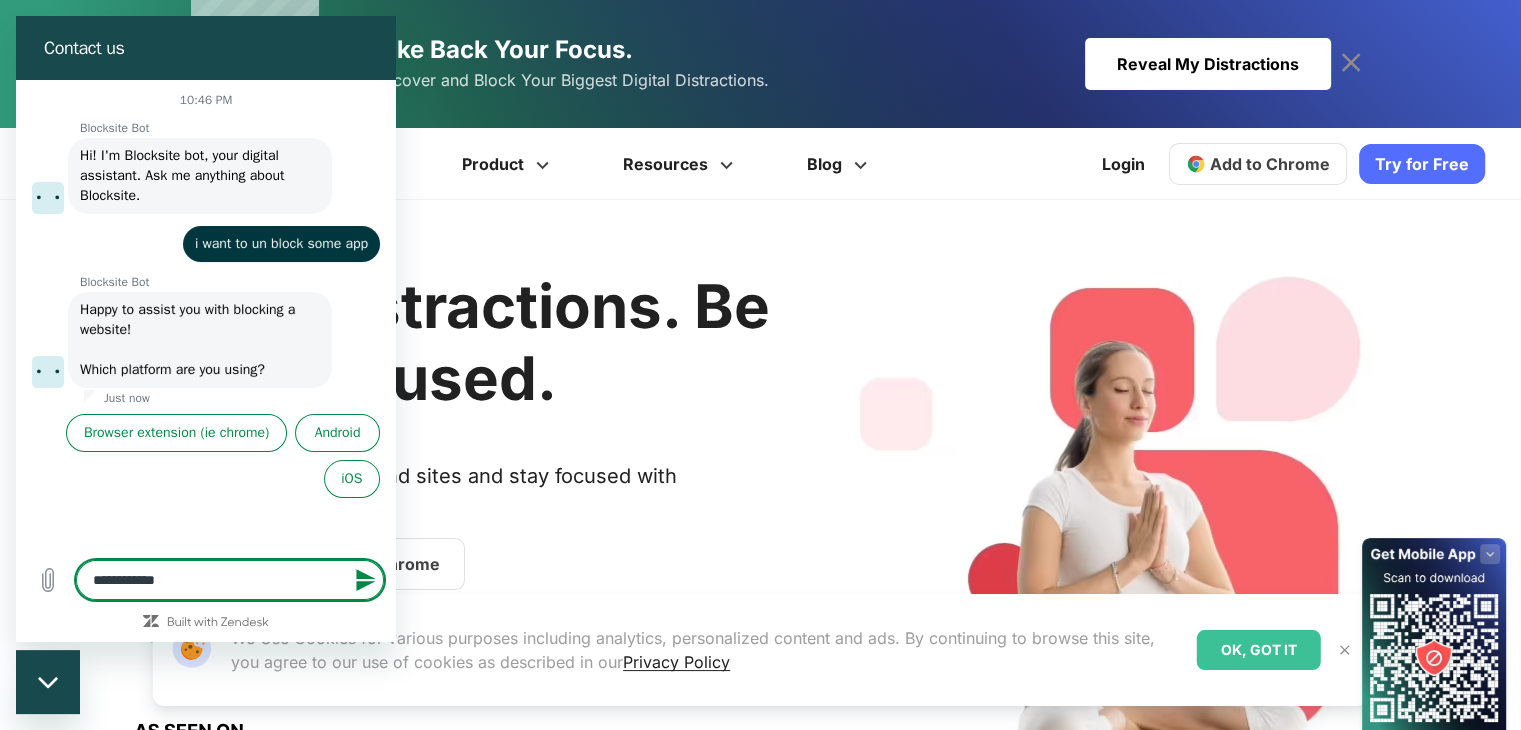 type on "**********" 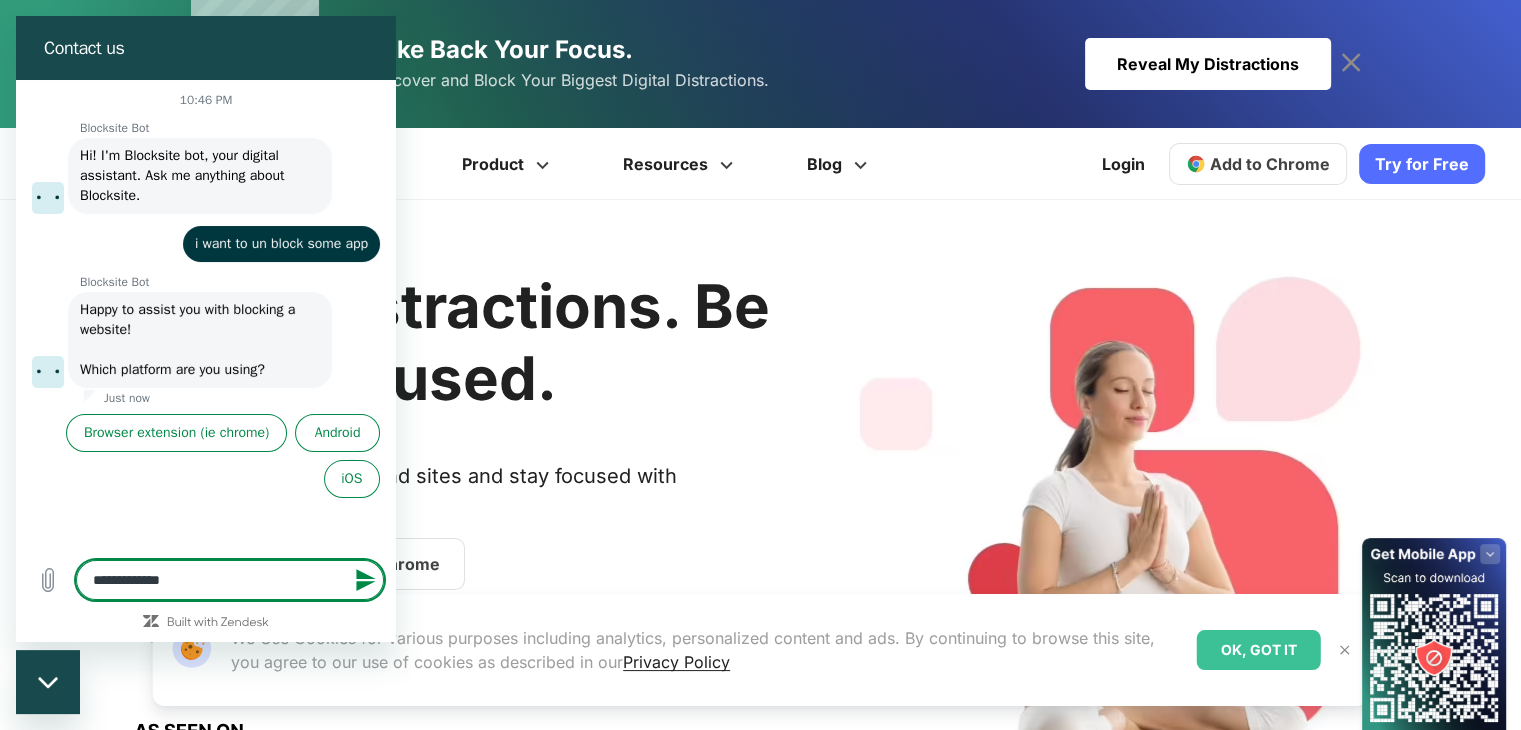 type on "**********" 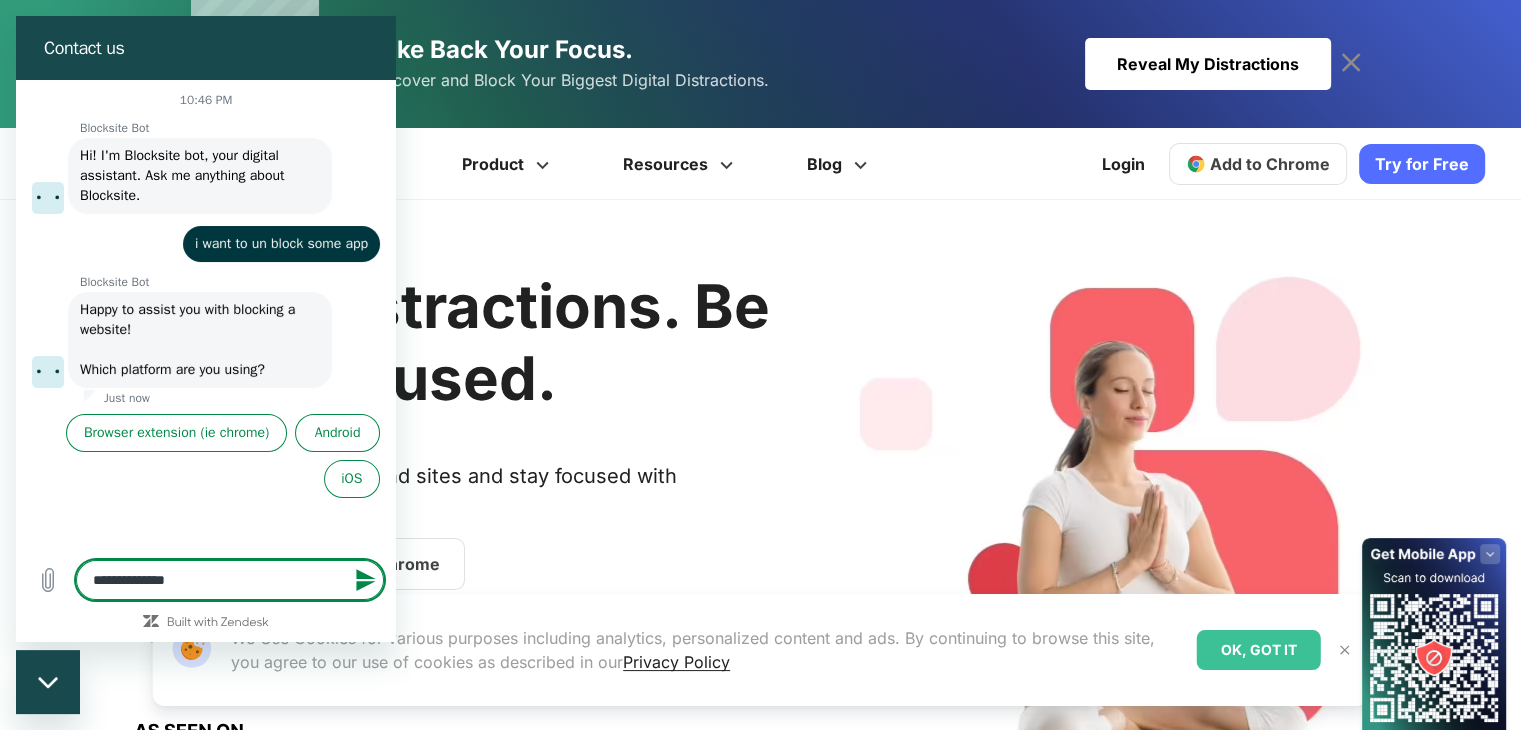 type on "**********" 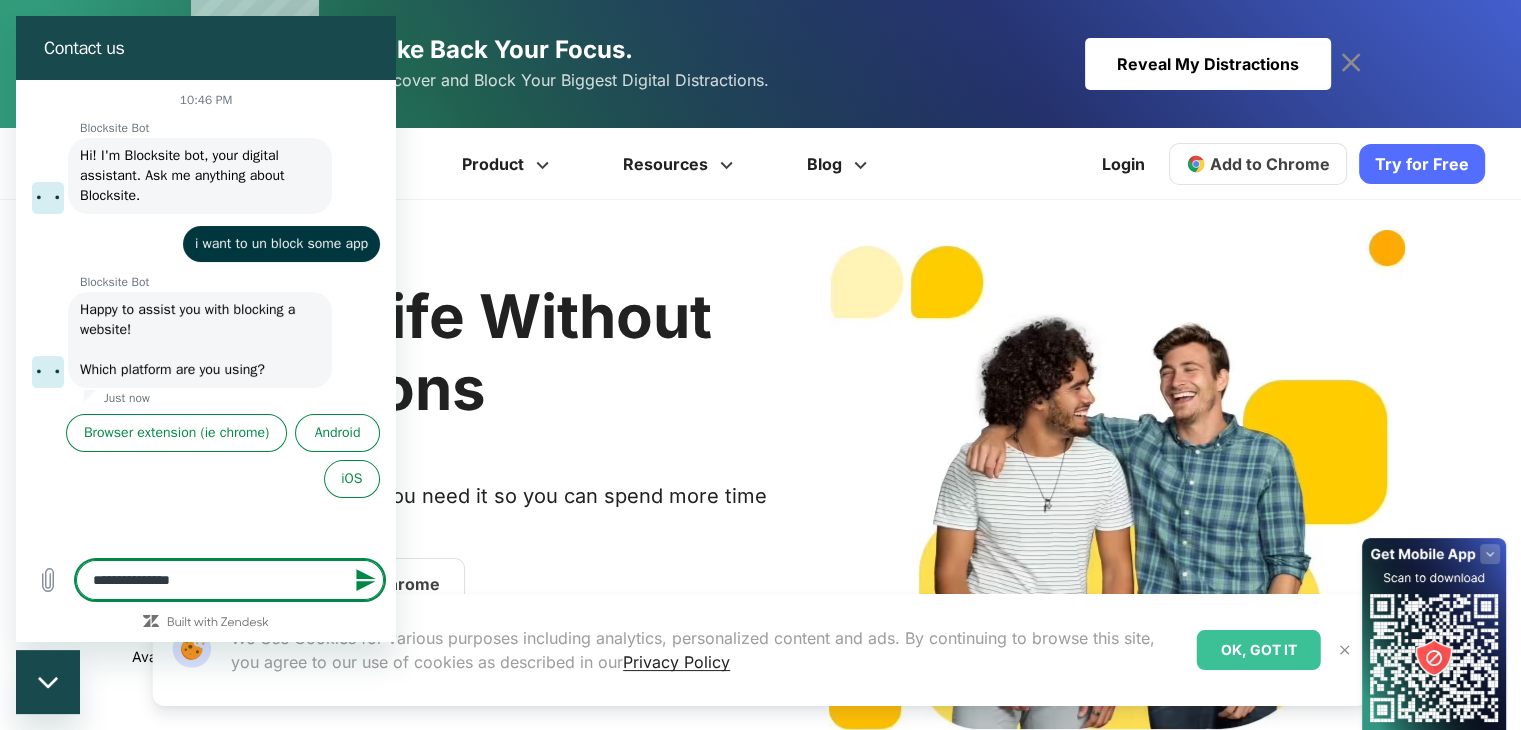 type on "**********" 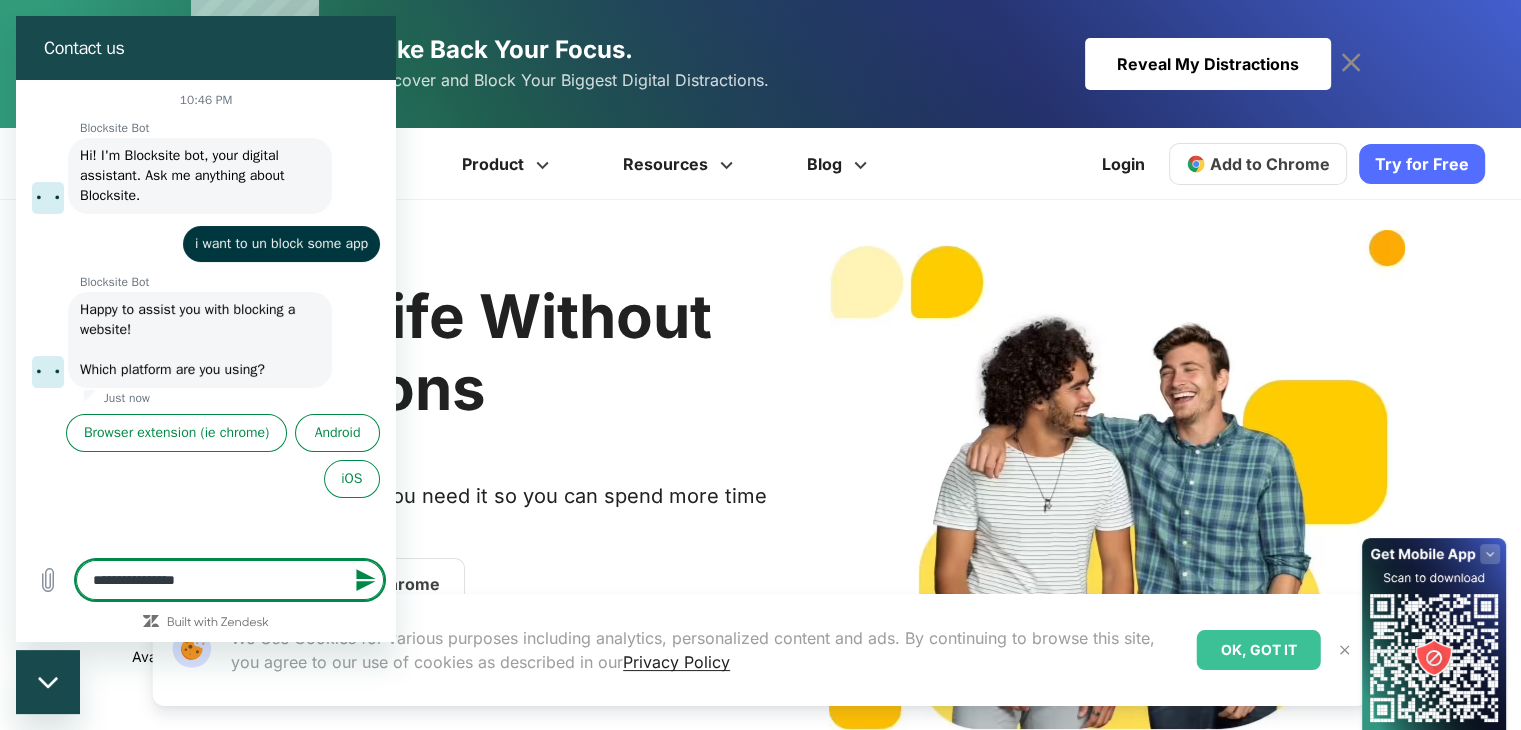 type on "**********" 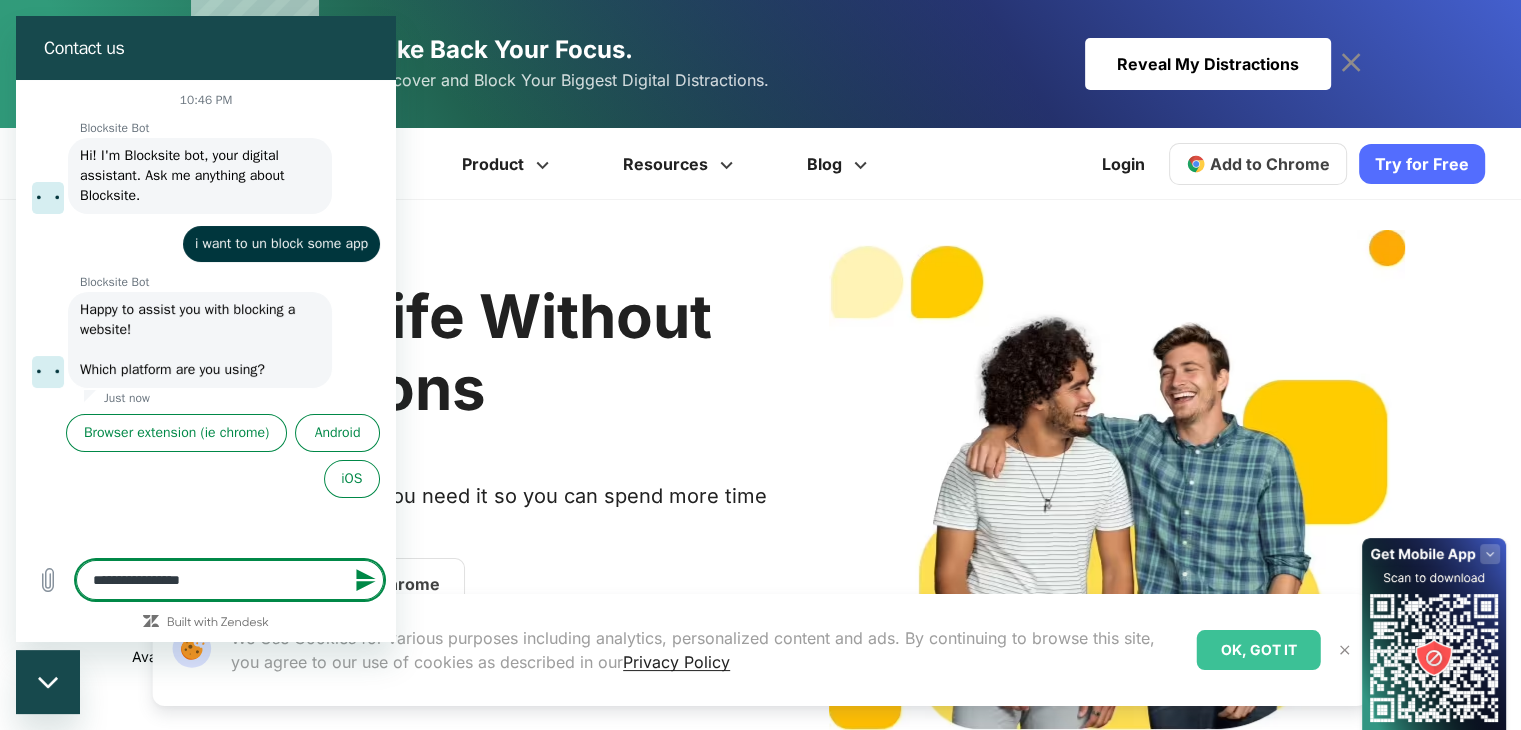type on "**********" 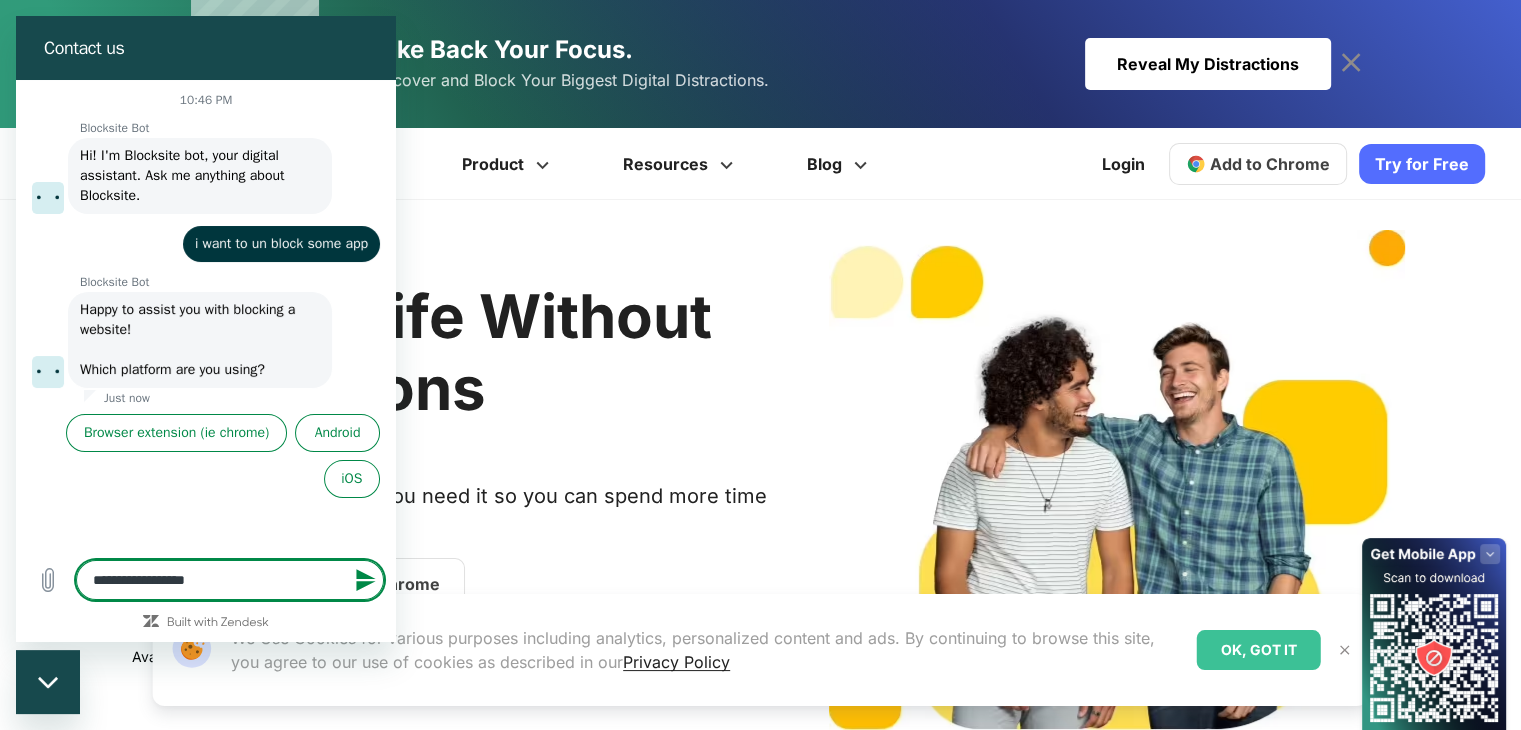 type on "**********" 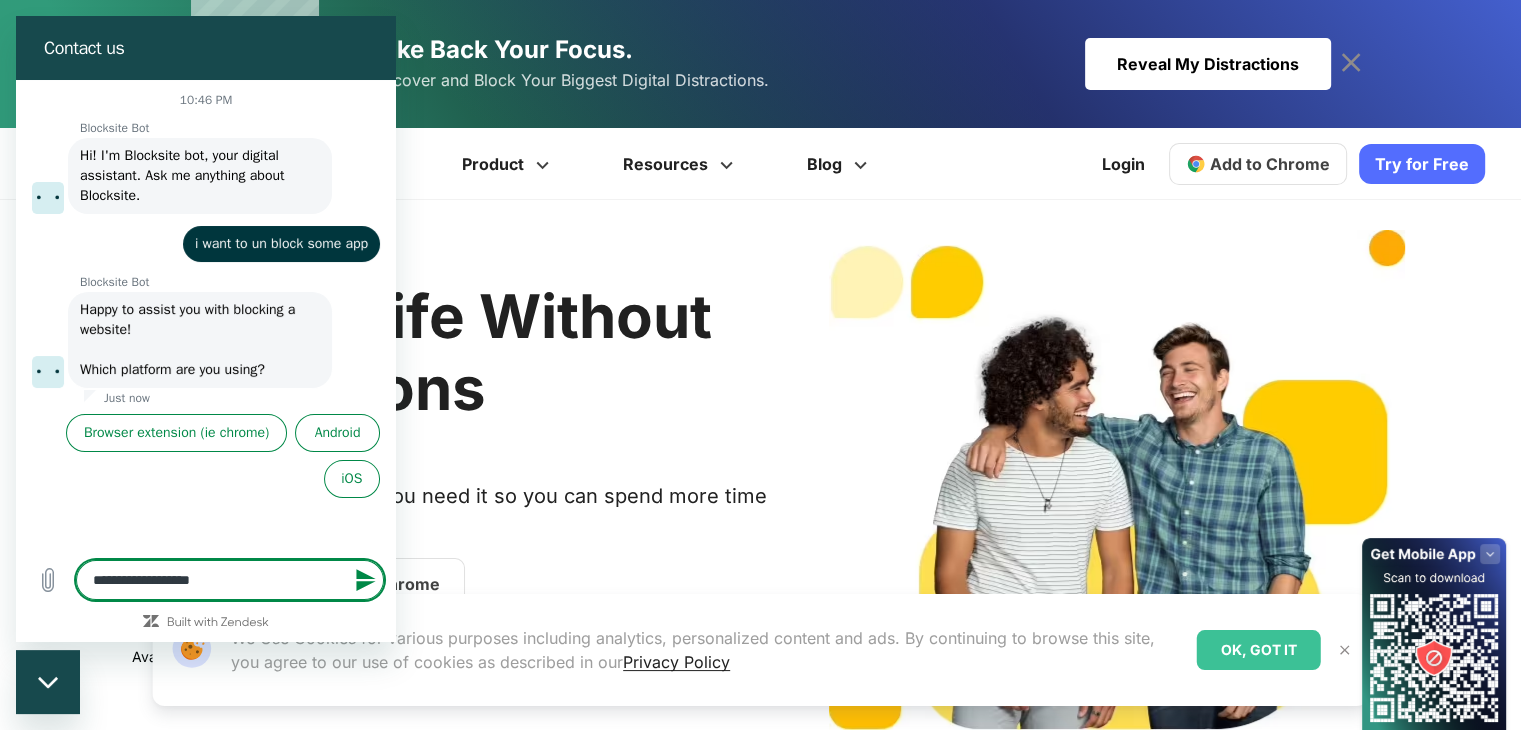 type on "**********" 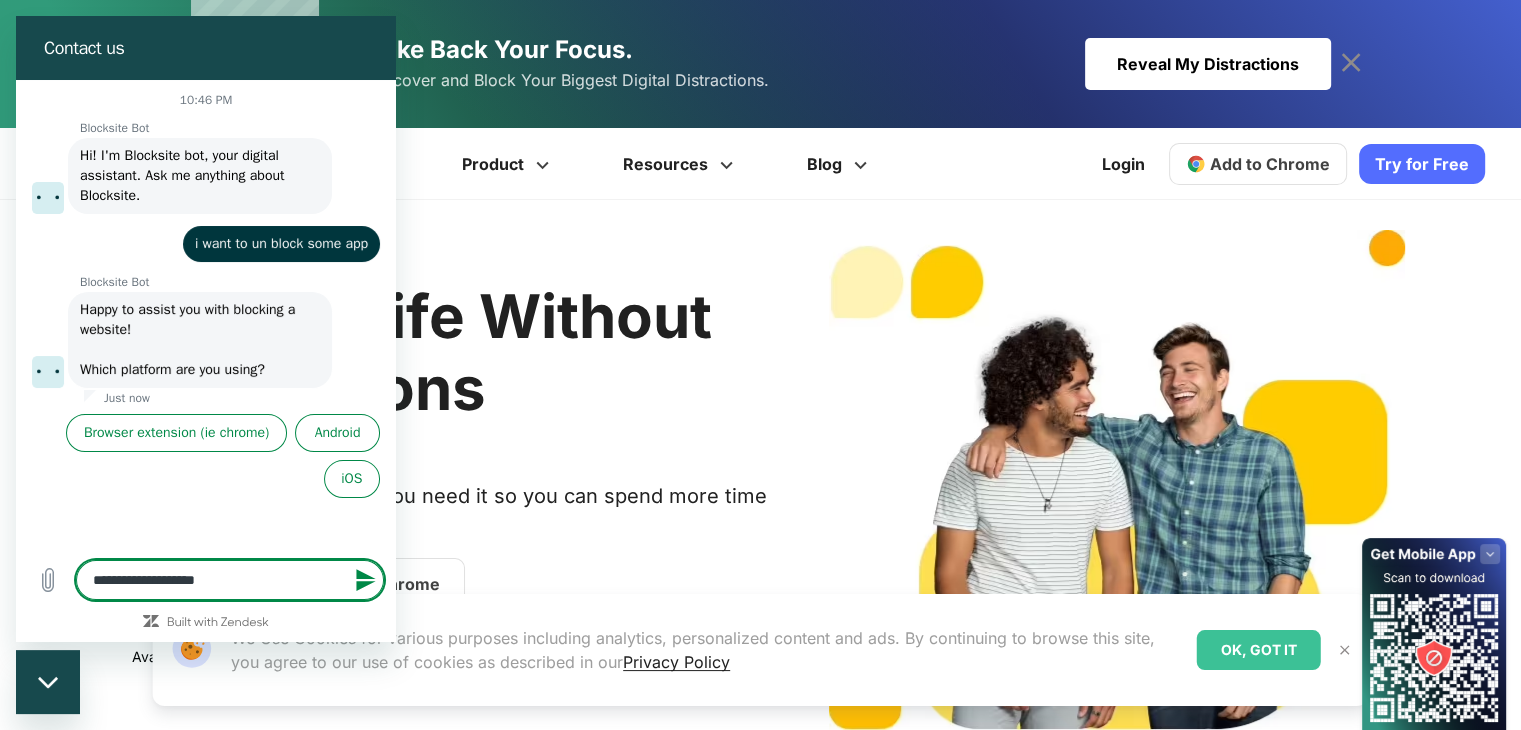 type 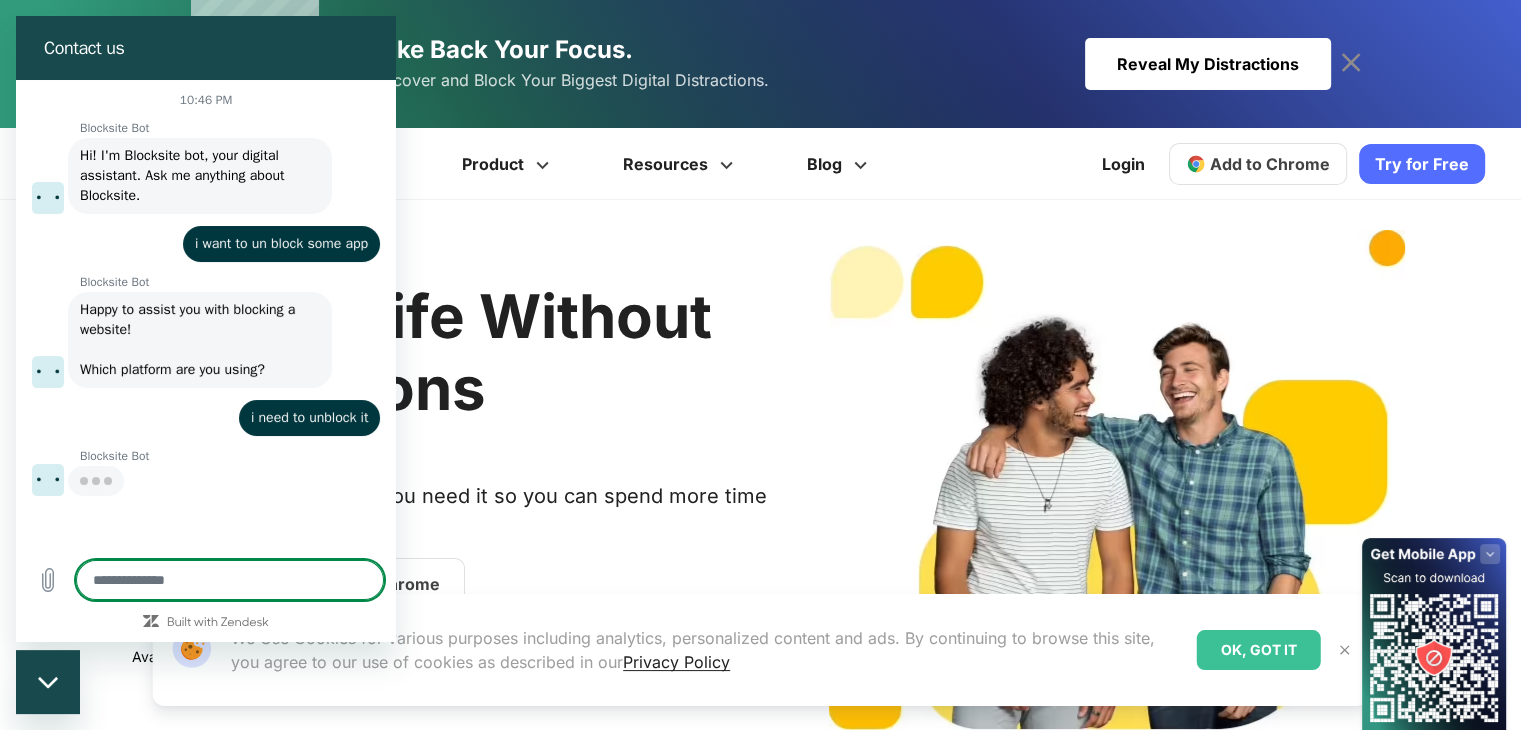 type on "*" 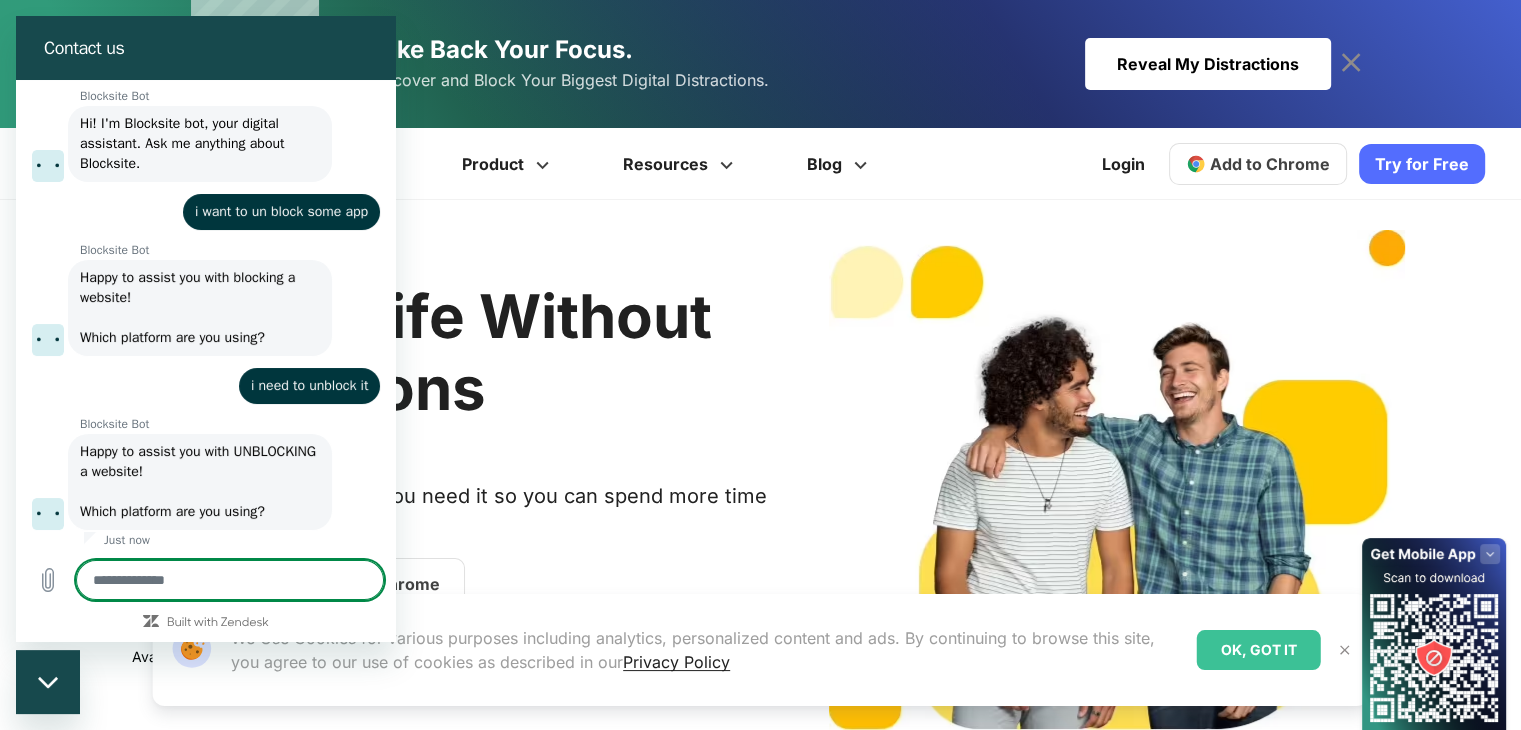 scroll, scrollTop: 128, scrollLeft: 0, axis: vertical 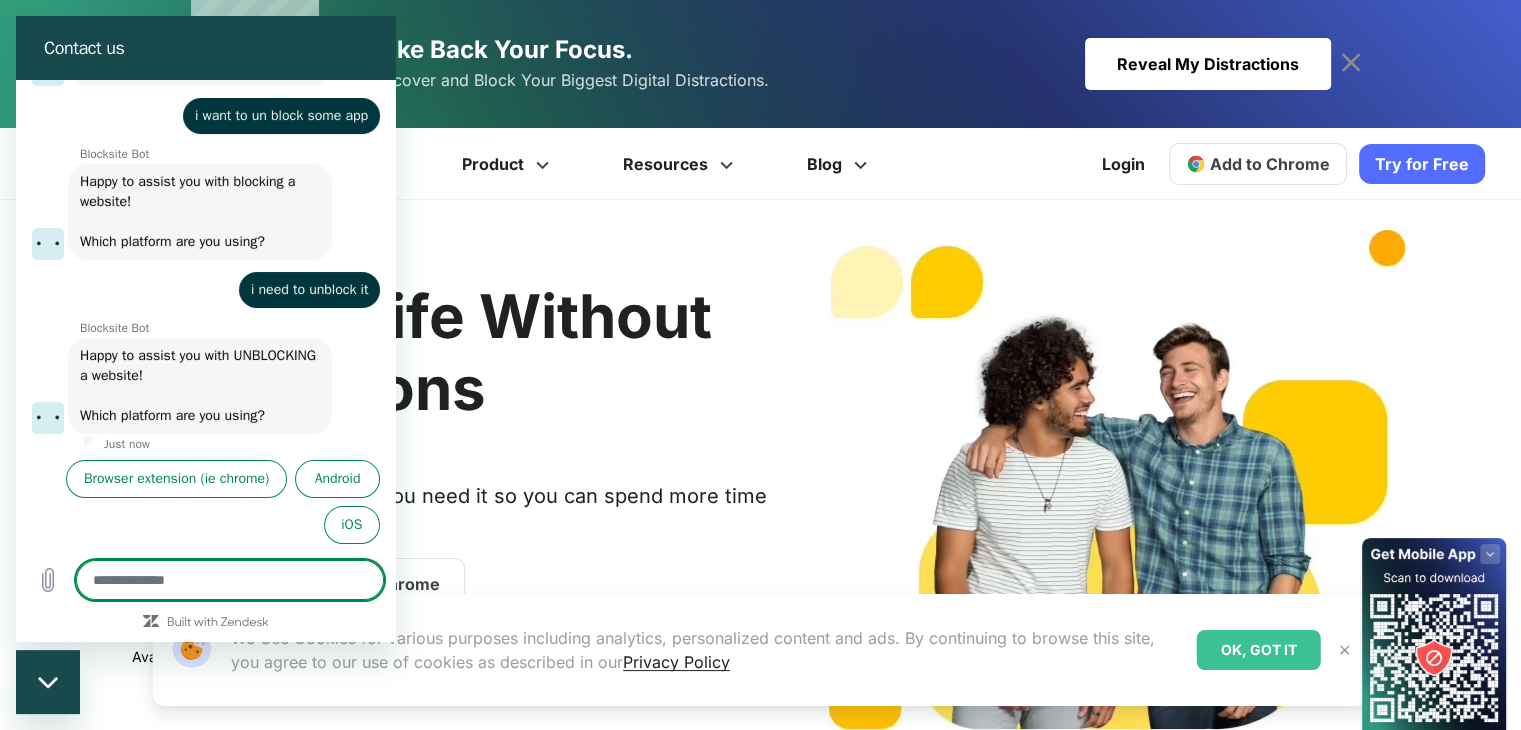 click at bounding box center [230, 580] 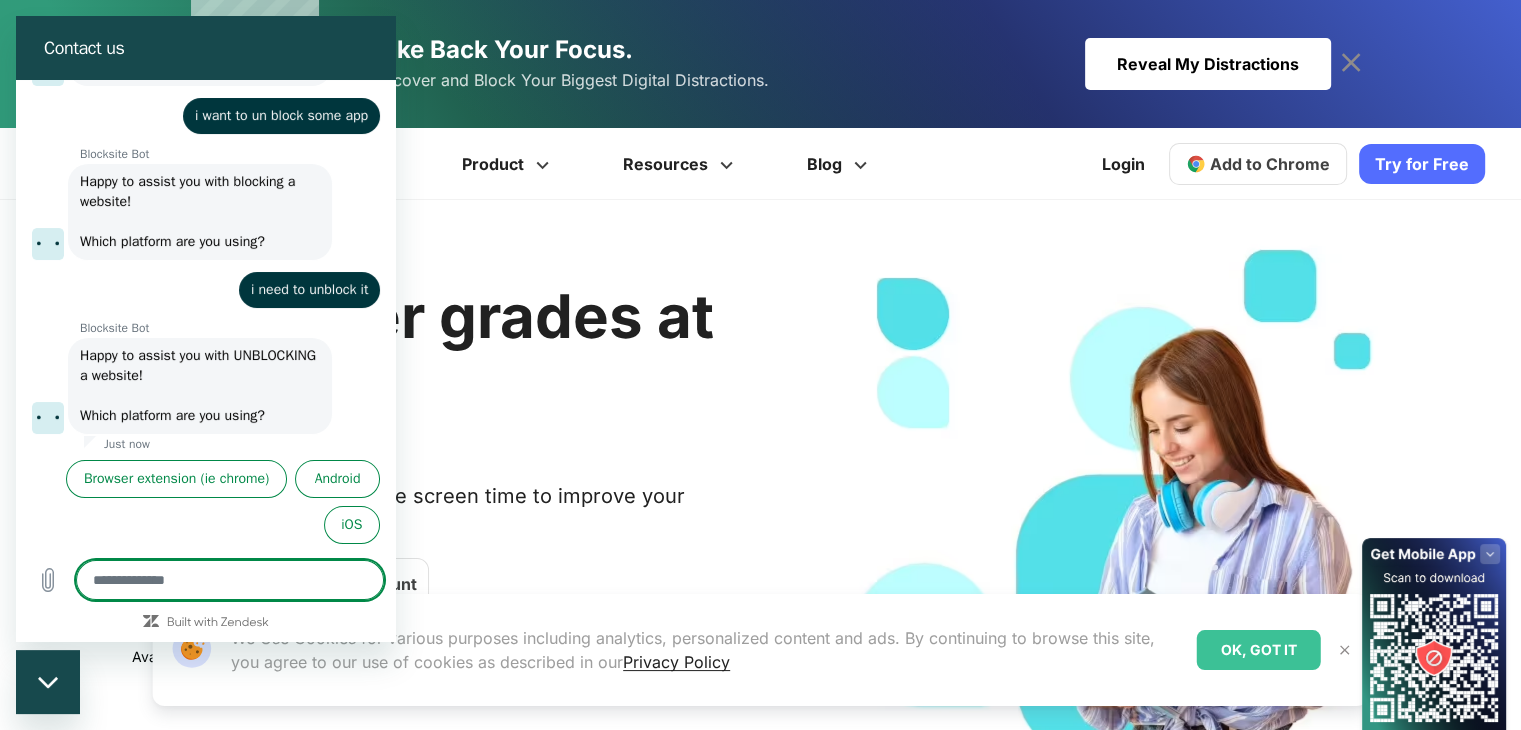 type on "*" 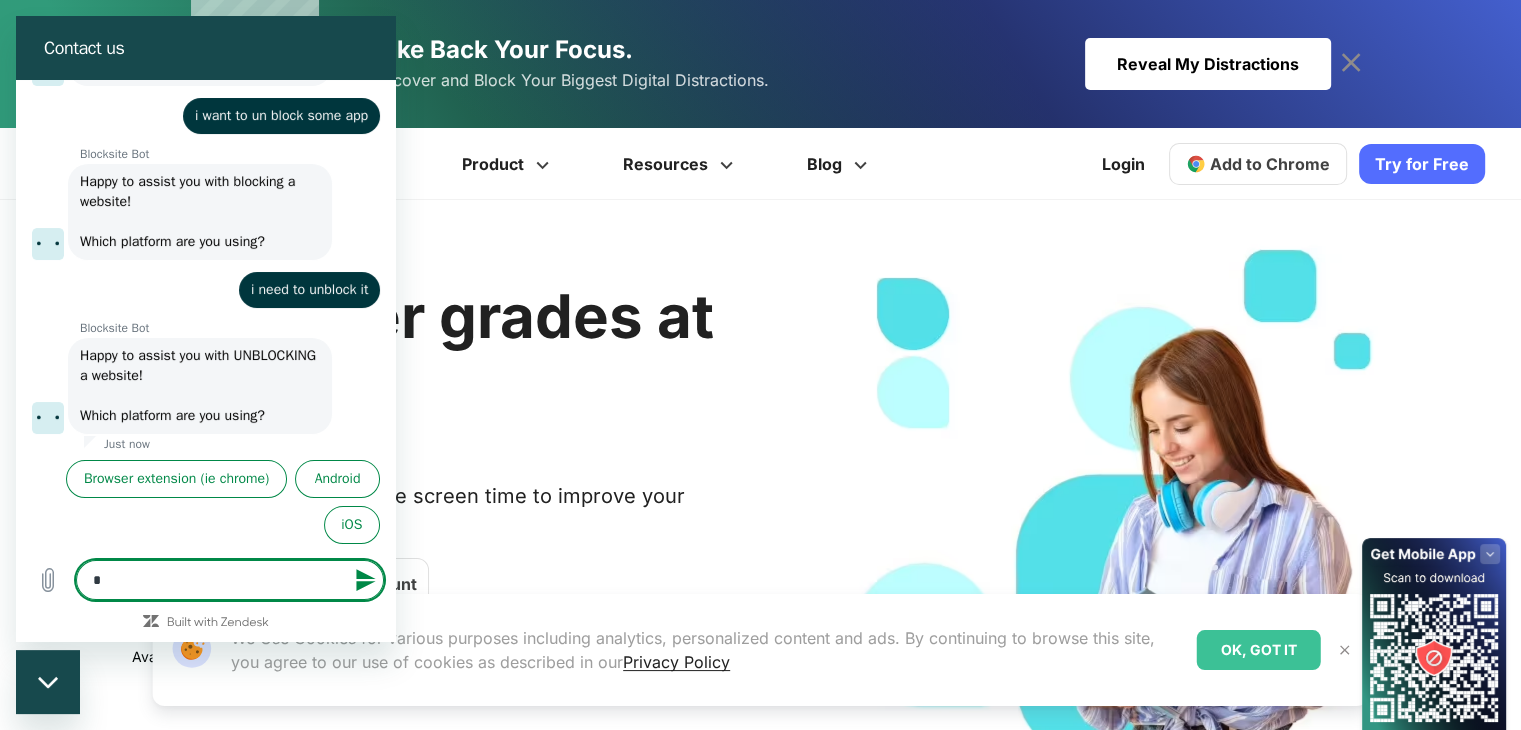 type on "**" 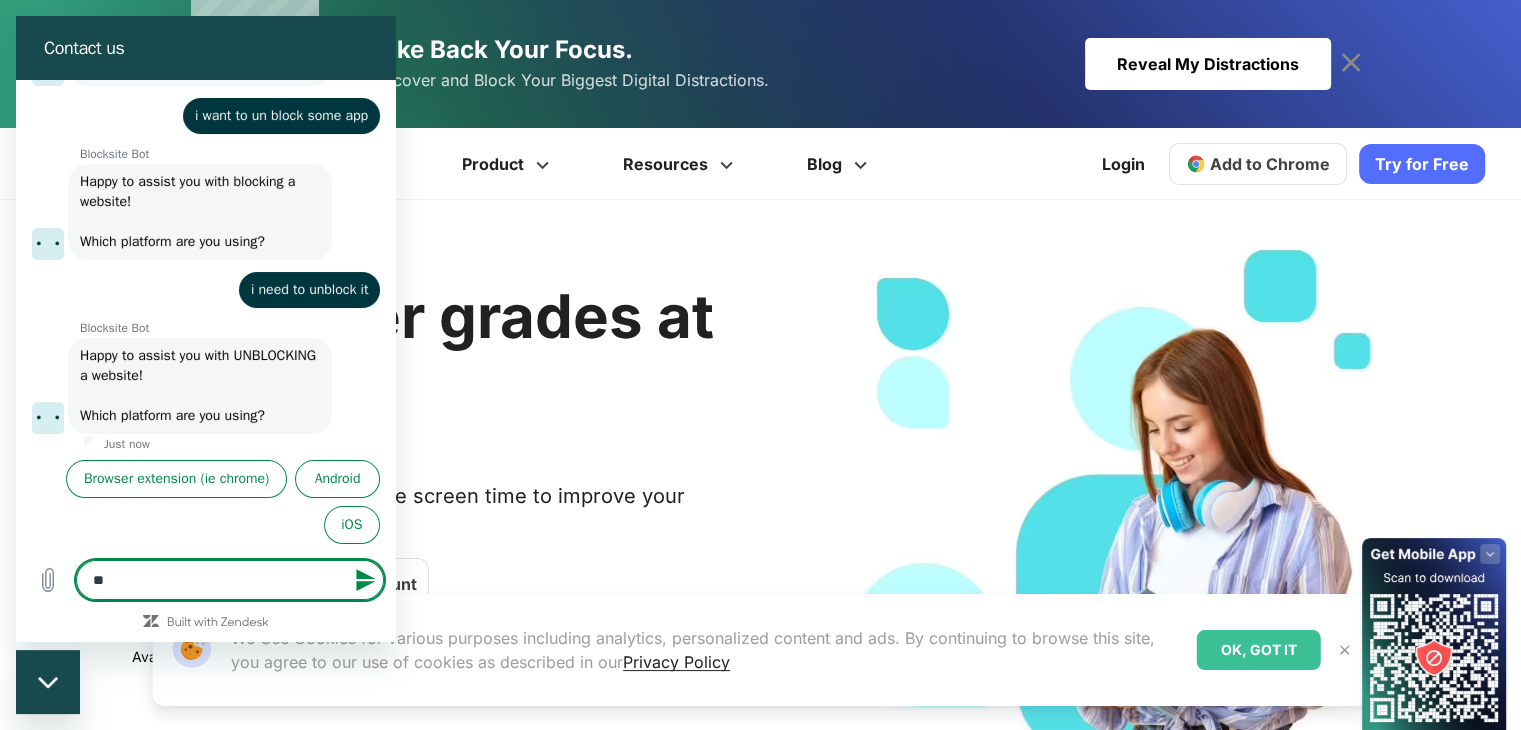 type on "***" 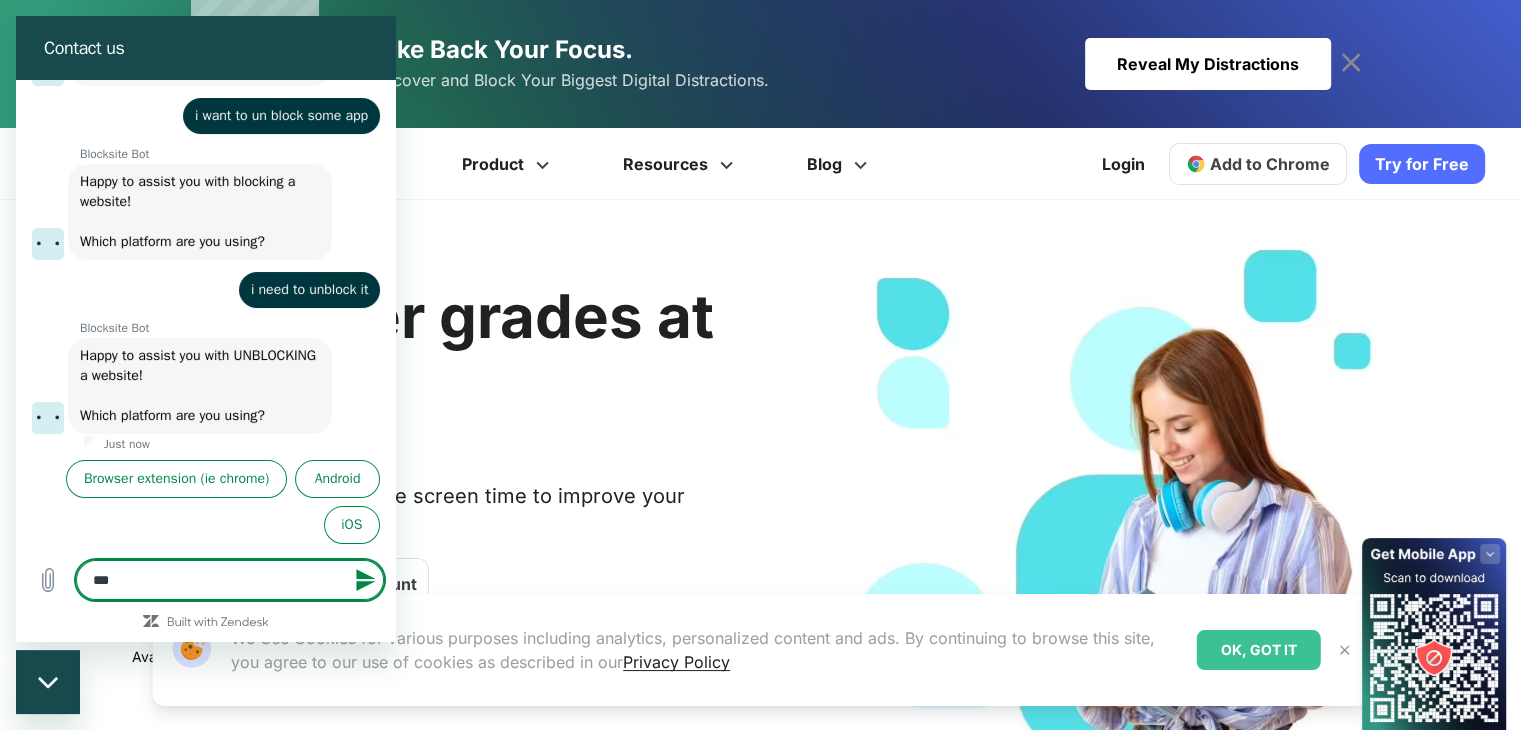 type on "***" 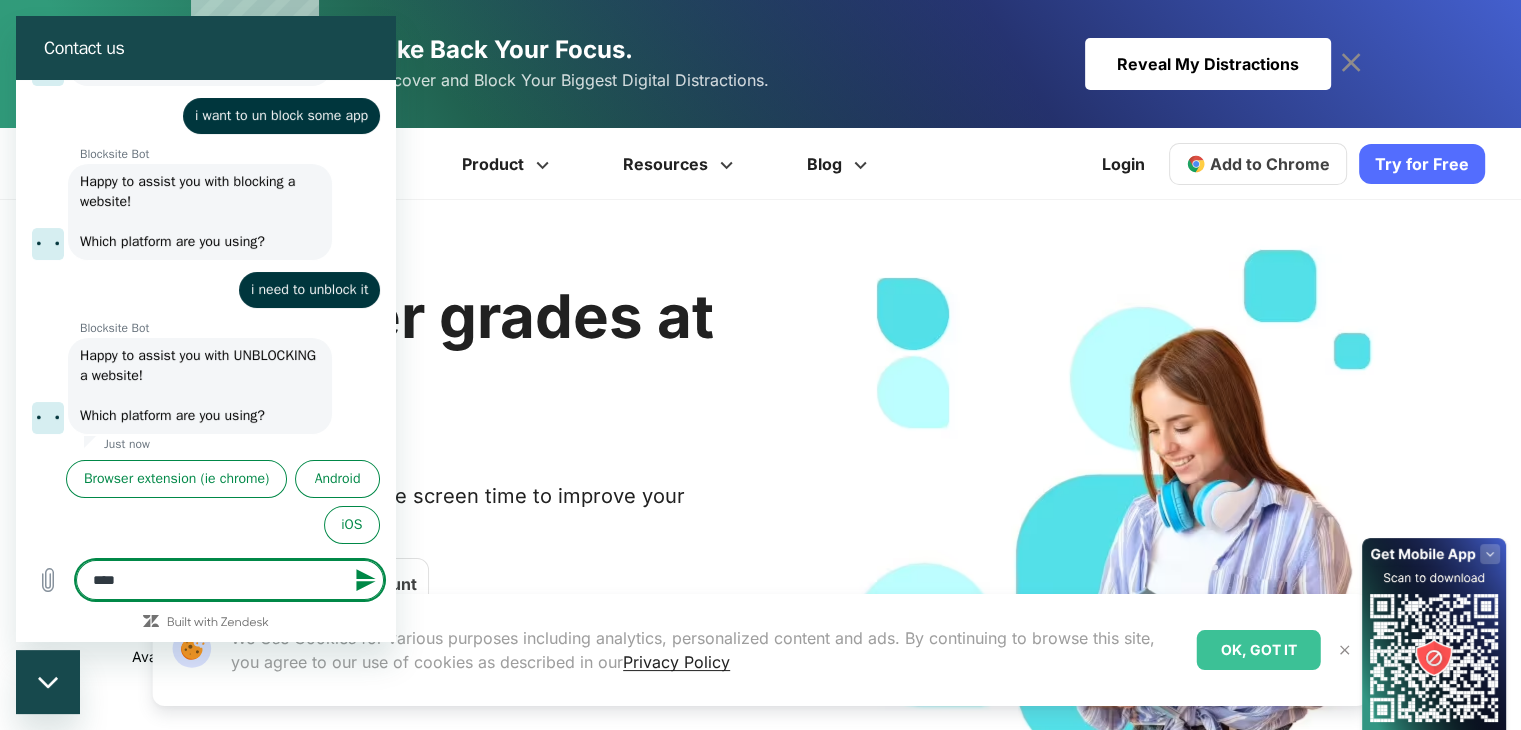 type on "*****" 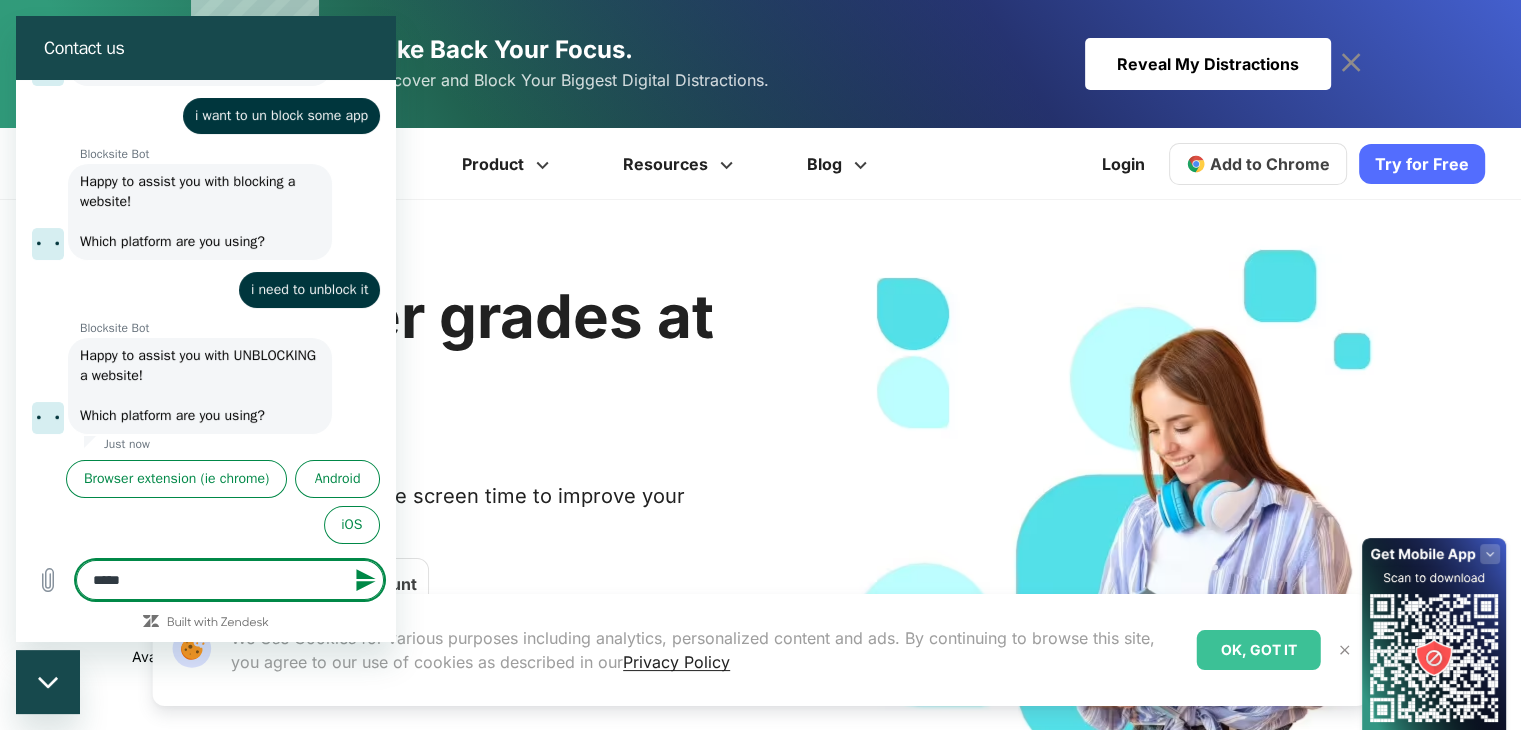 type on "*****" 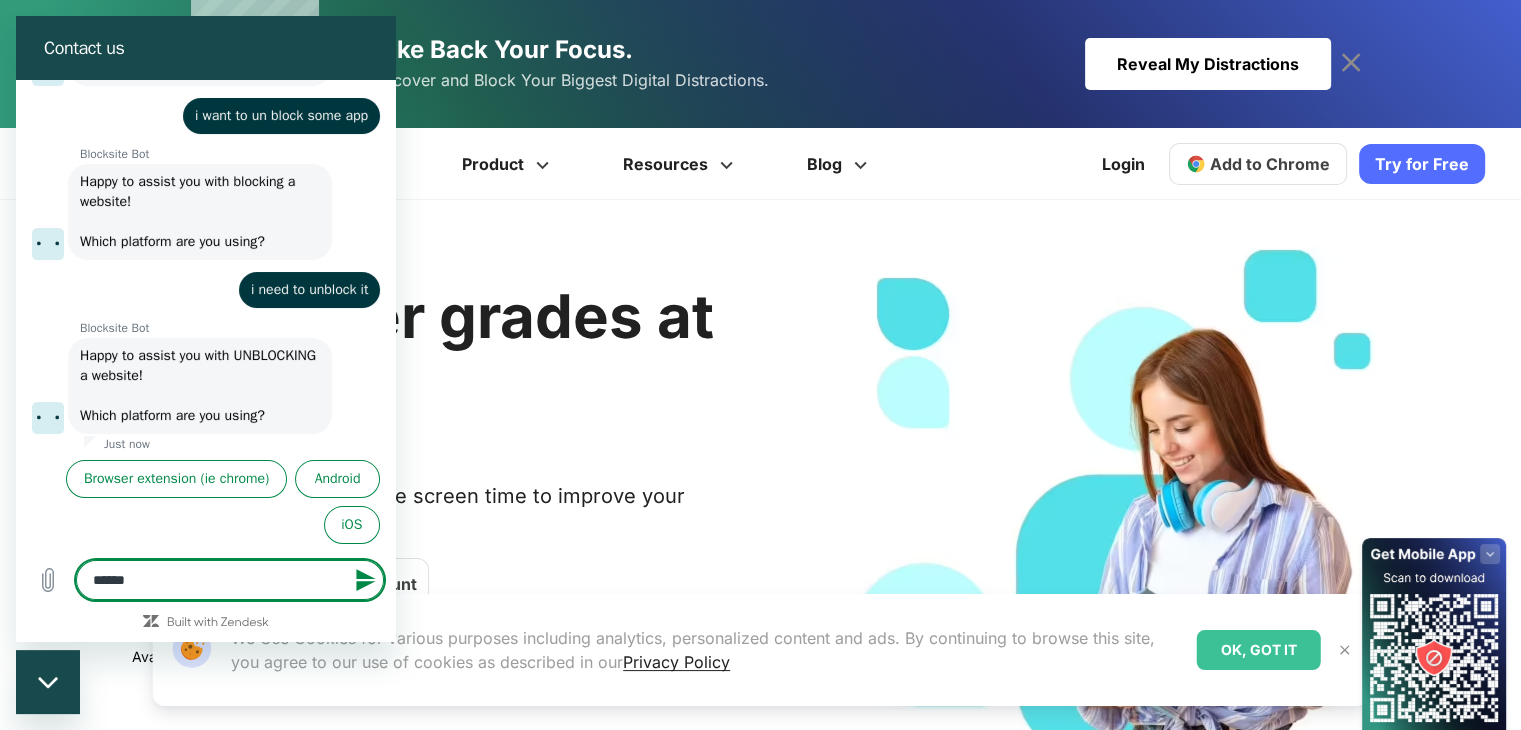 type on "*****" 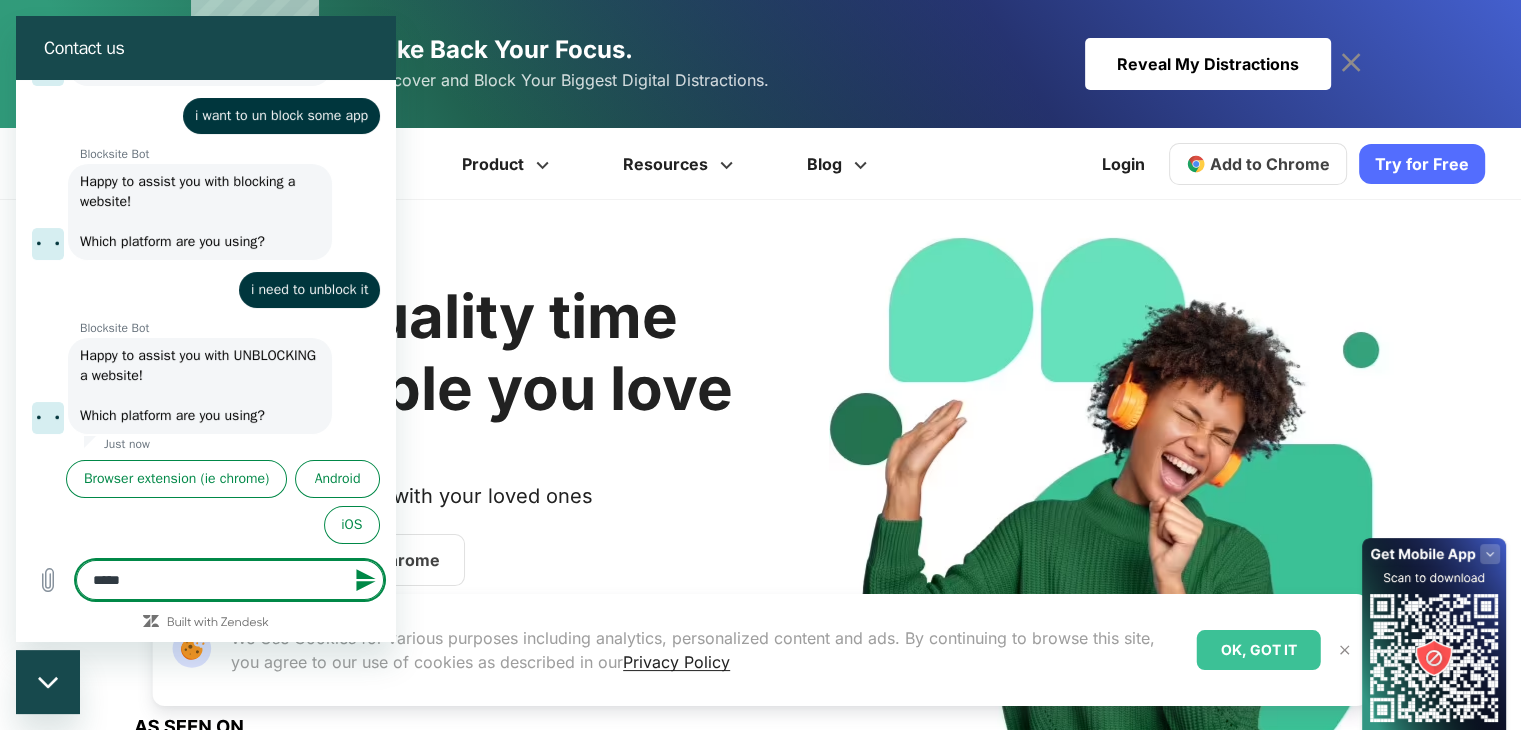 type on "*****" 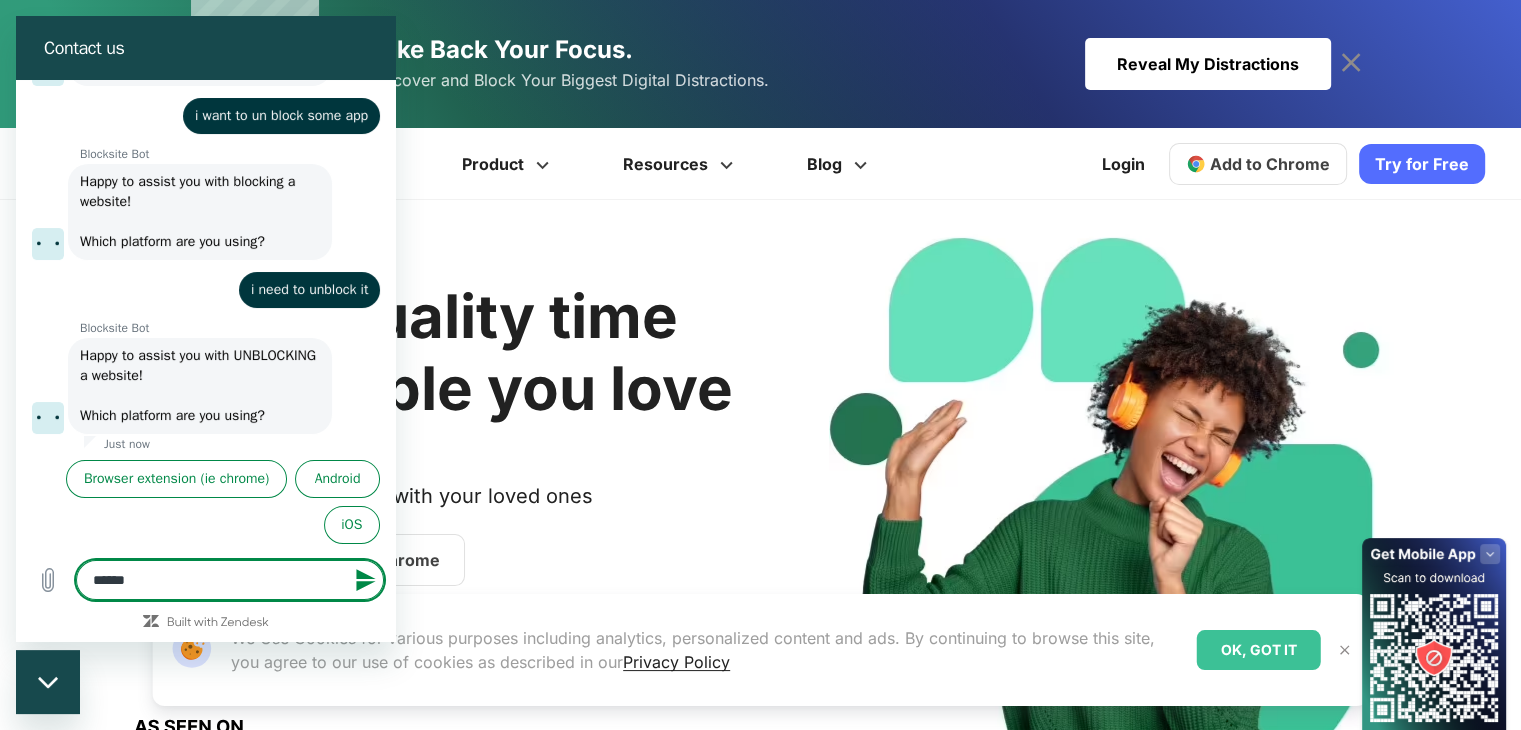 type on "*******" 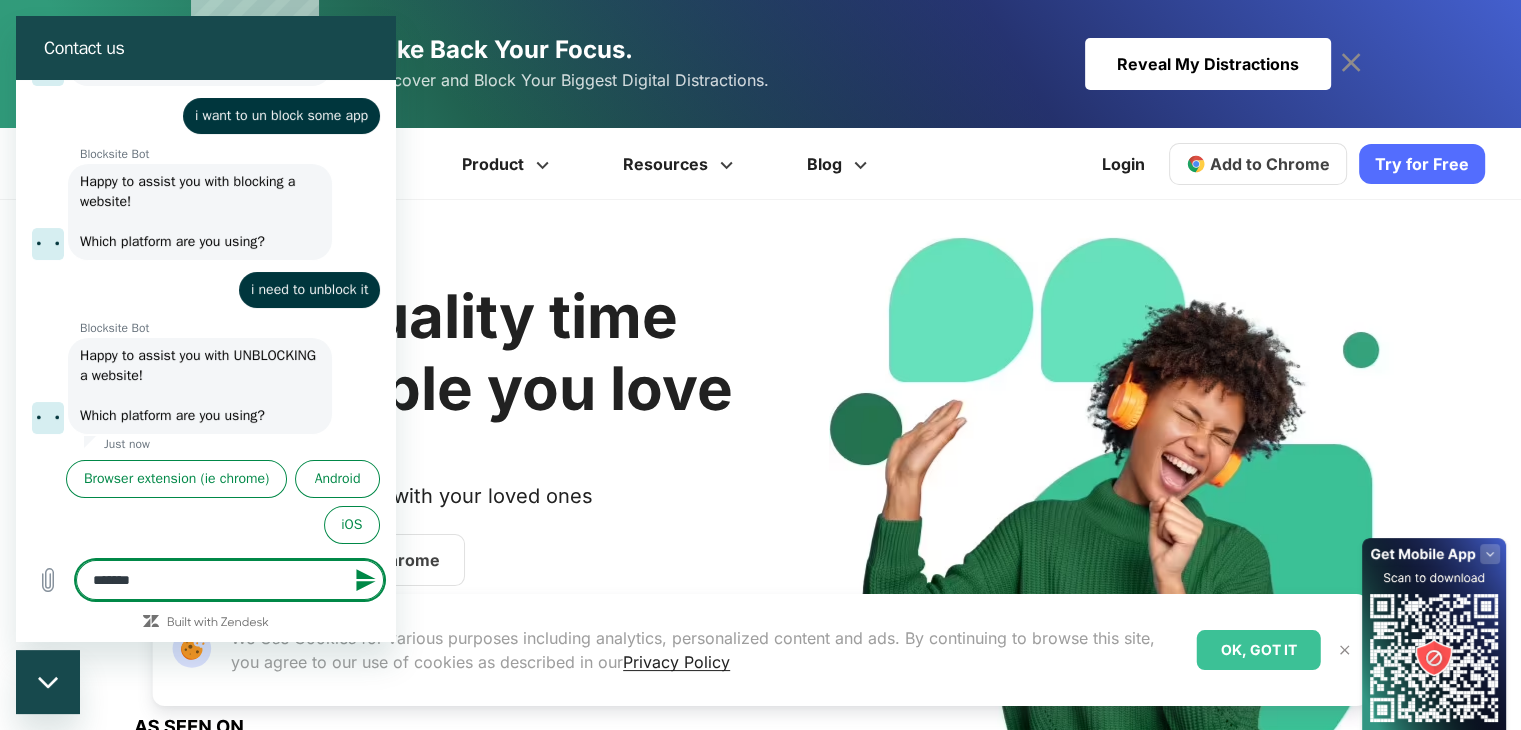 type on "********" 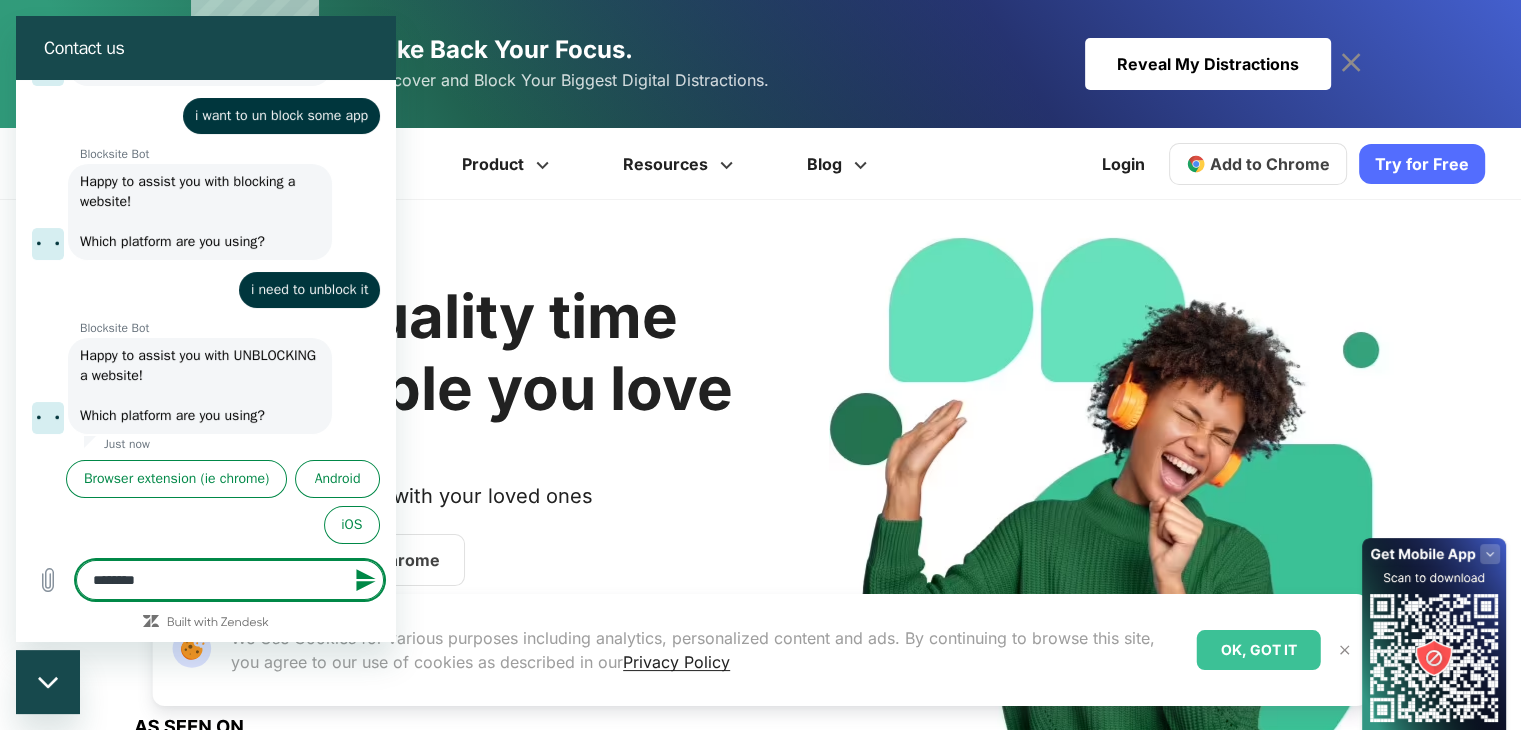 type on "*********" 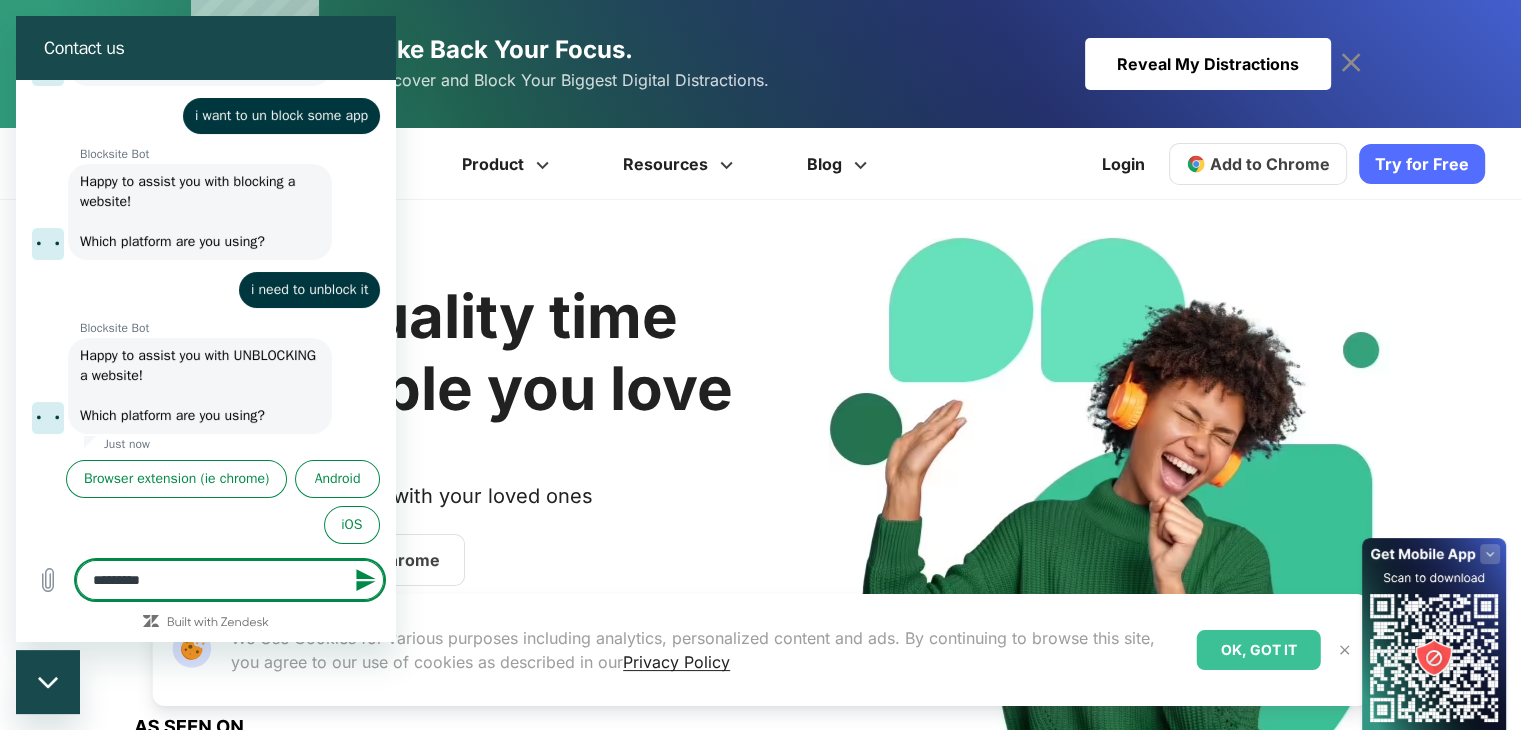 type on "**********" 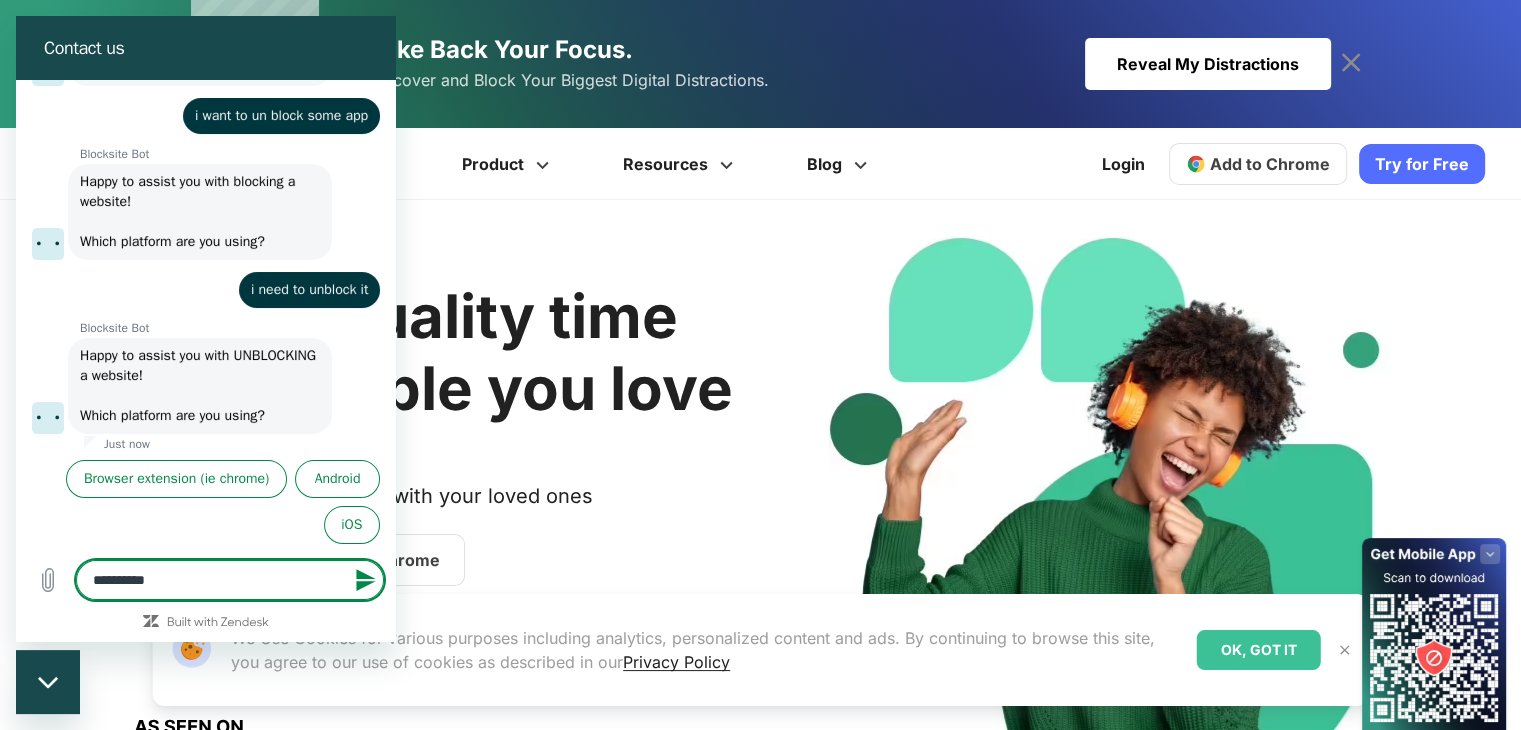 type on "**********" 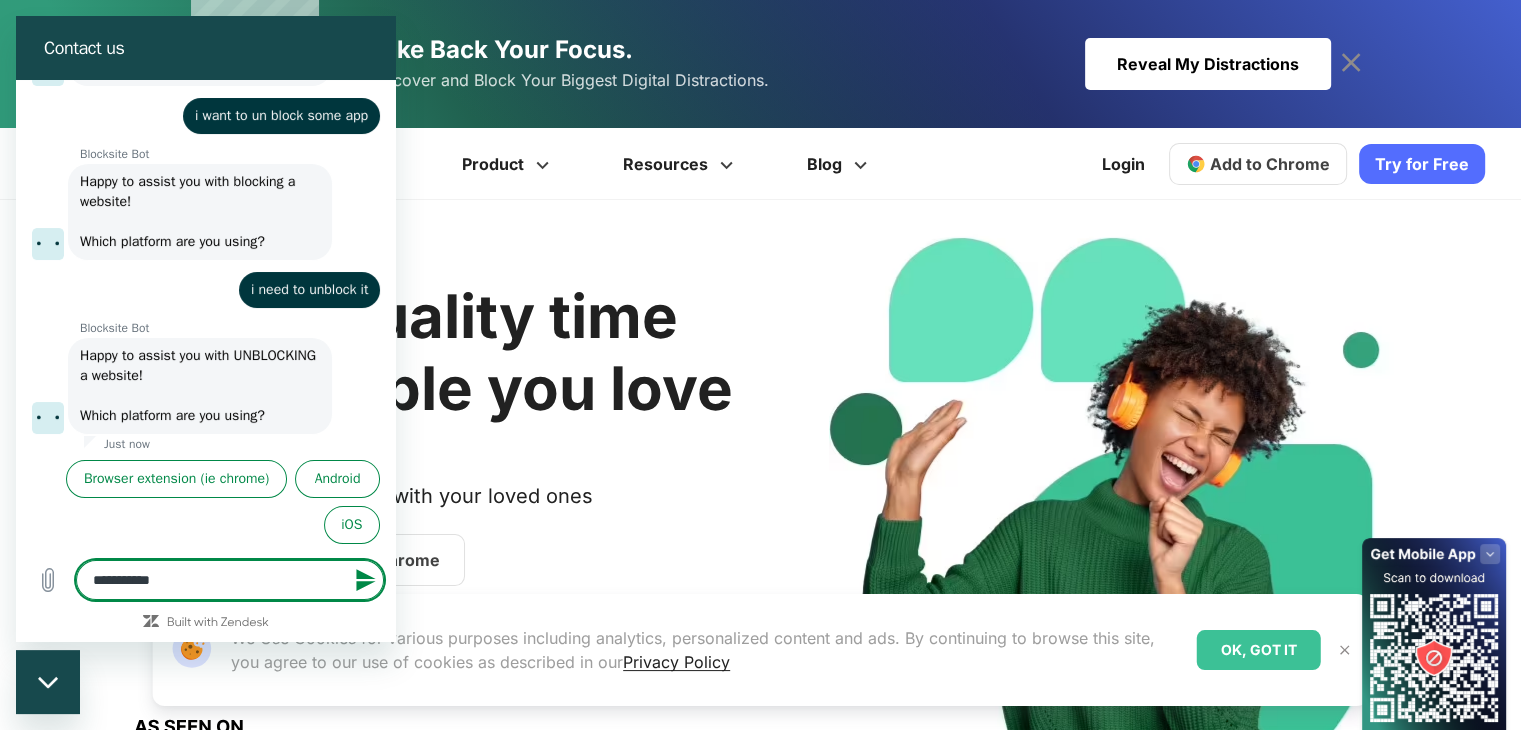 type on "**********" 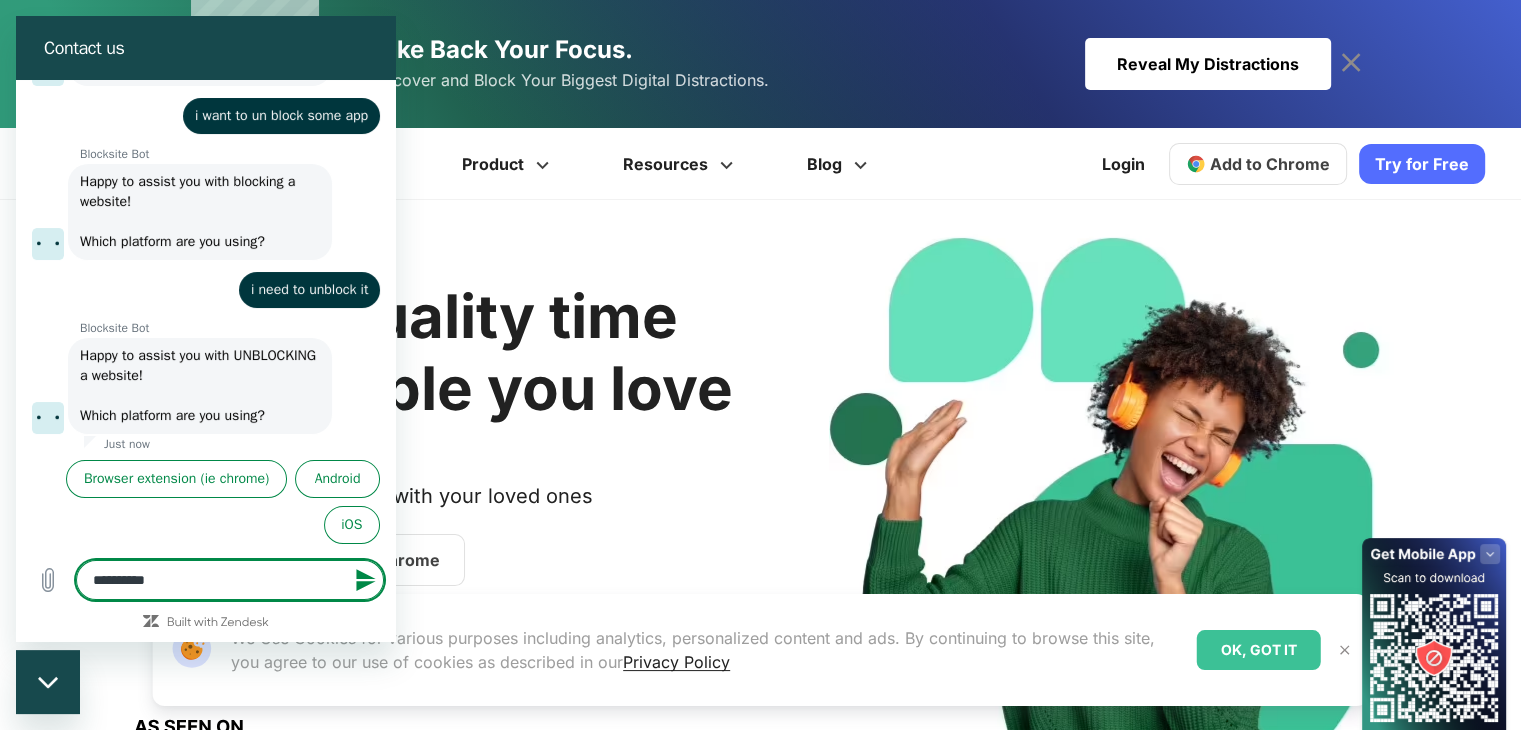 type on "*********" 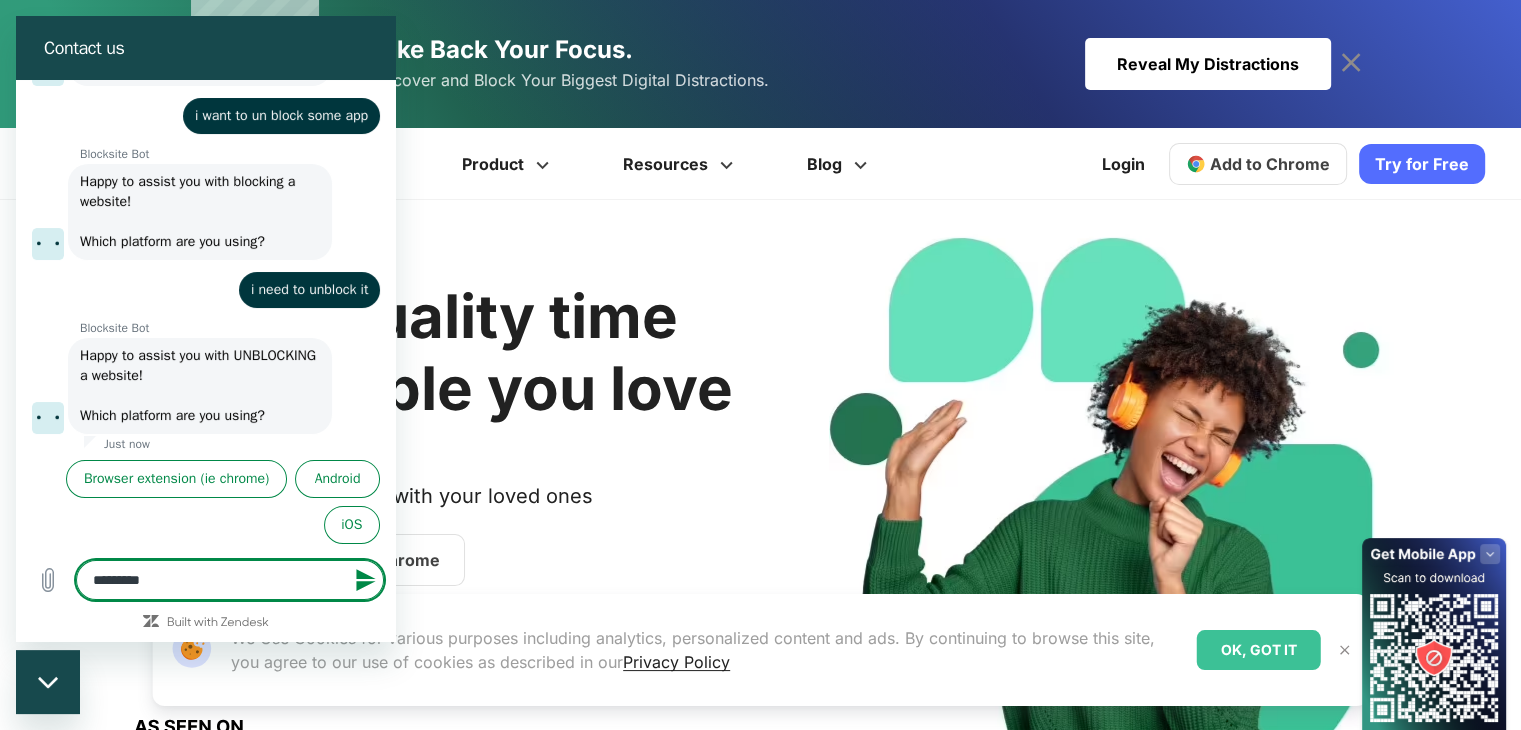 type on "********" 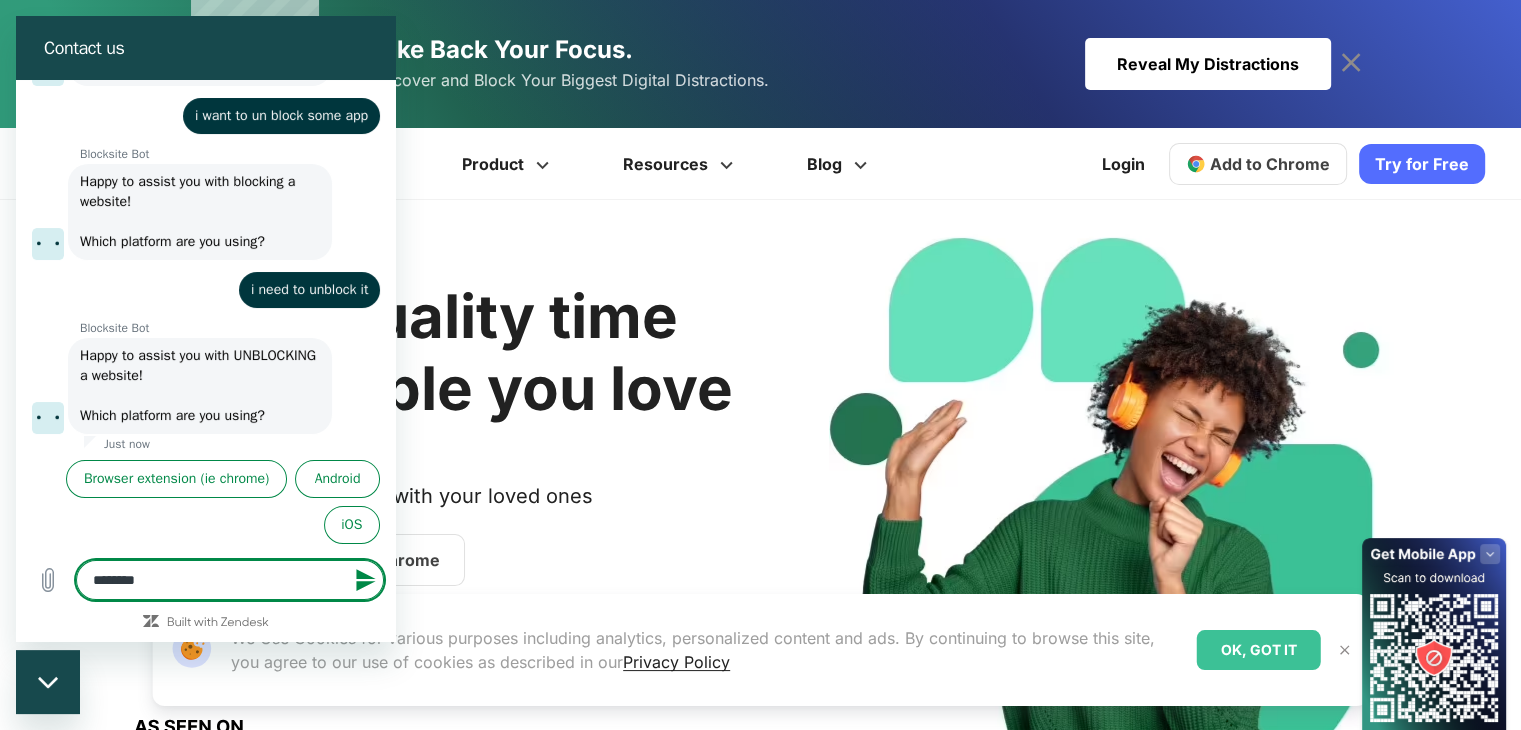 type on "*******" 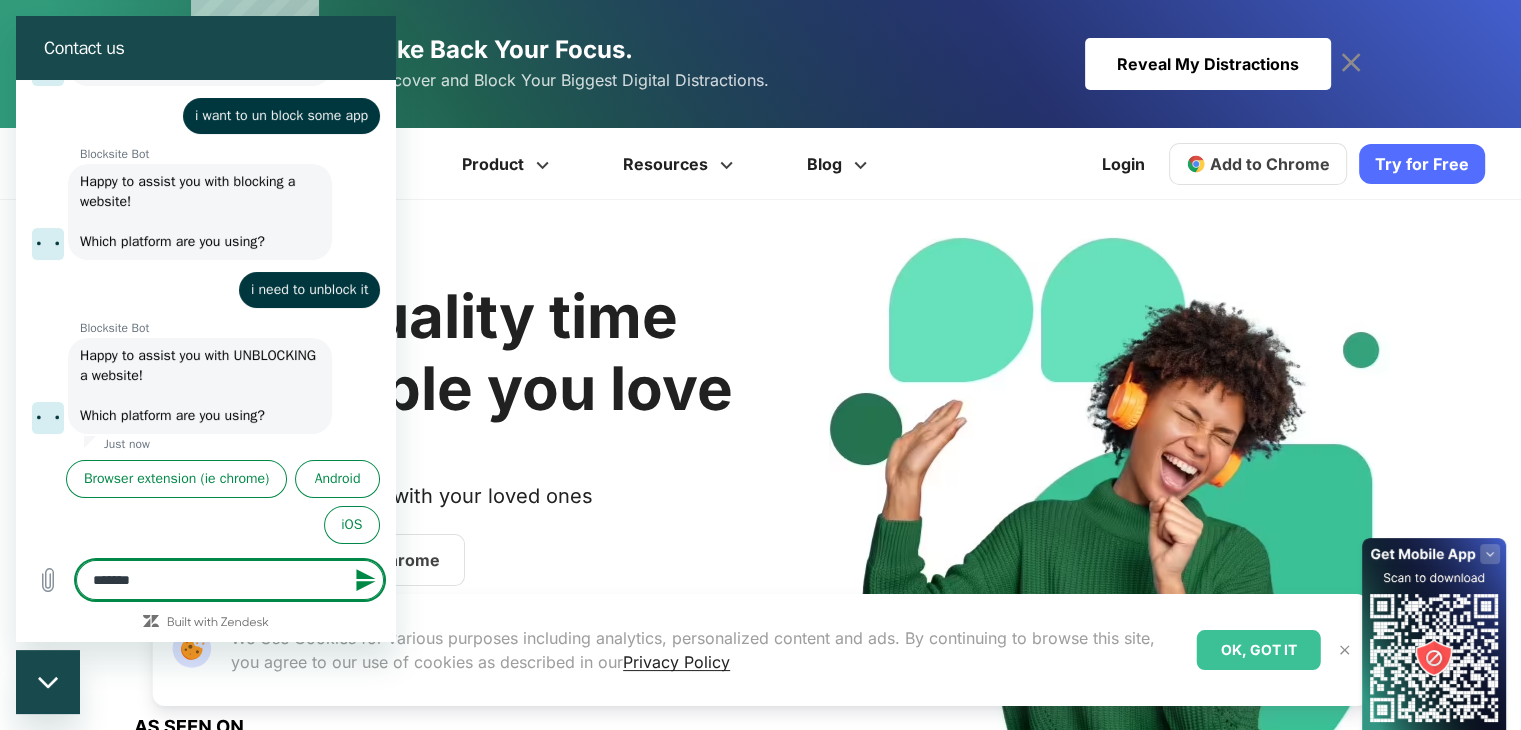 type on "*****" 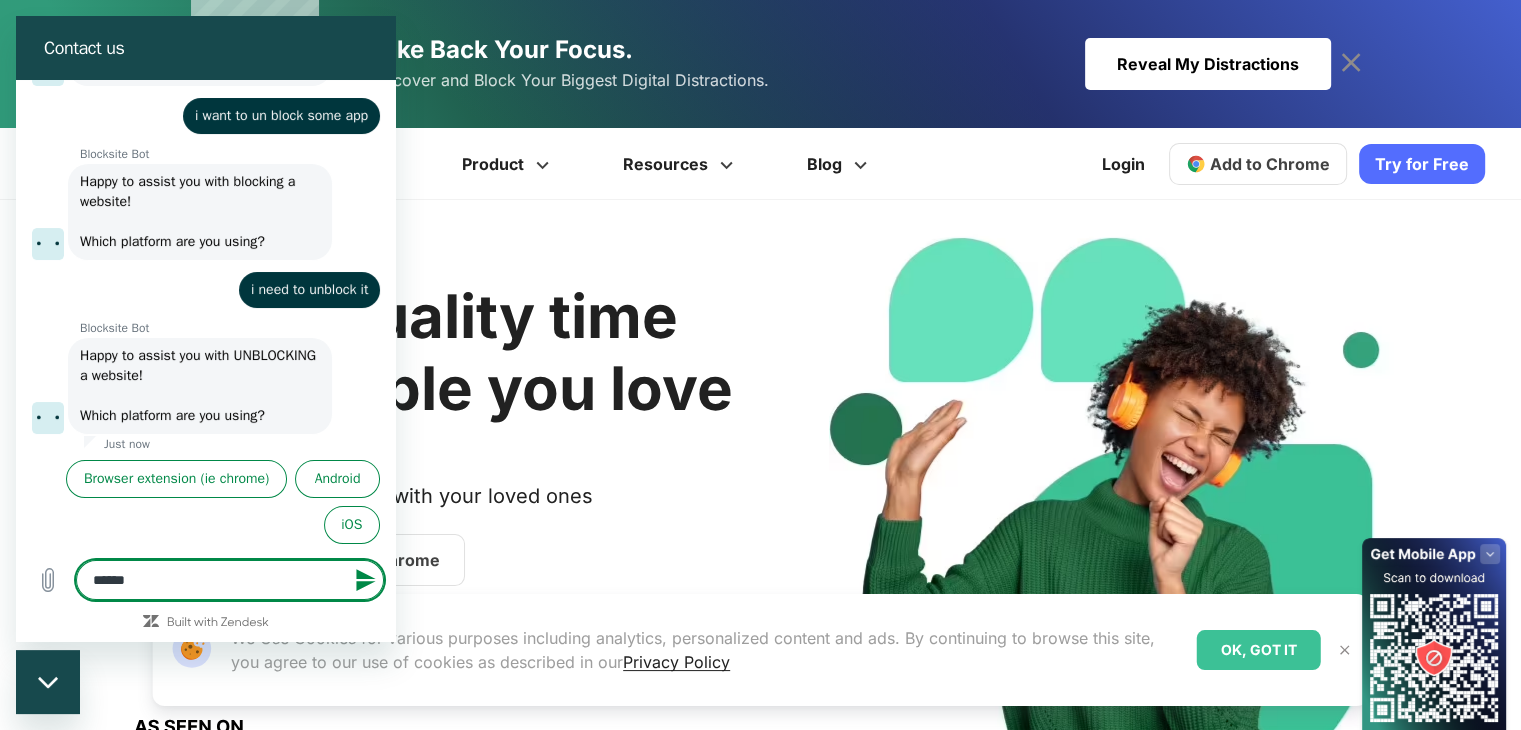 type on "*****" 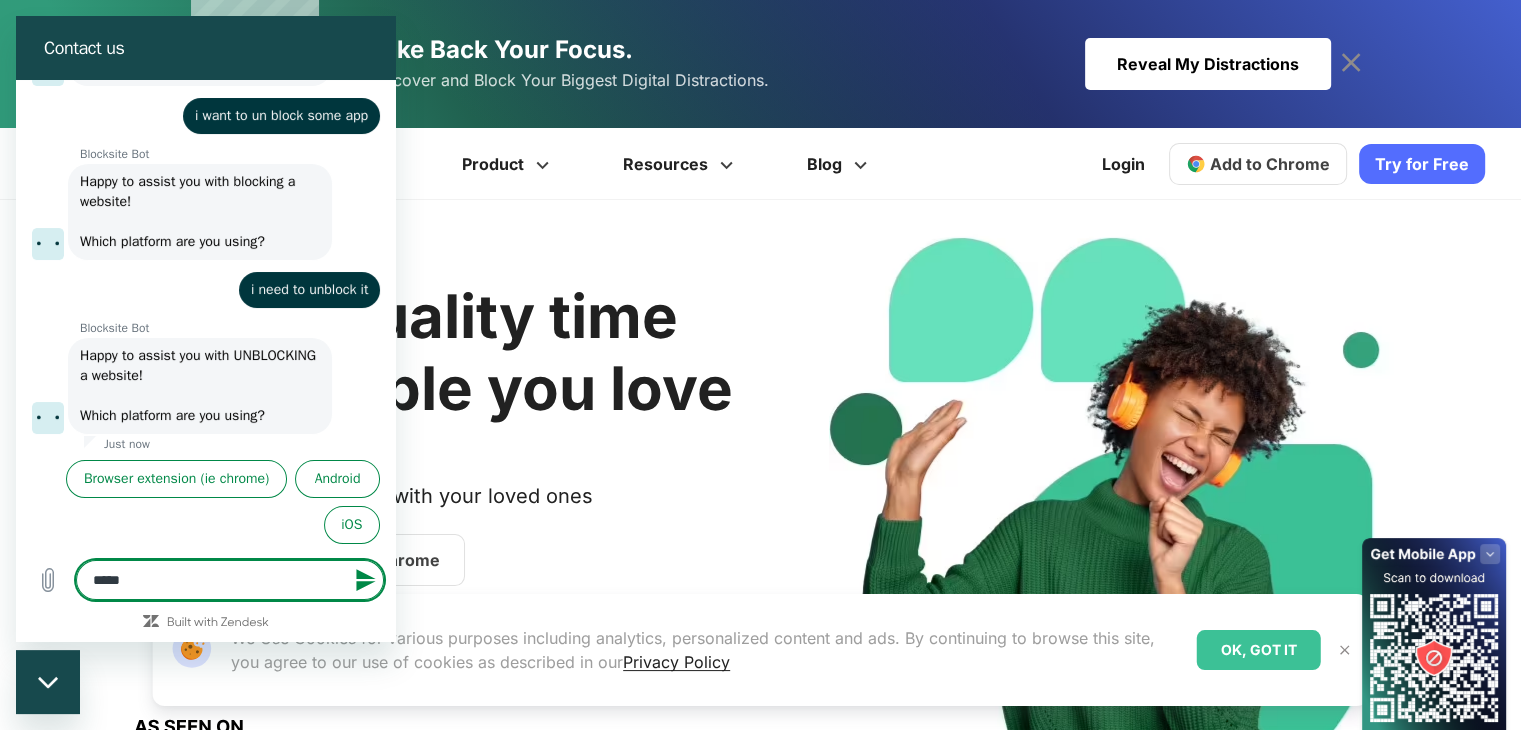 type on "***" 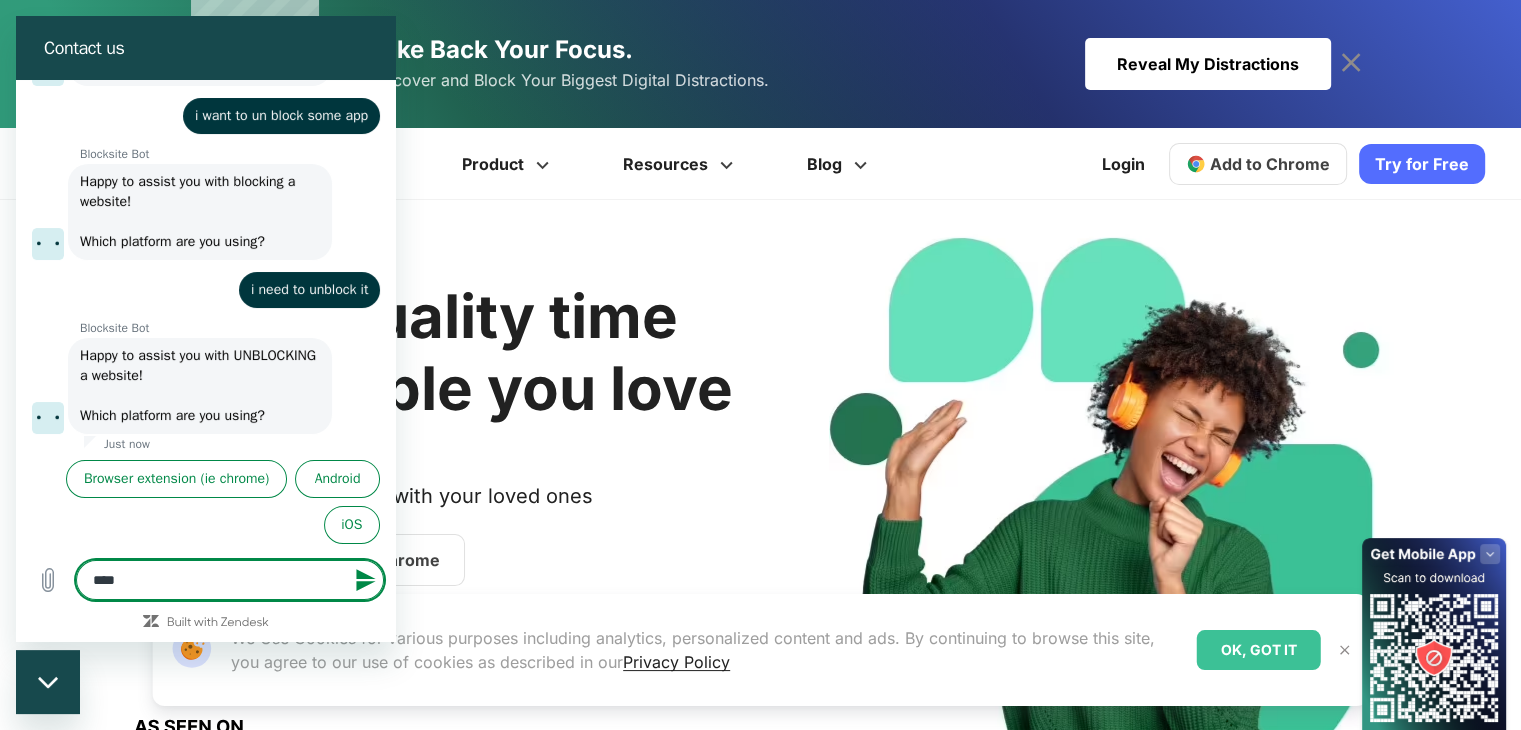 type on "***" 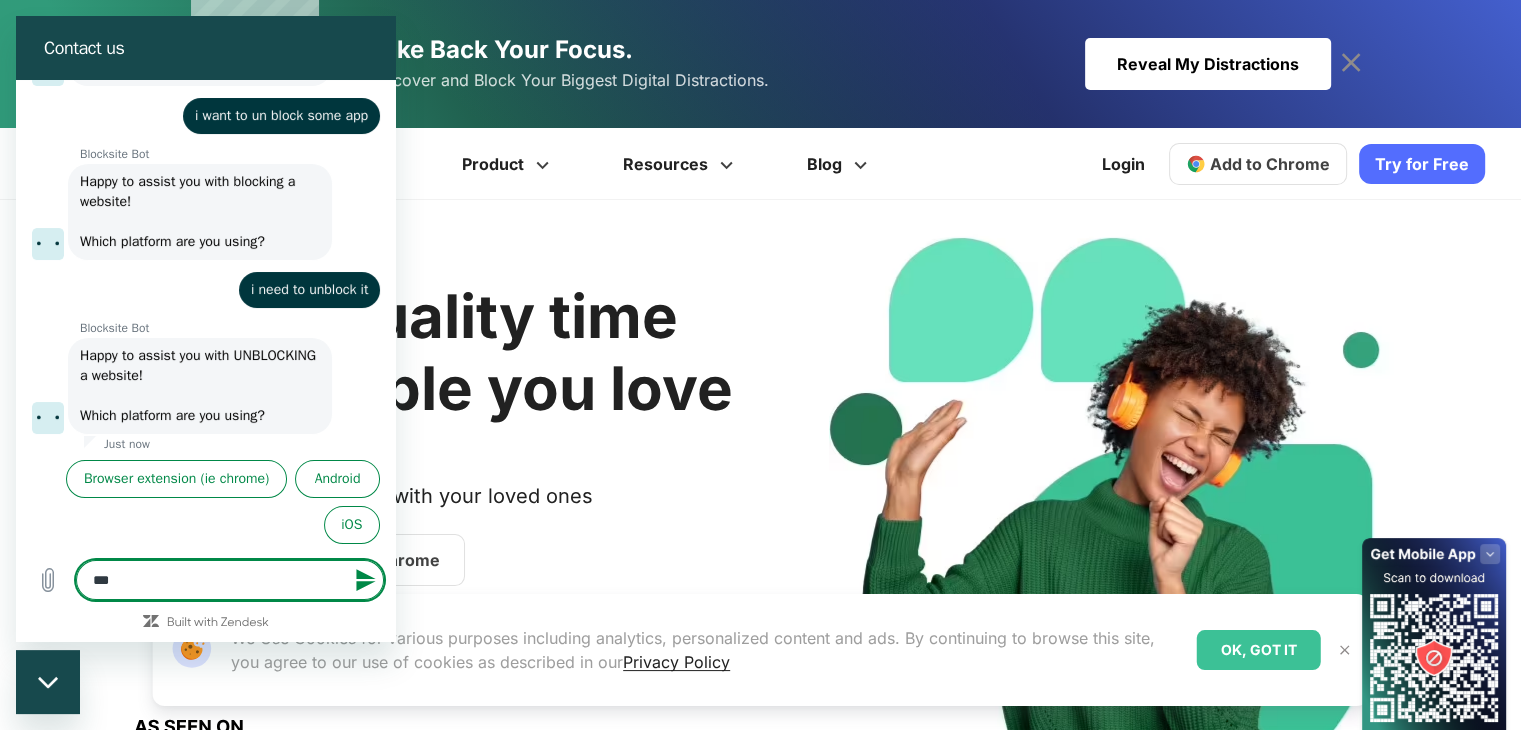 type on "*" 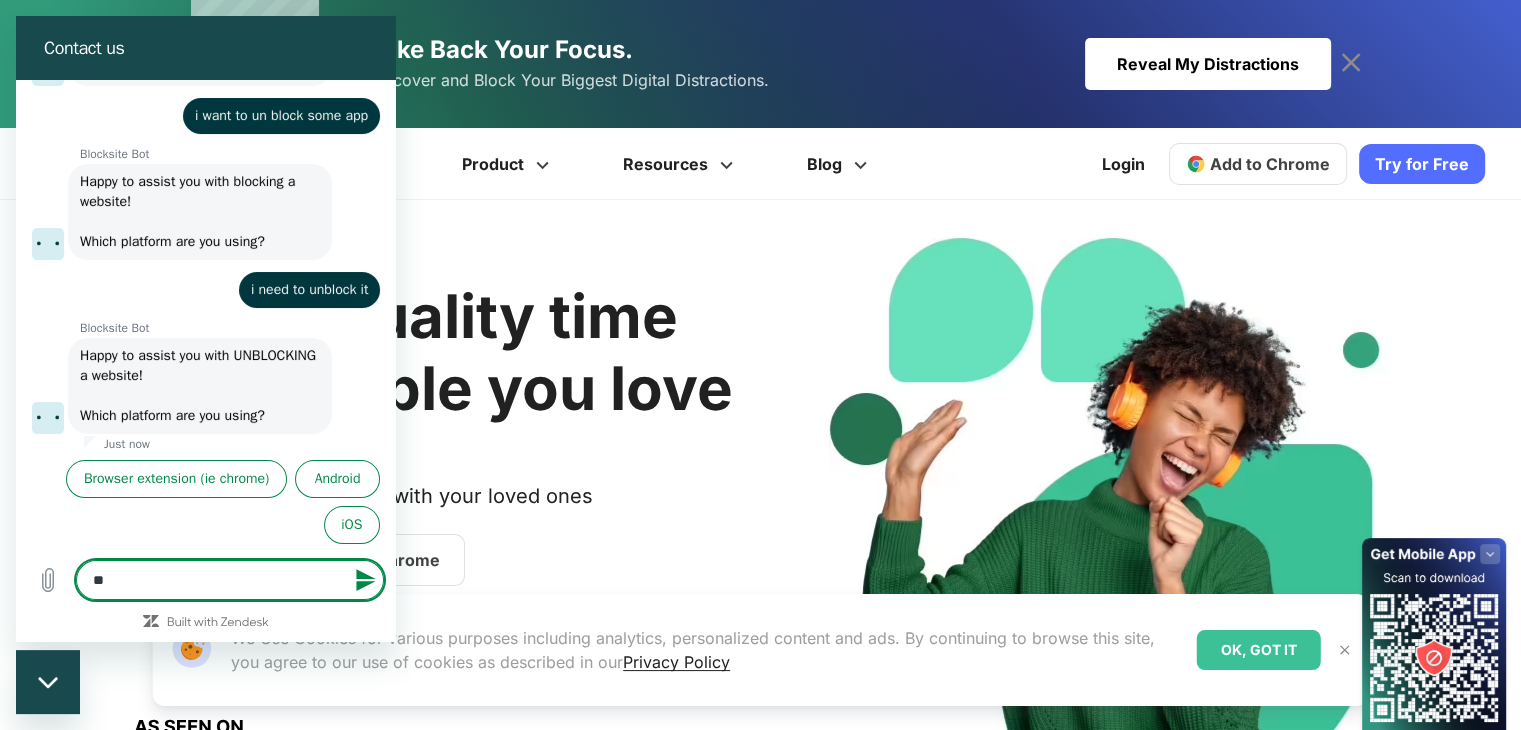 type on "*" 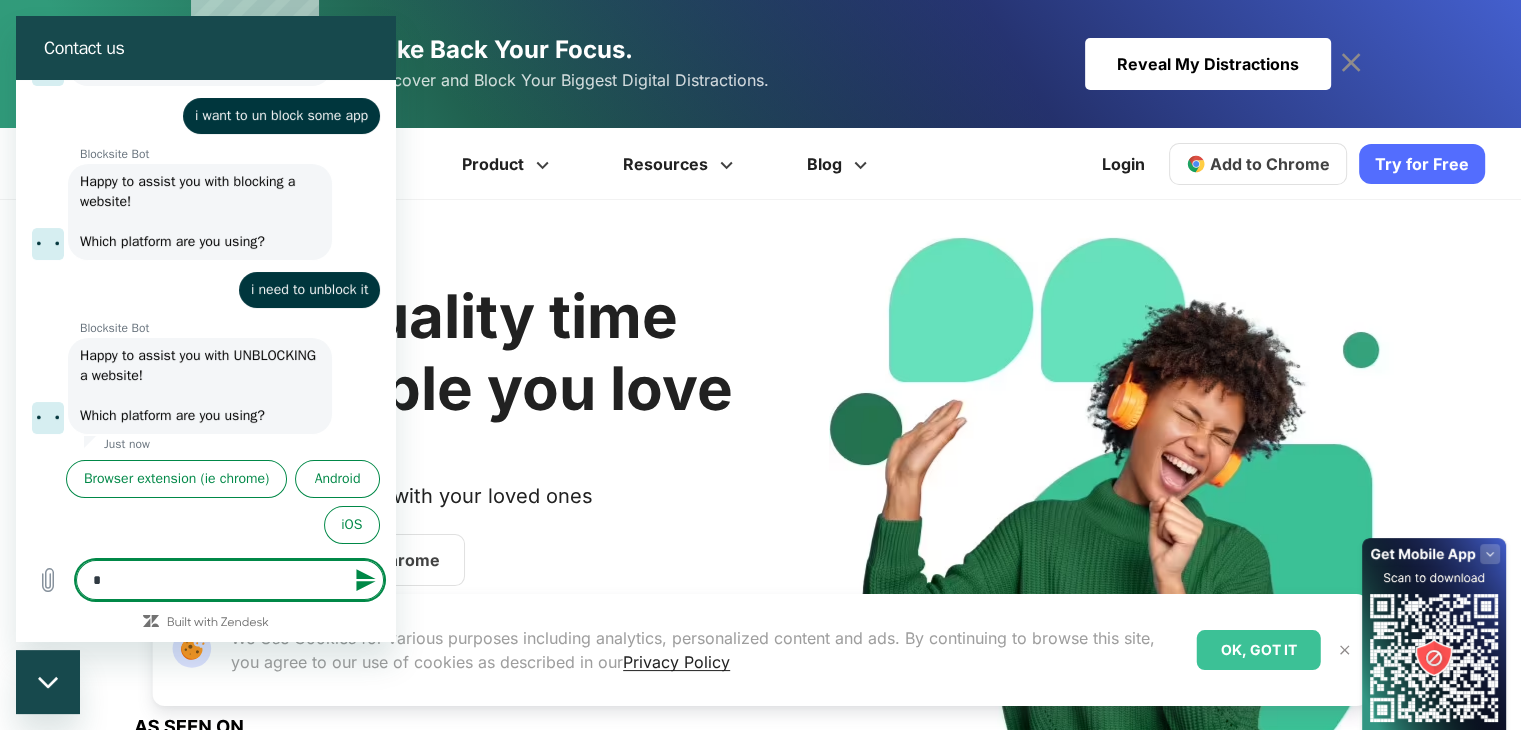 type 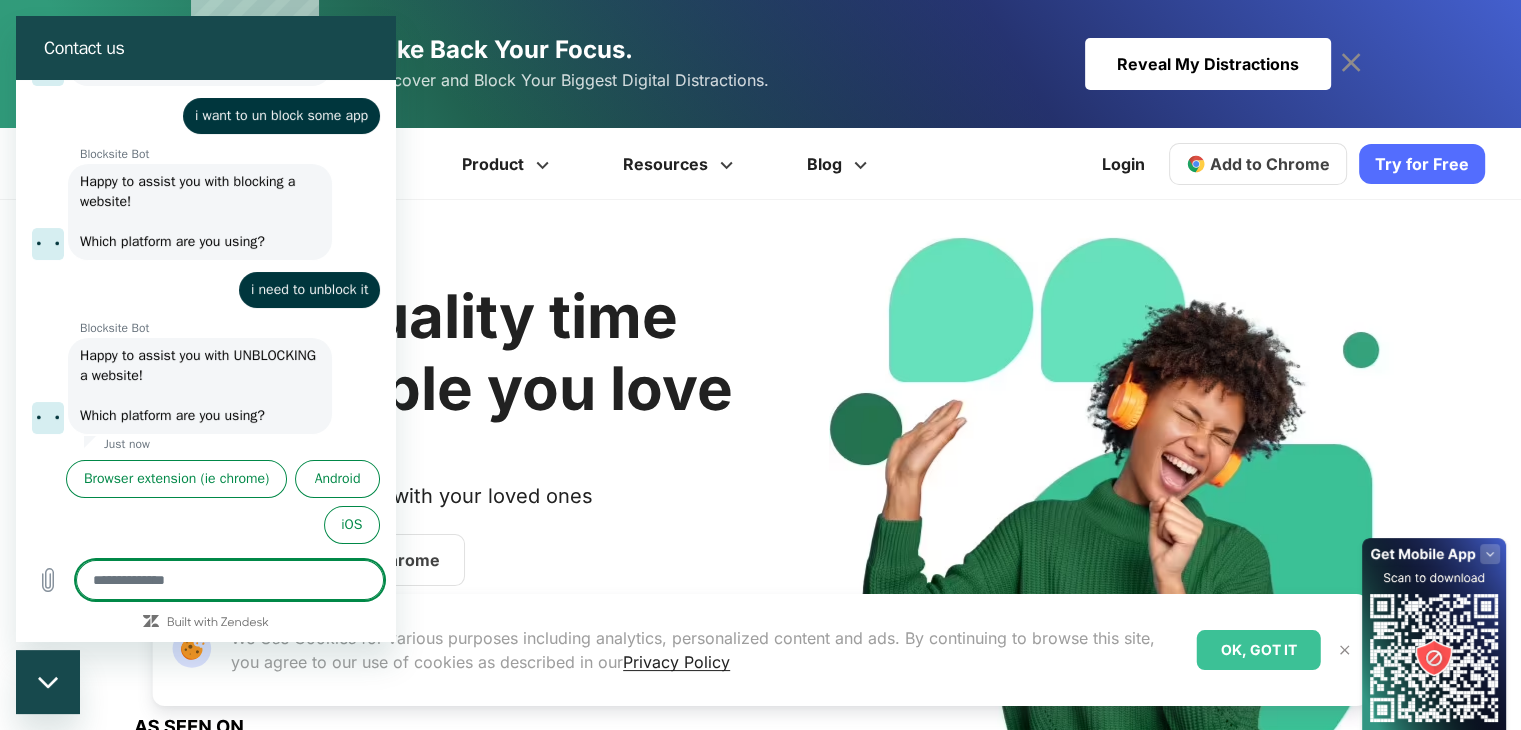 type on "*" 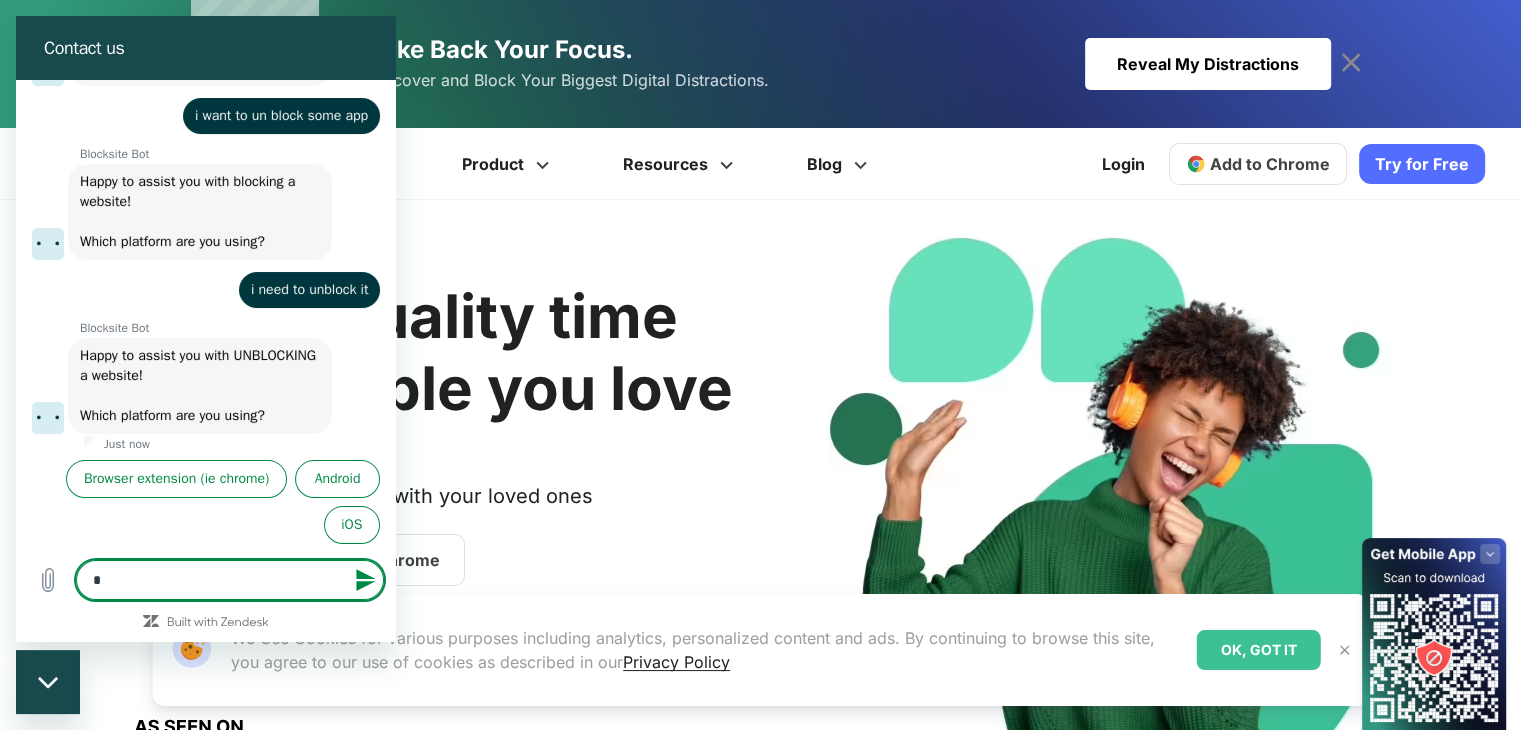 type on "**" 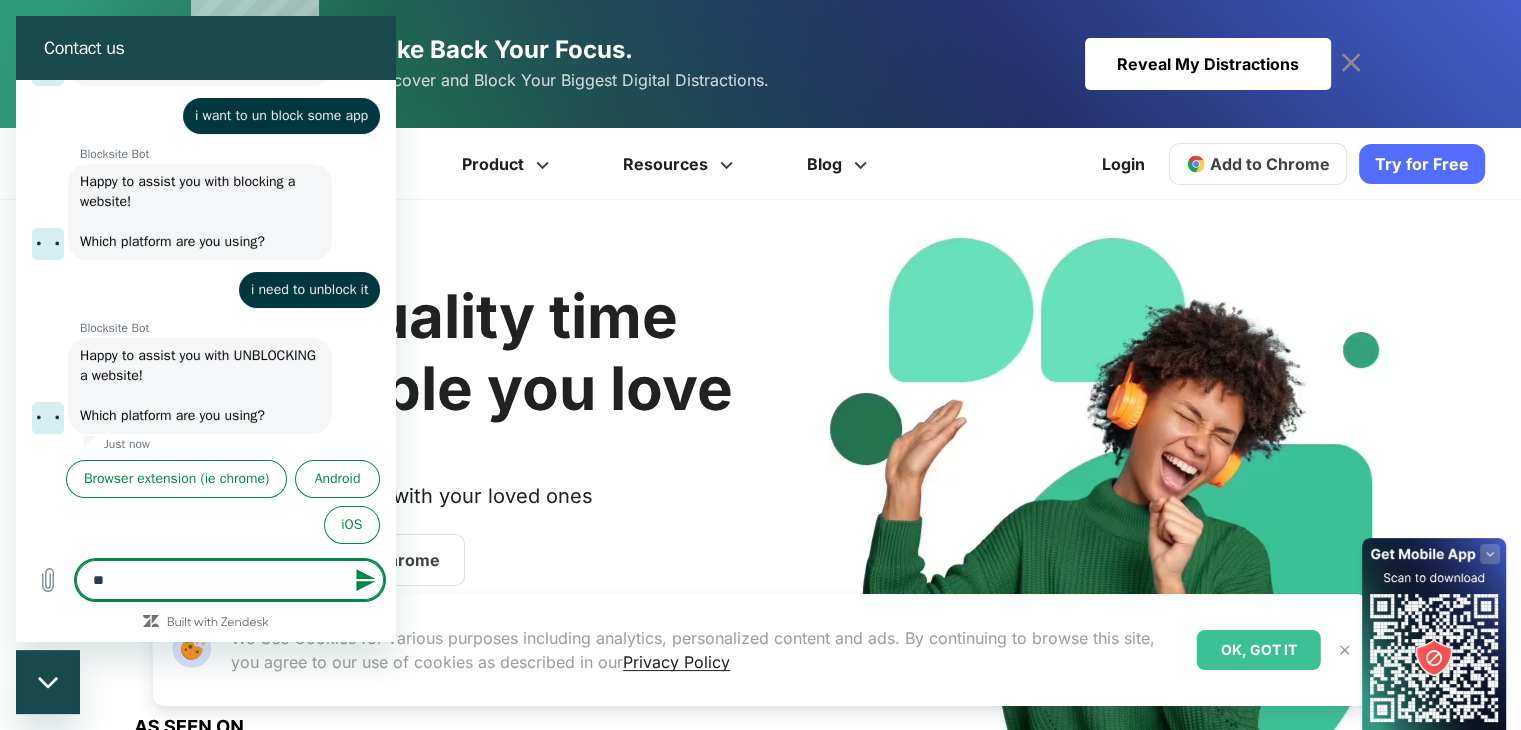 type on "***" 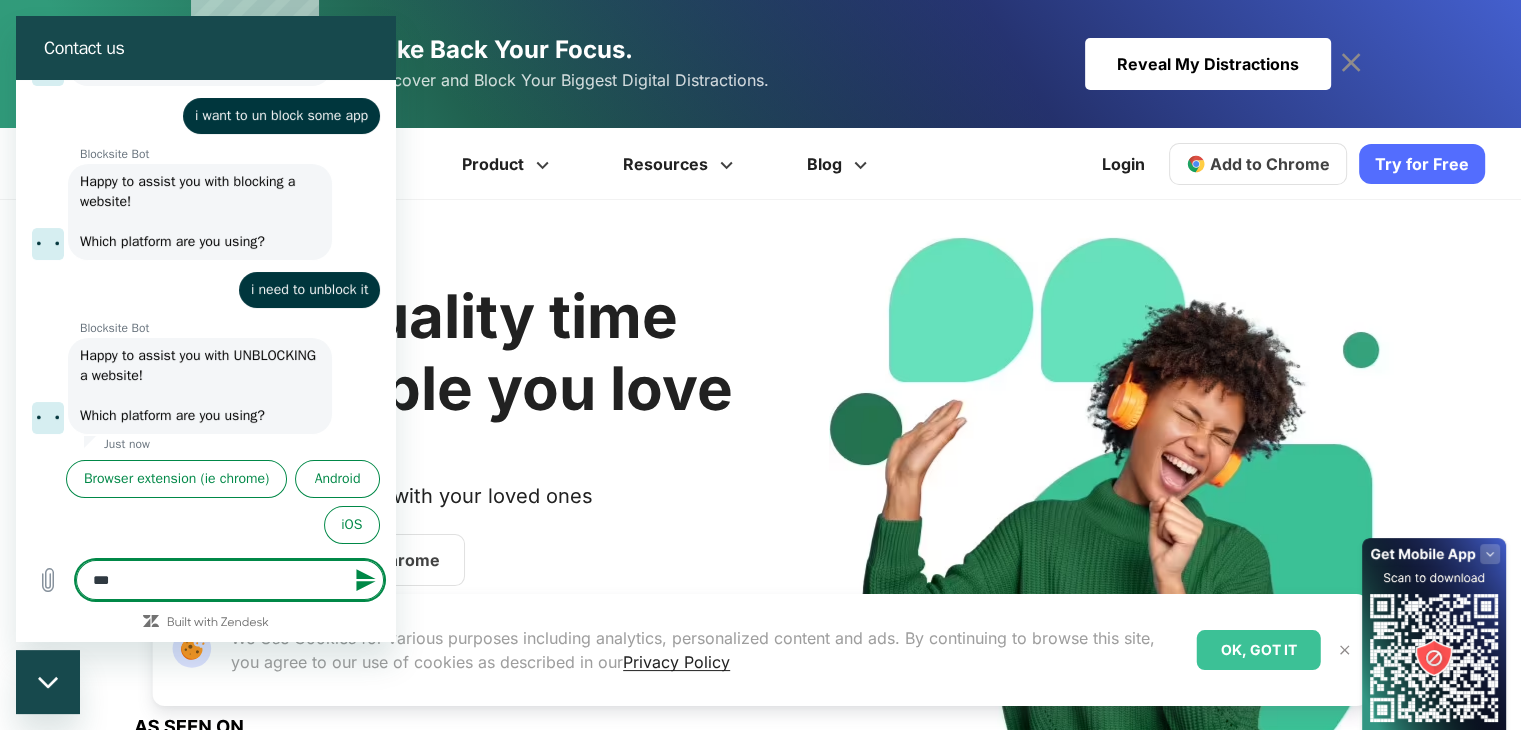 type on "**" 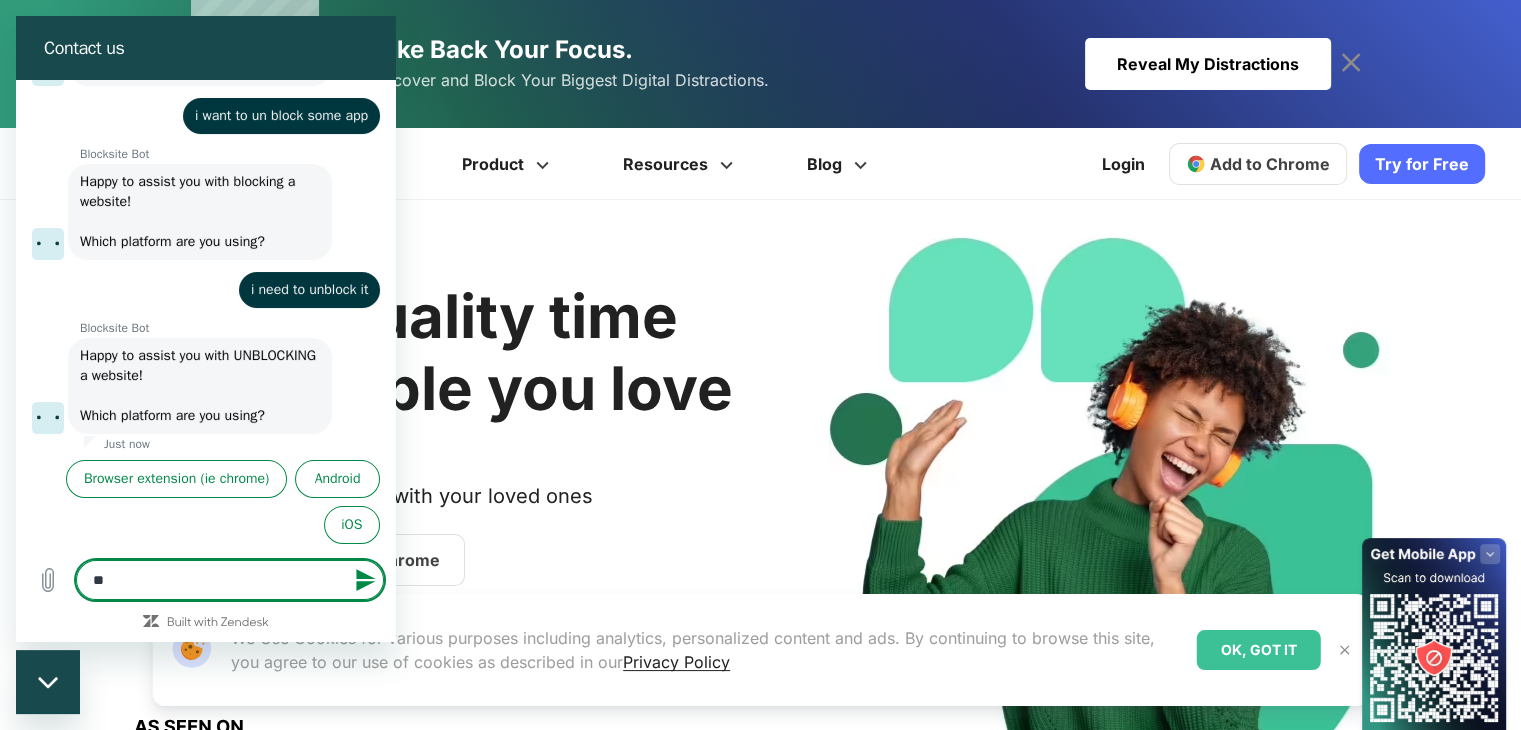 type on "***" 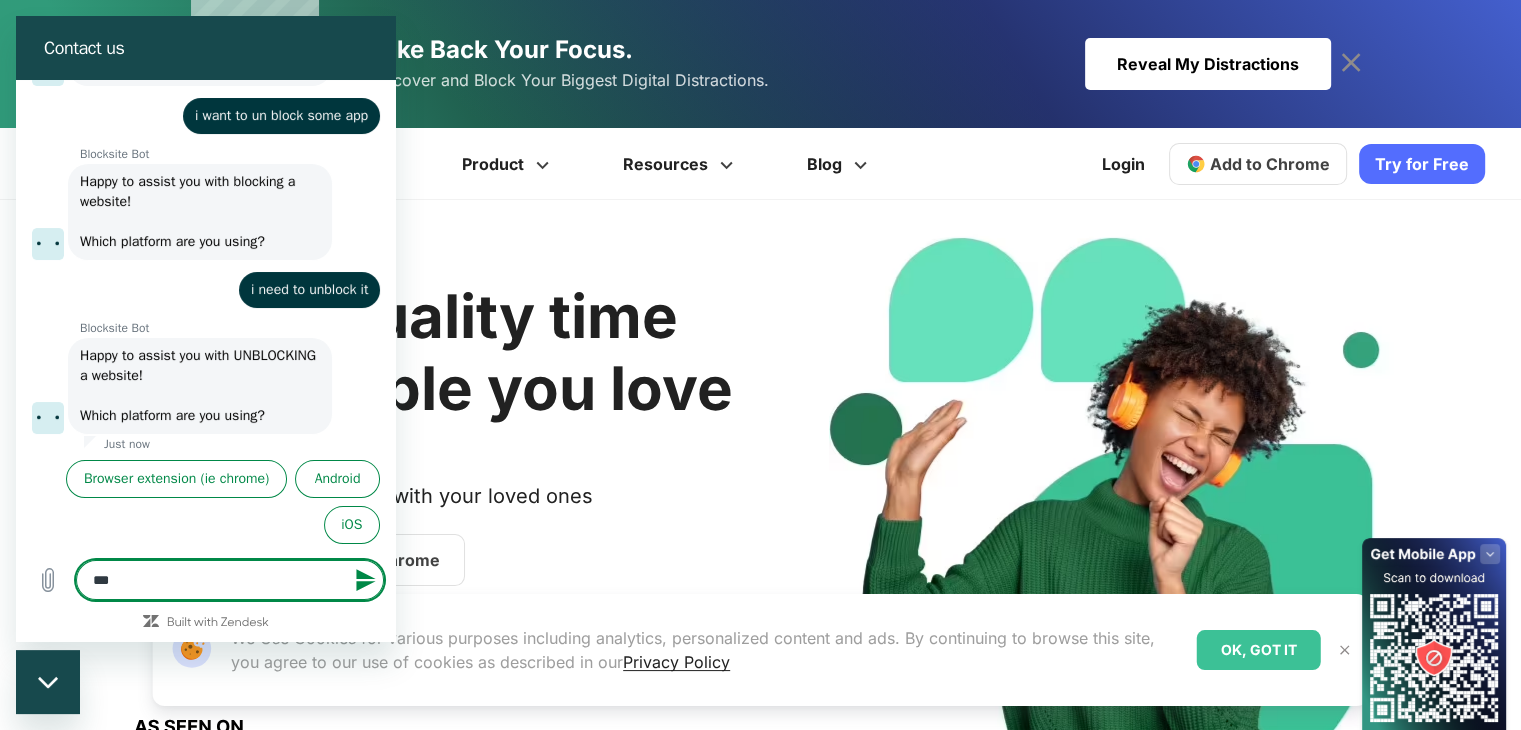 type on "****" 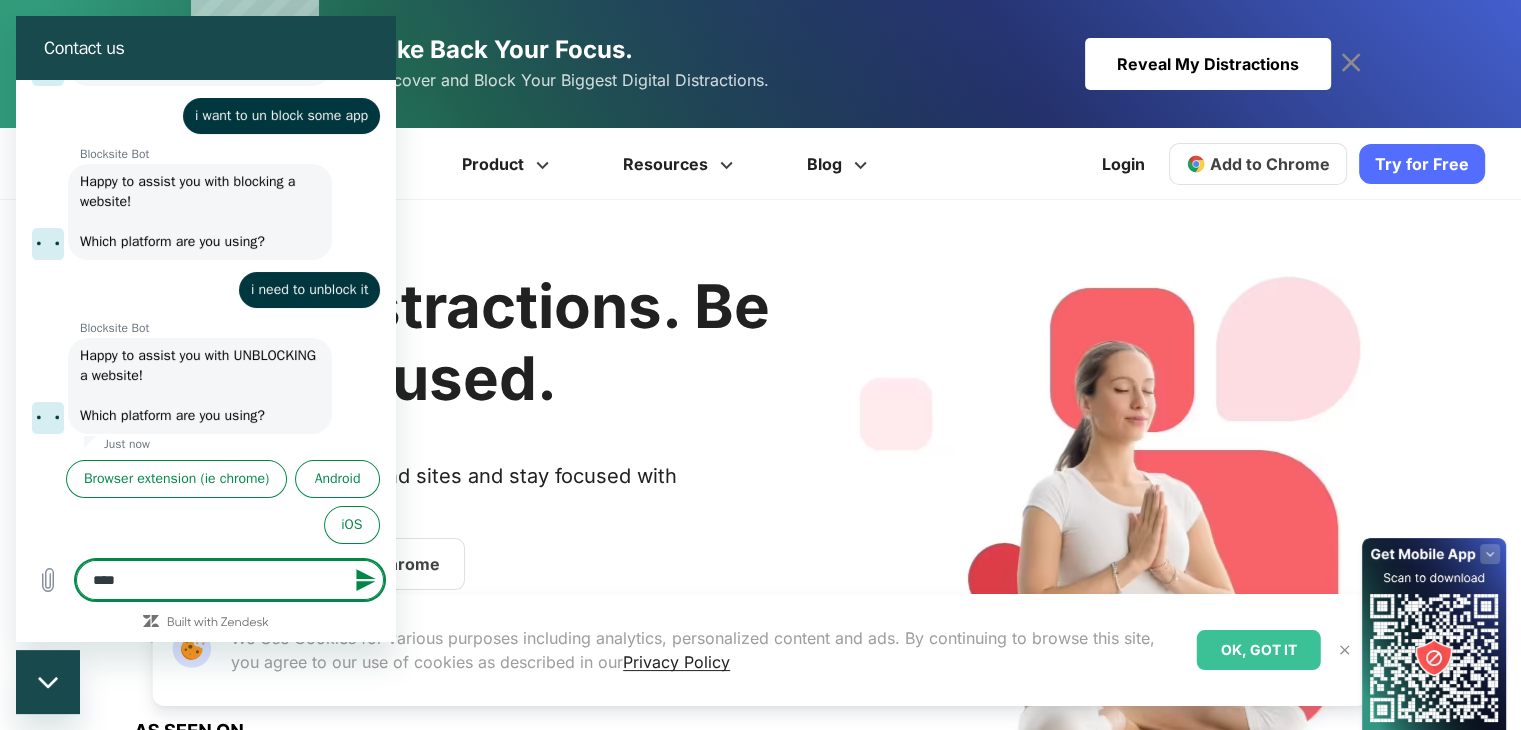 type on "*****" 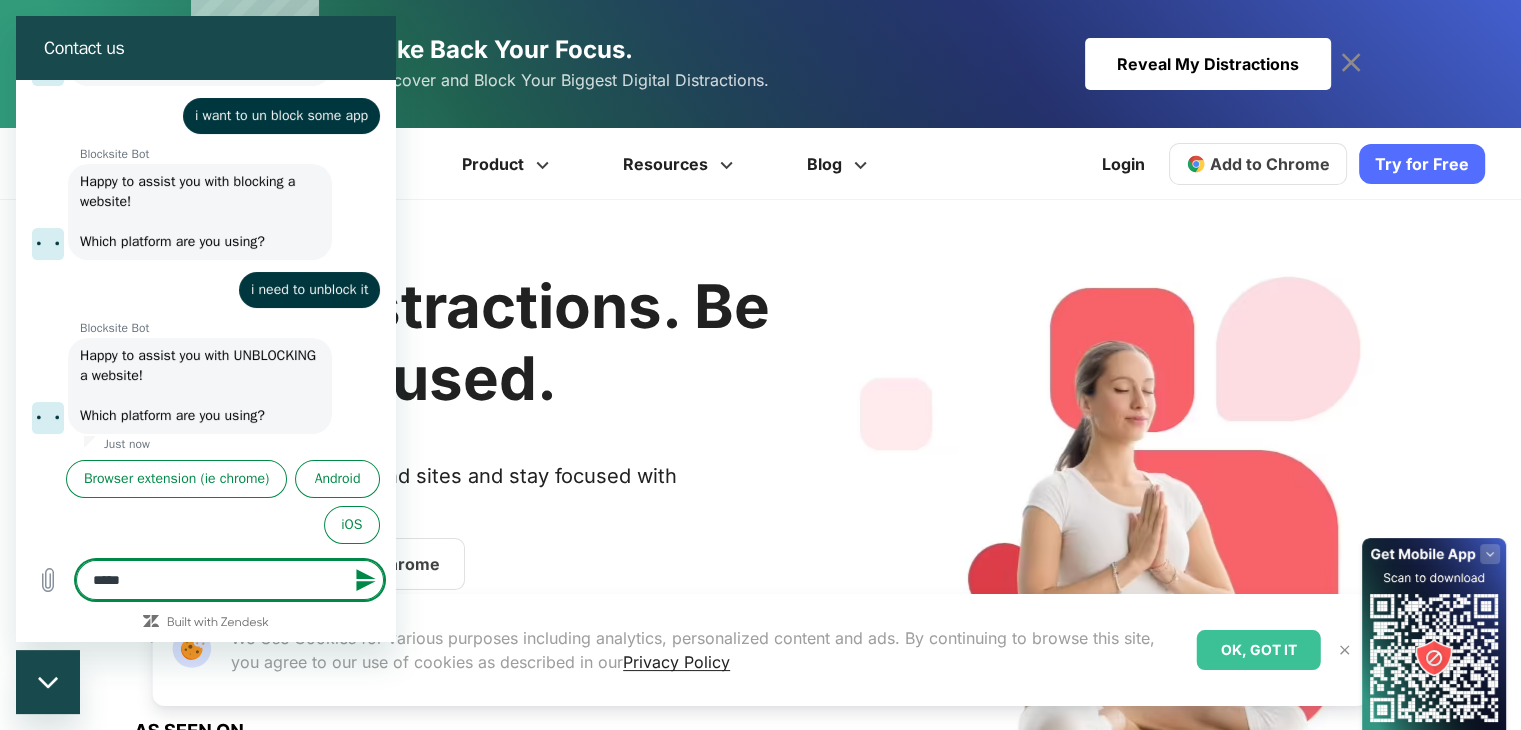 type on "****" 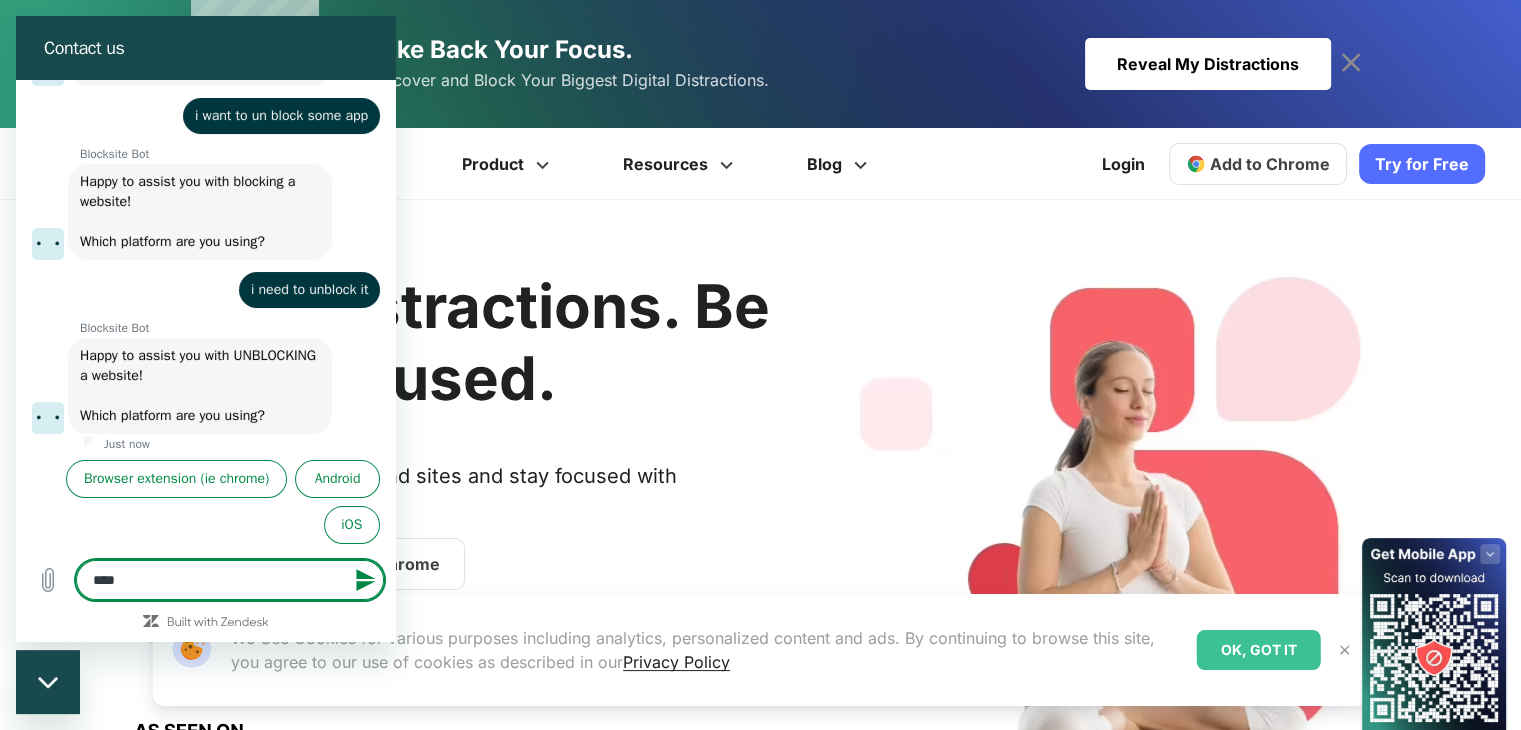 type on "***" 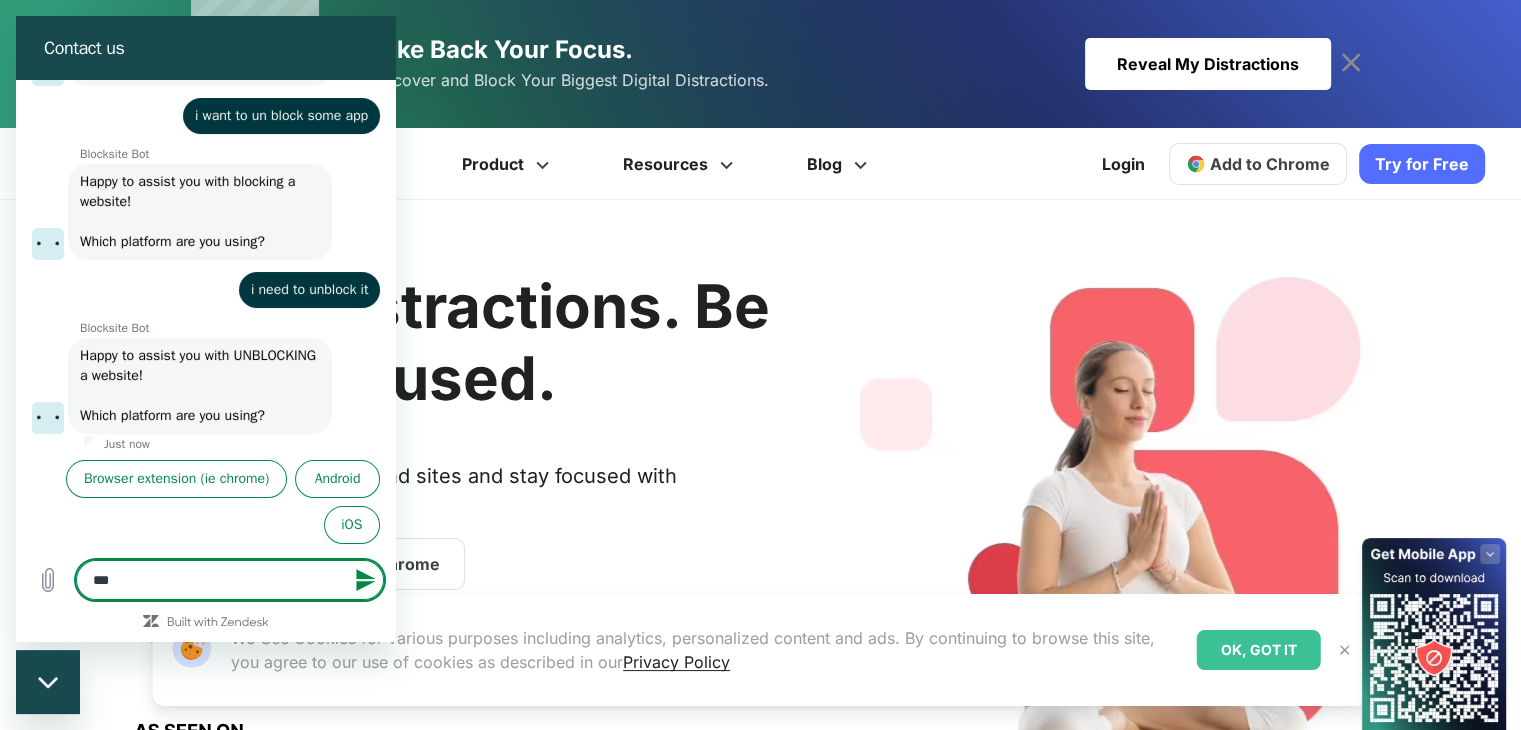 type on "**" 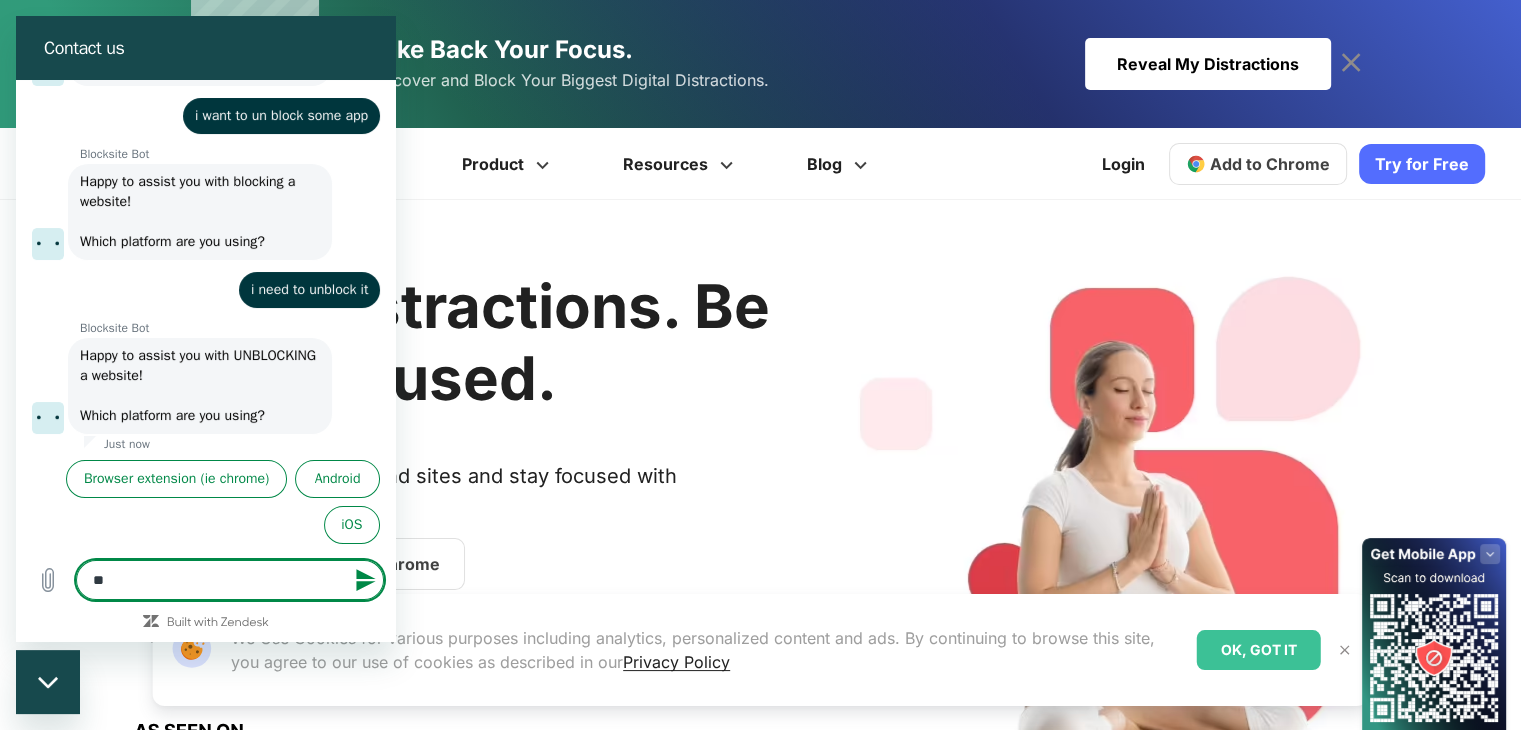 type on "***" 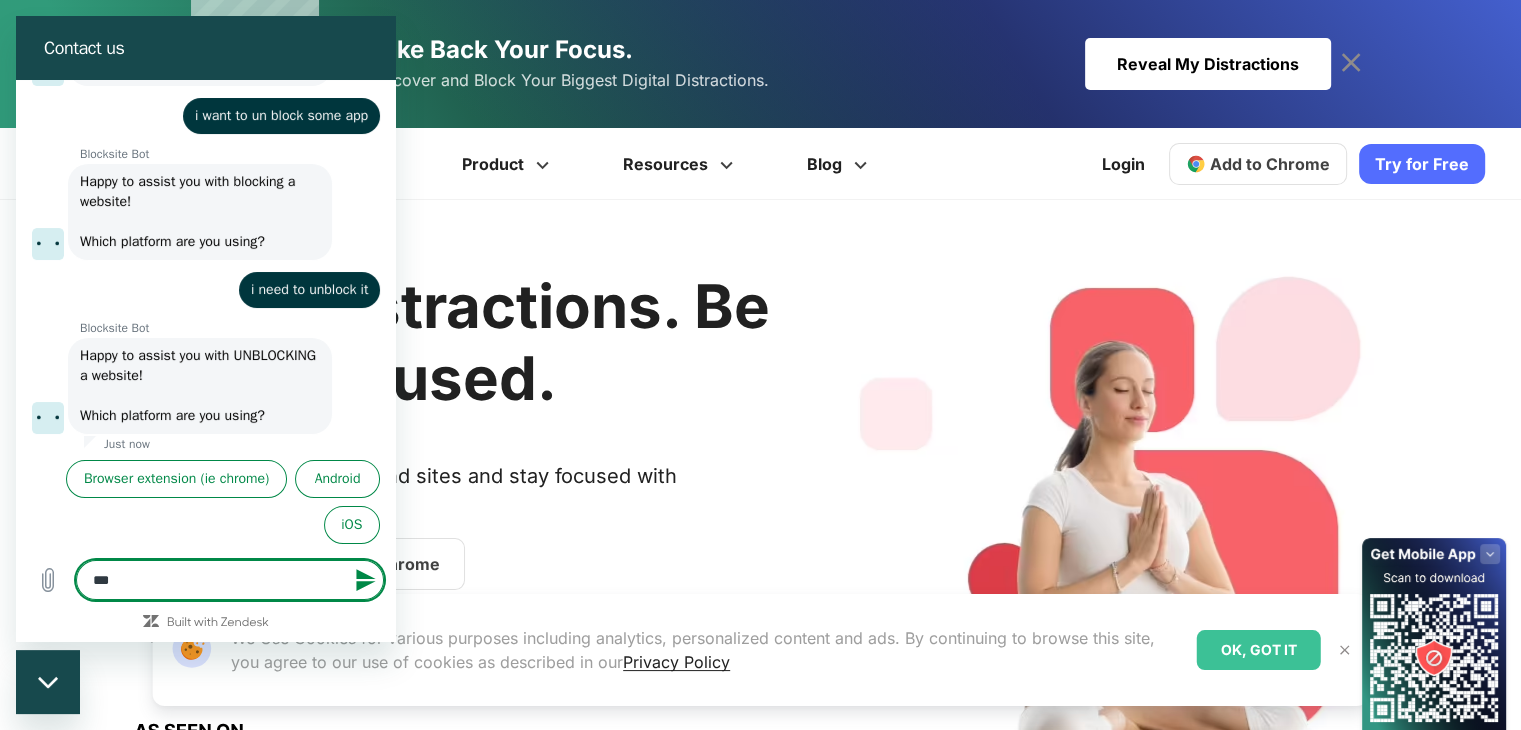 type on "****" 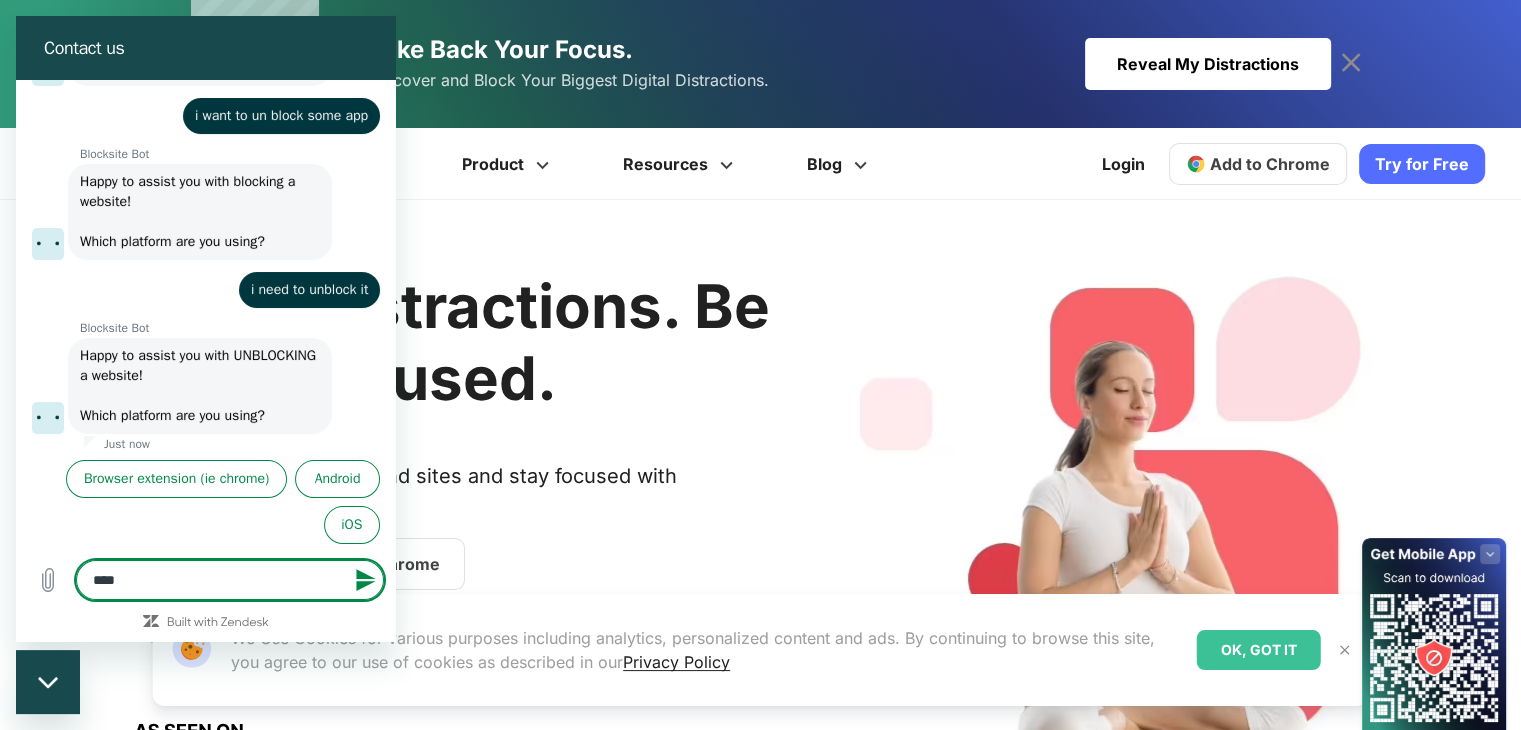type on "*****" 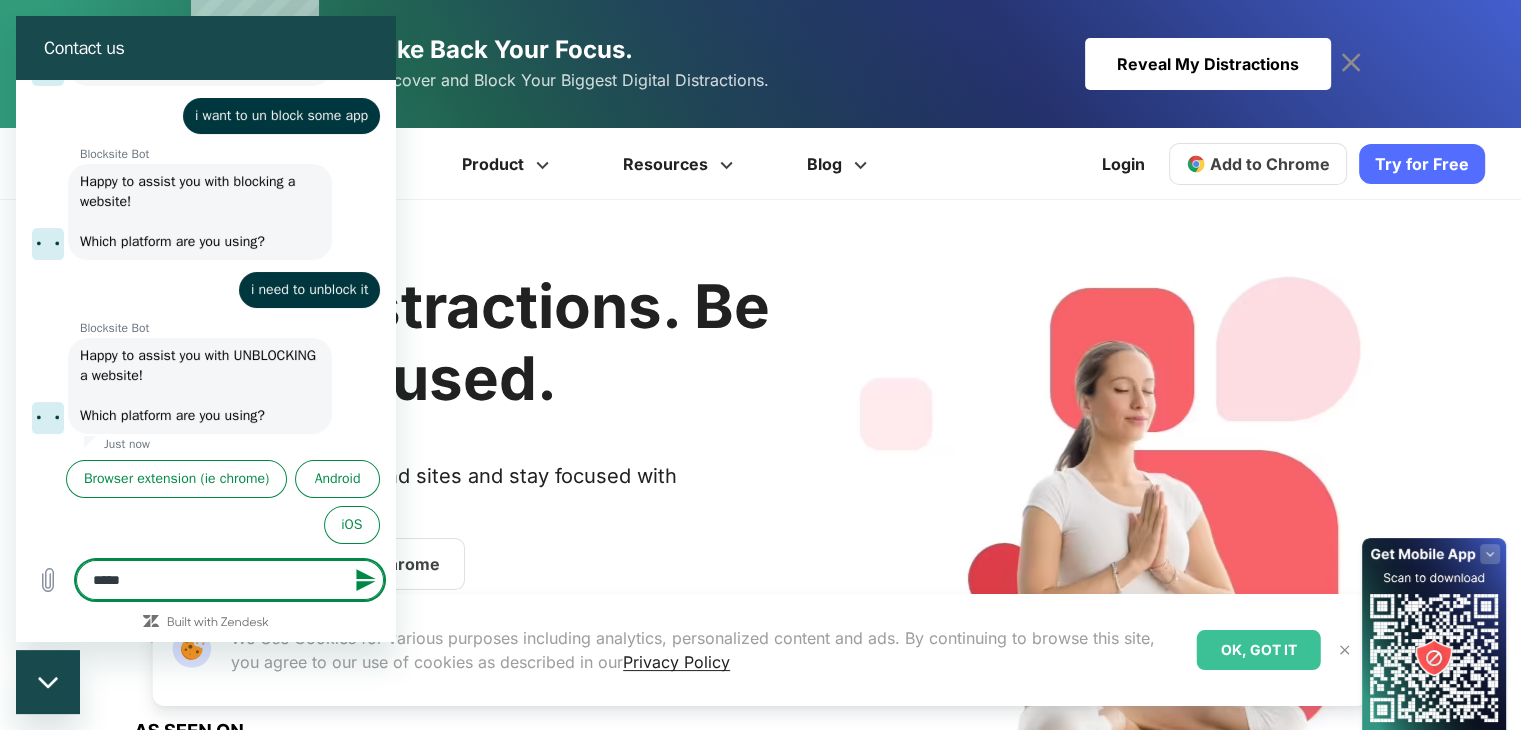 type on "******" 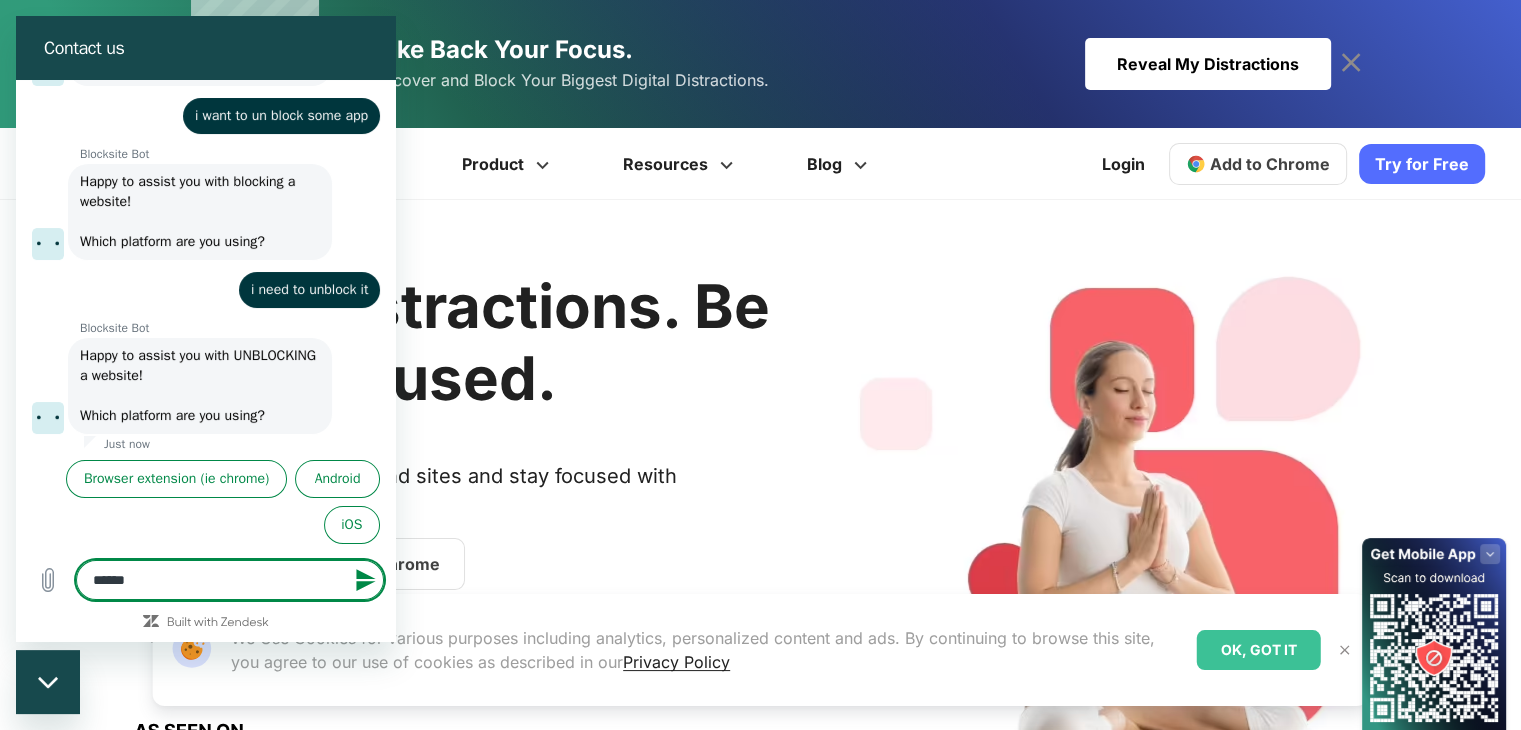type 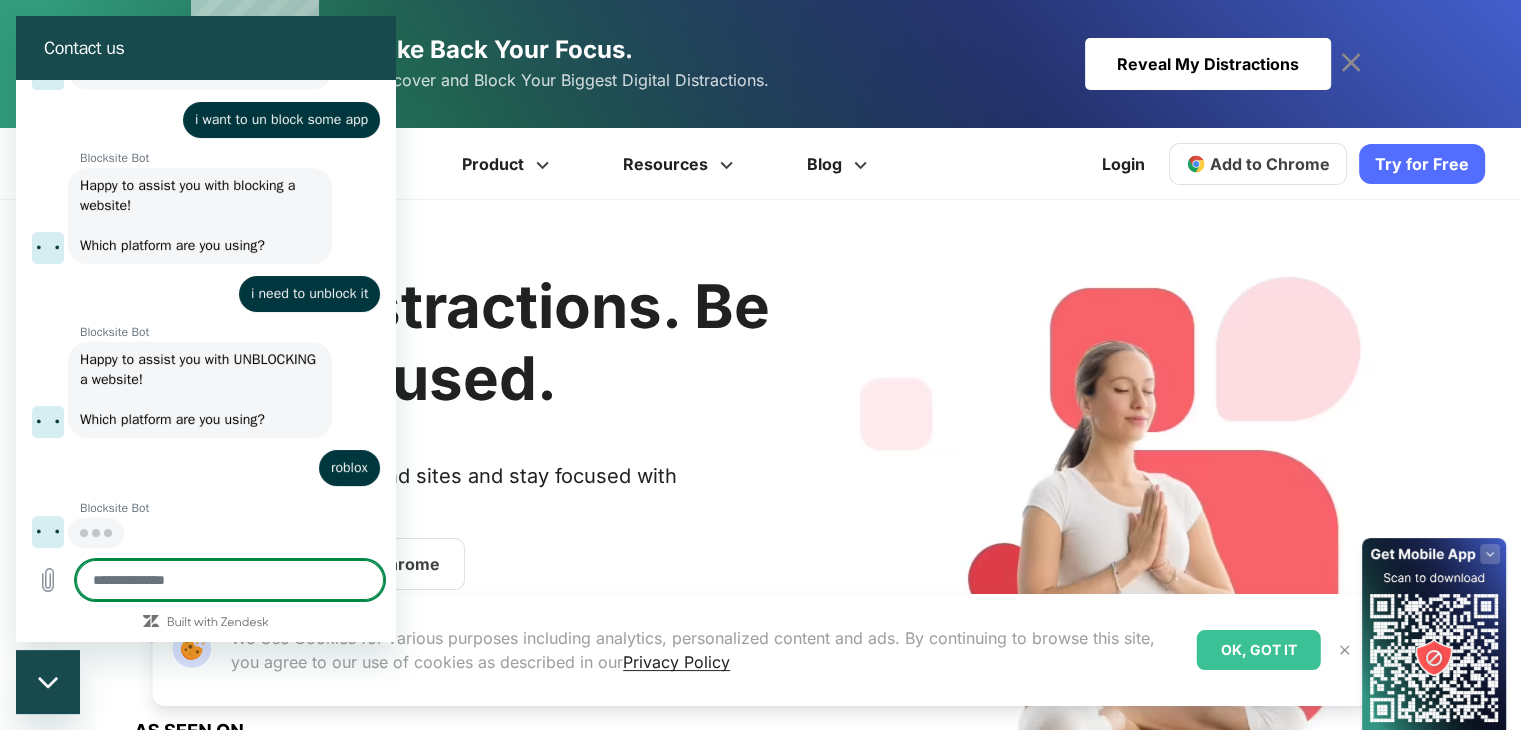 scroll, scrollTop: 123, scrollLeft: 0, axis: vertical 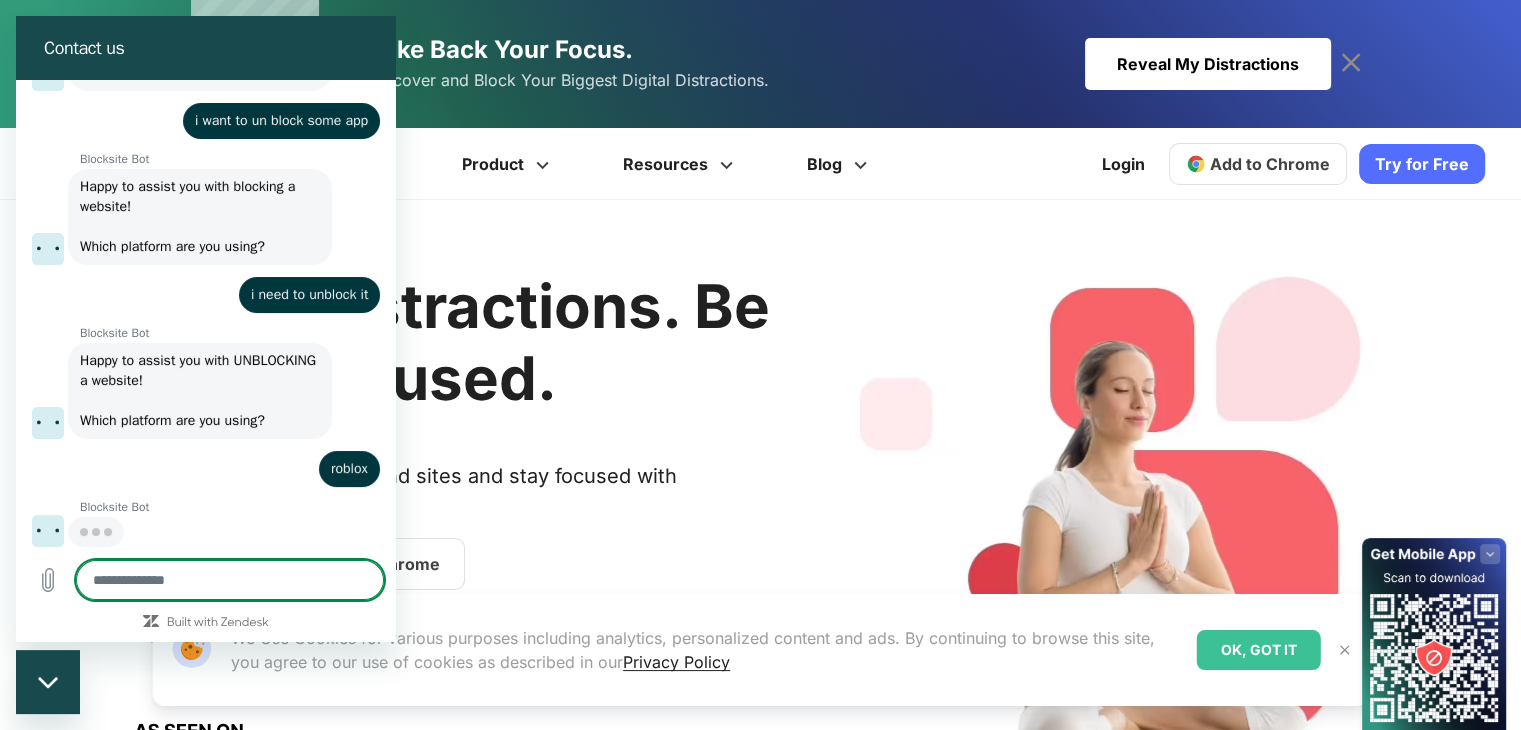 type on "*" 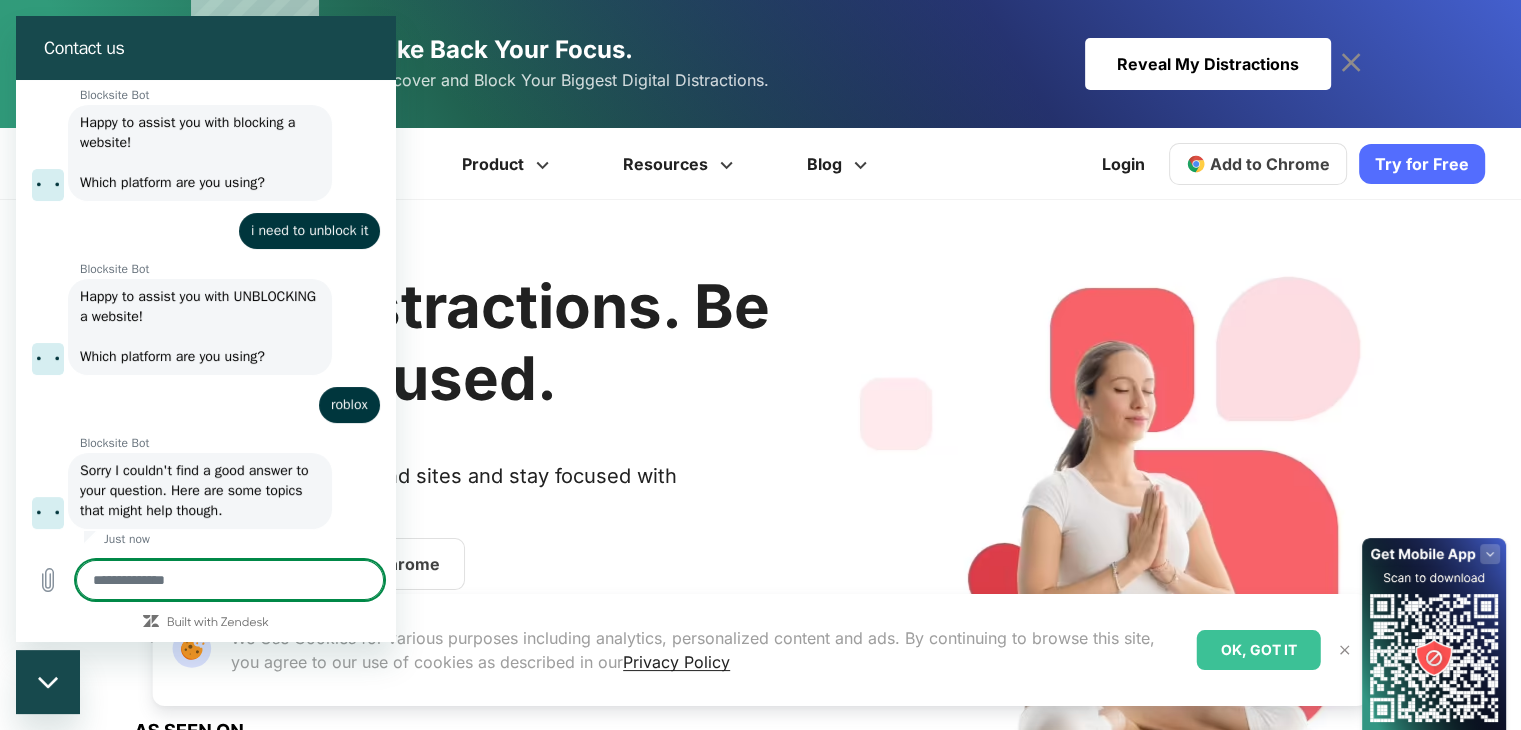 scroll, scrollTop: 191, scrollLeft: 0, axis: vertical 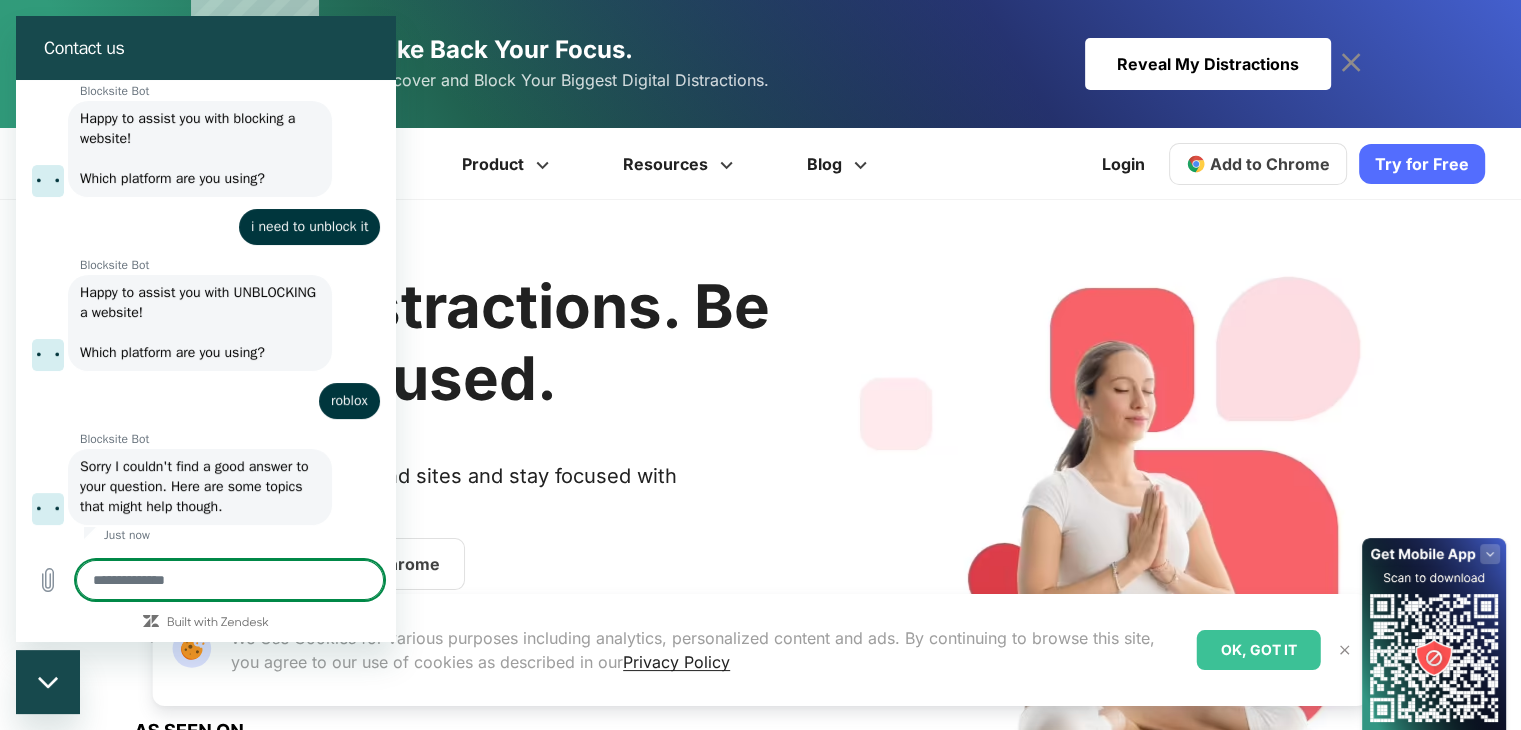 click at bounding box center [230, 580] 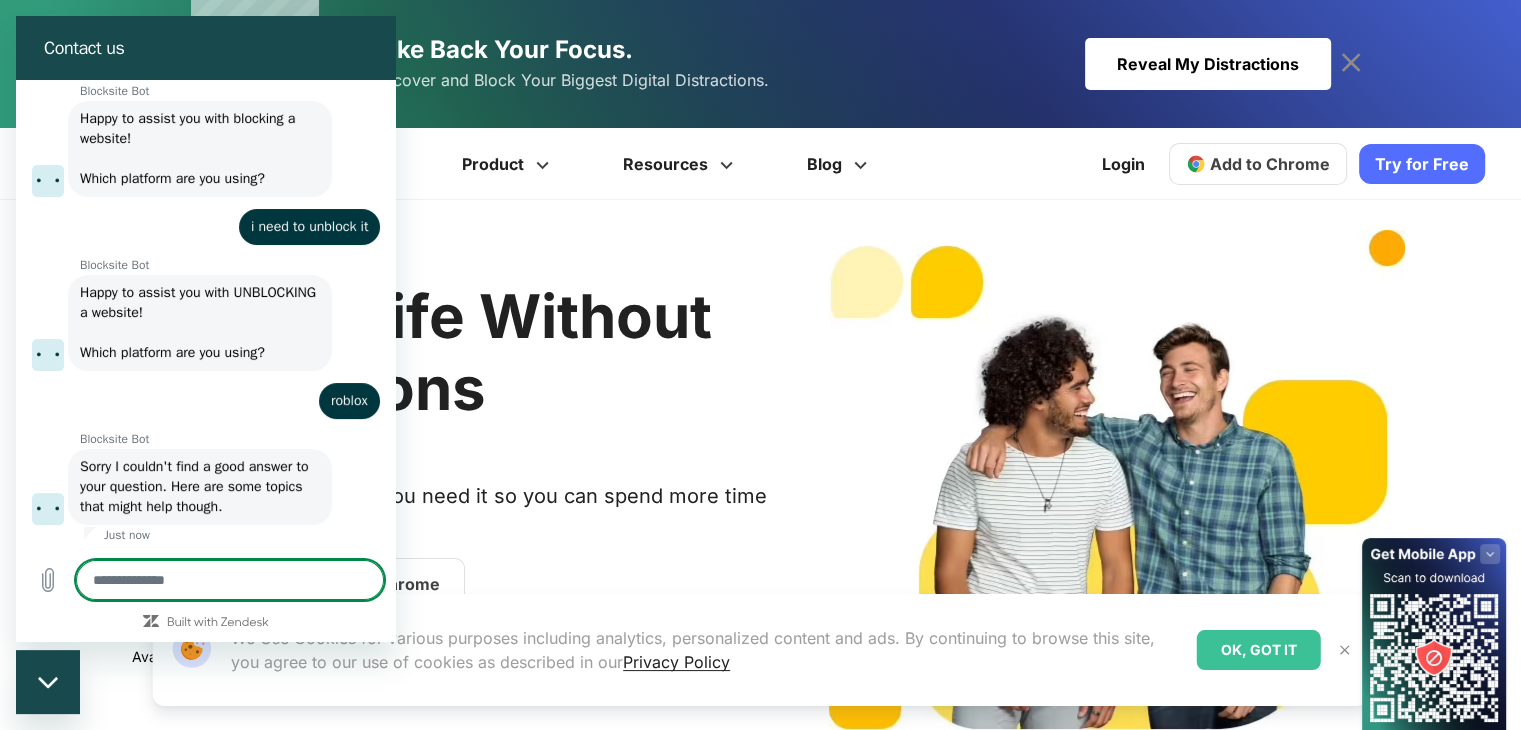 type on "*" 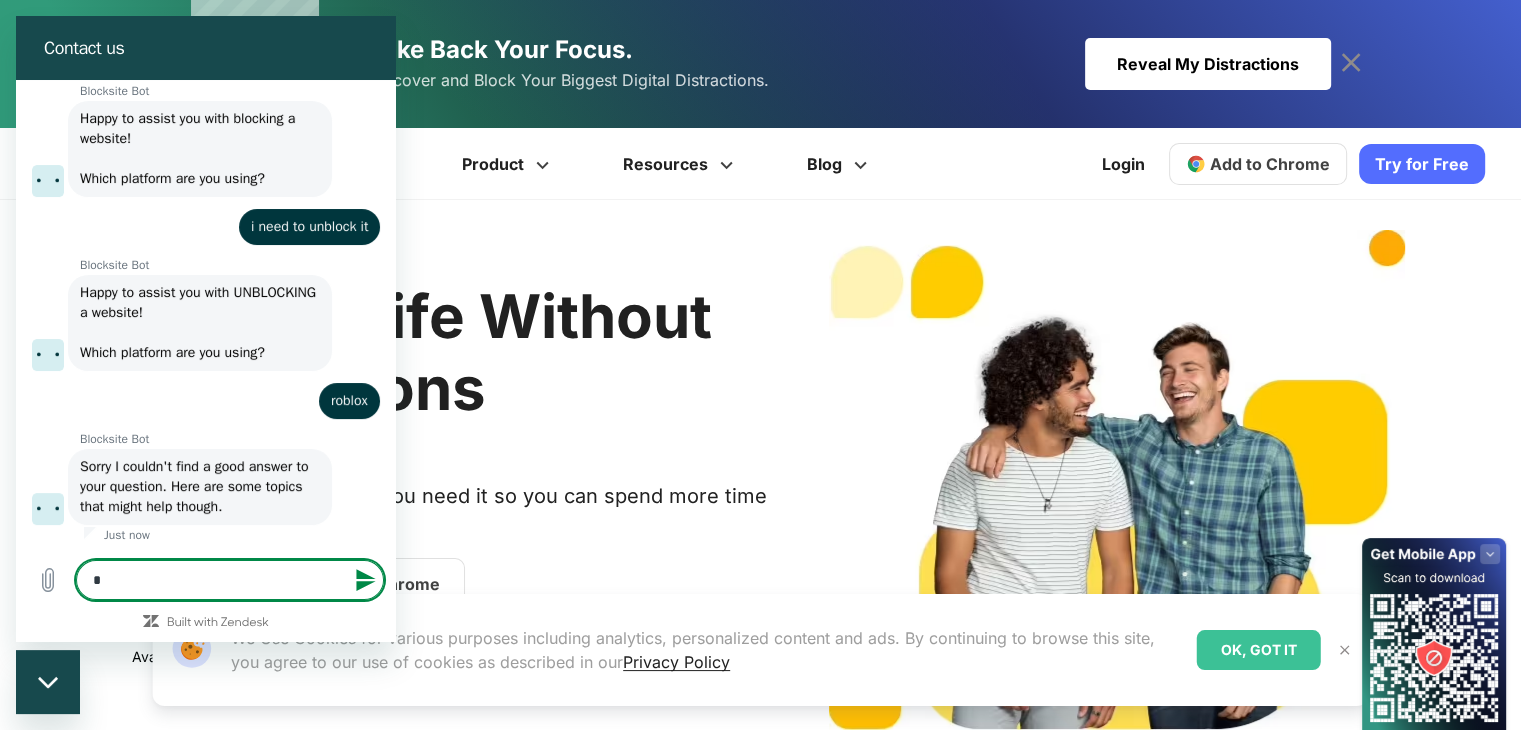 type on "**" 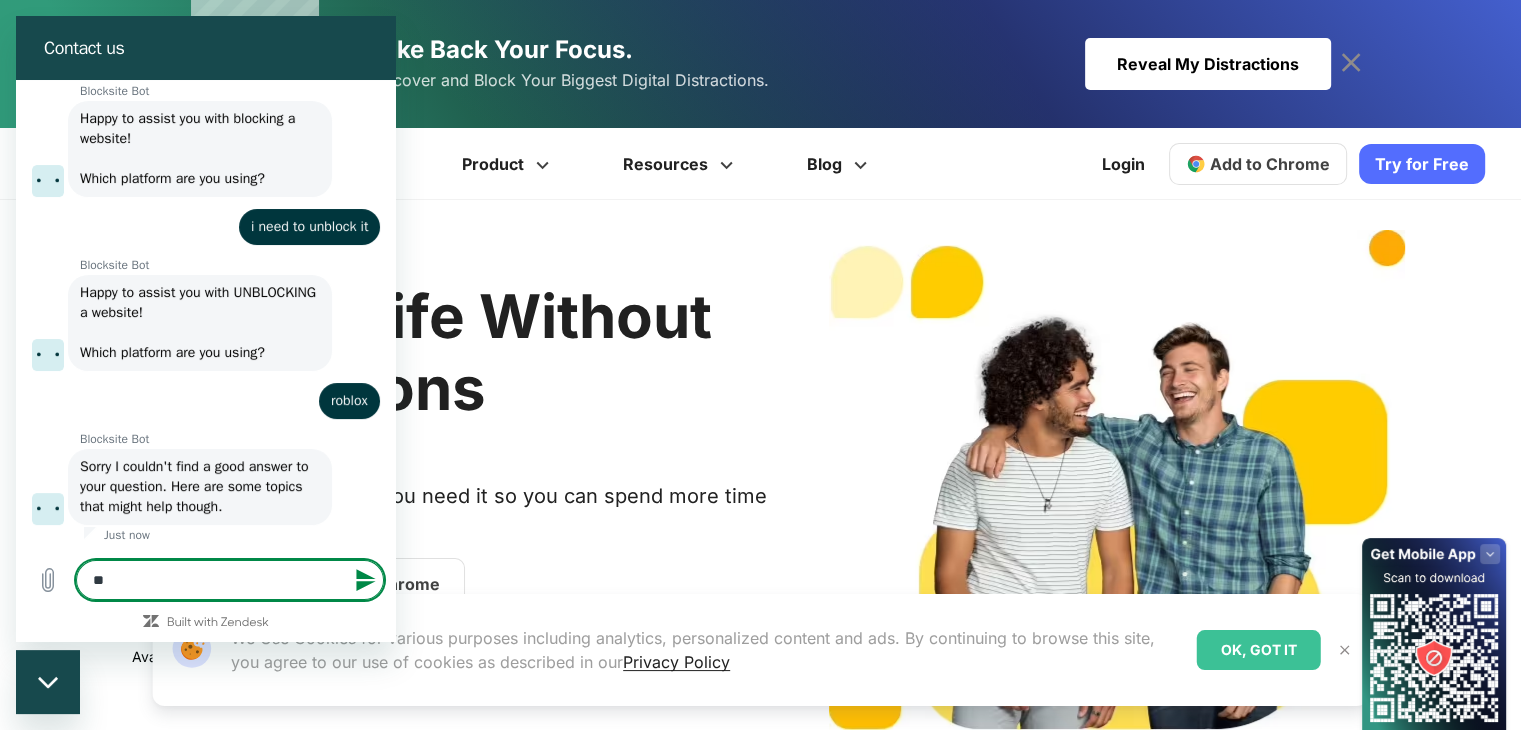 type on "***" 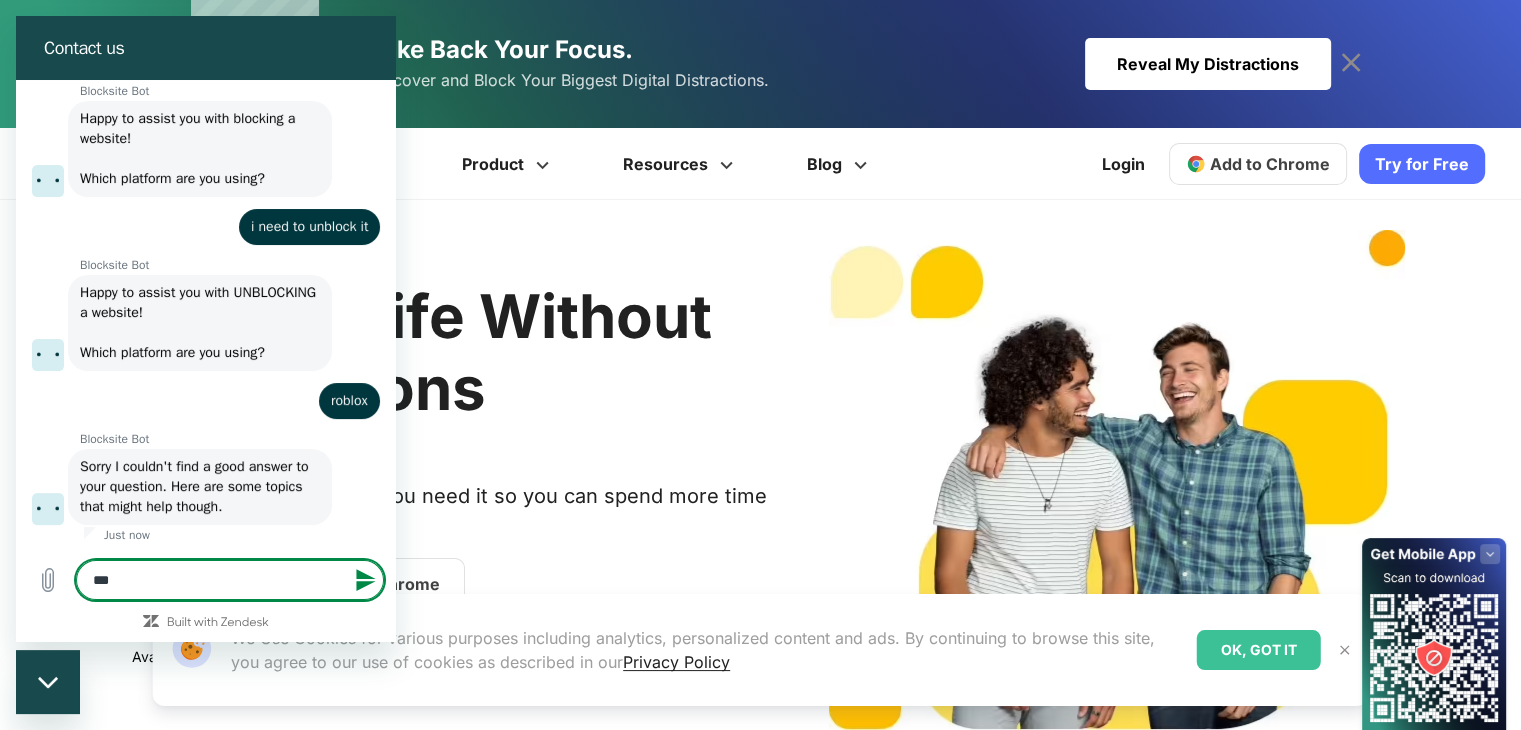 type on "**" 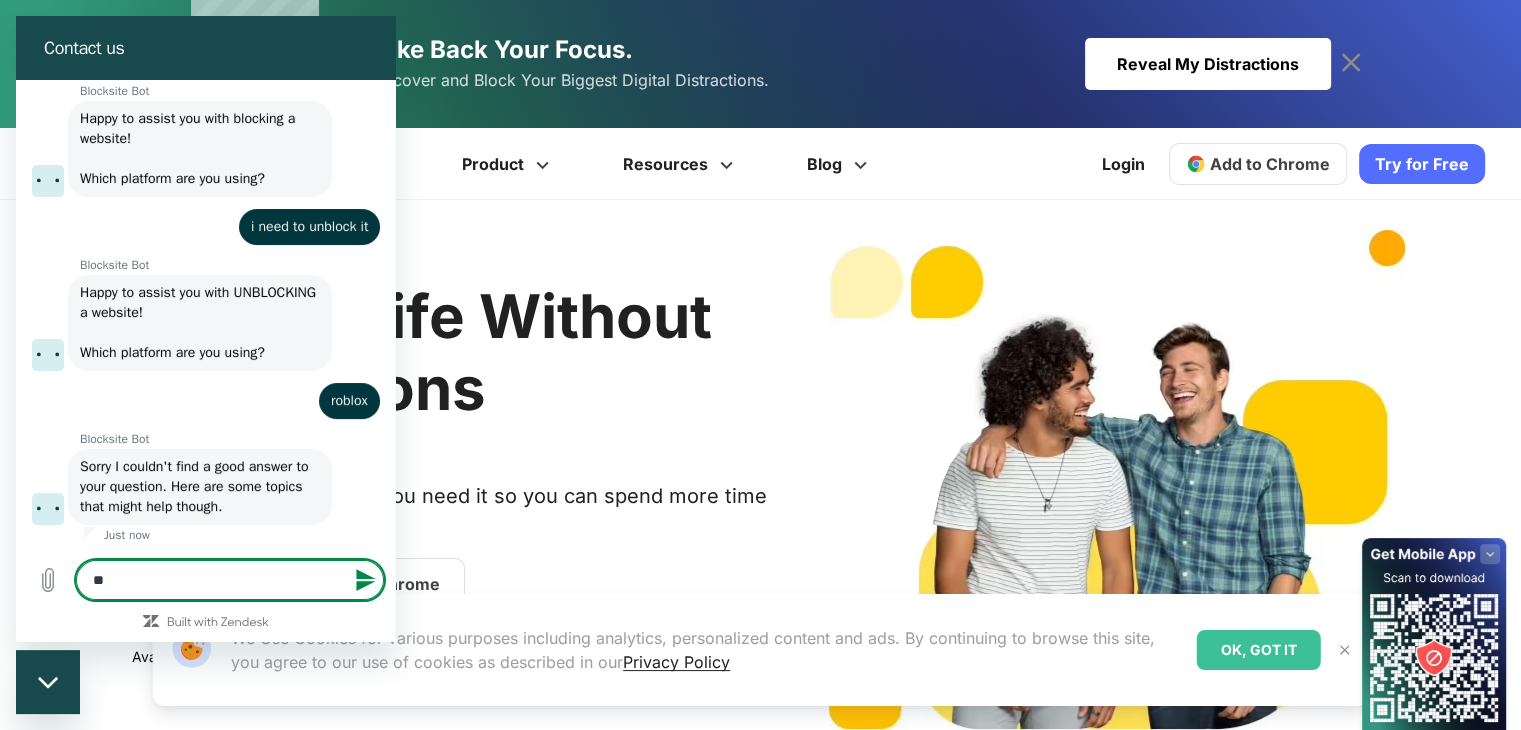 type on "*" 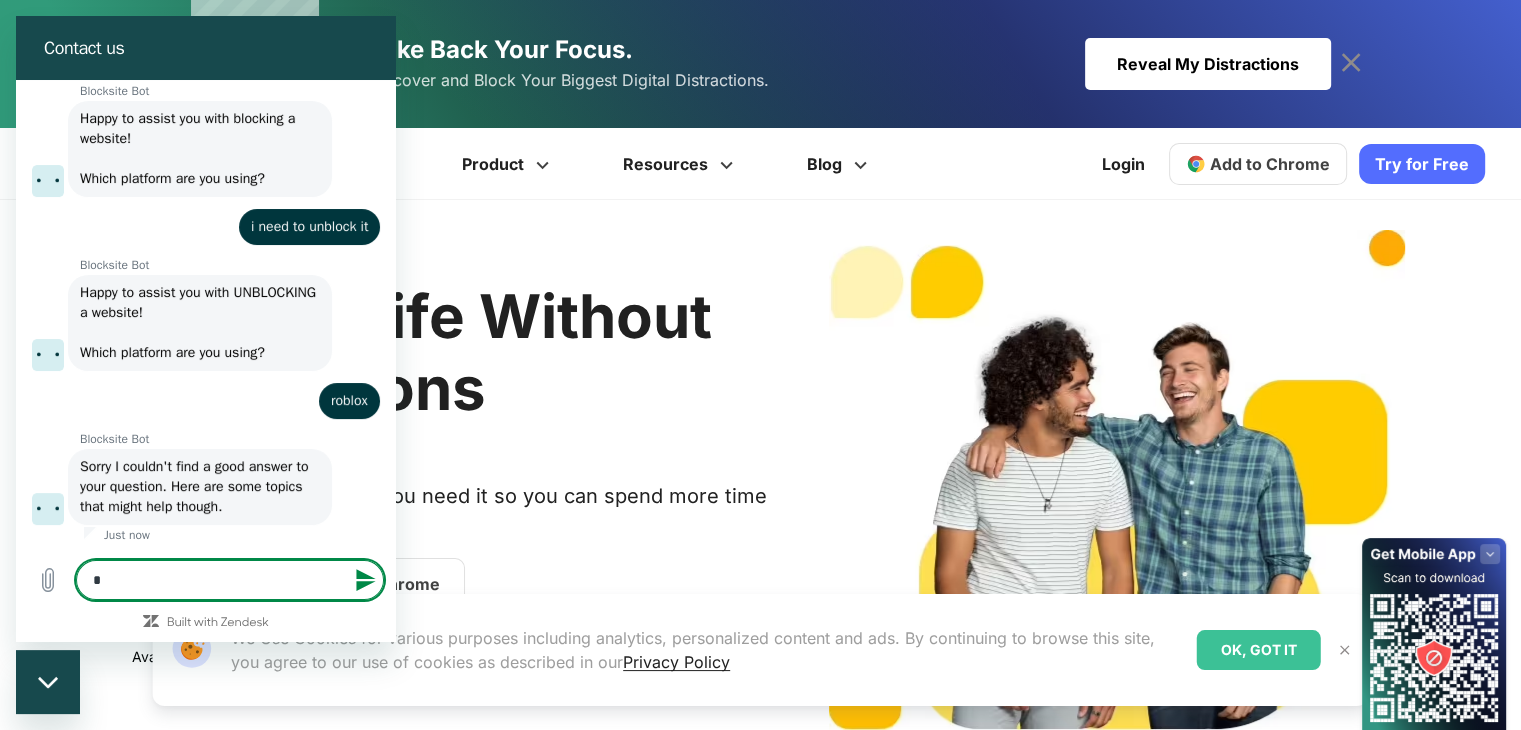 type 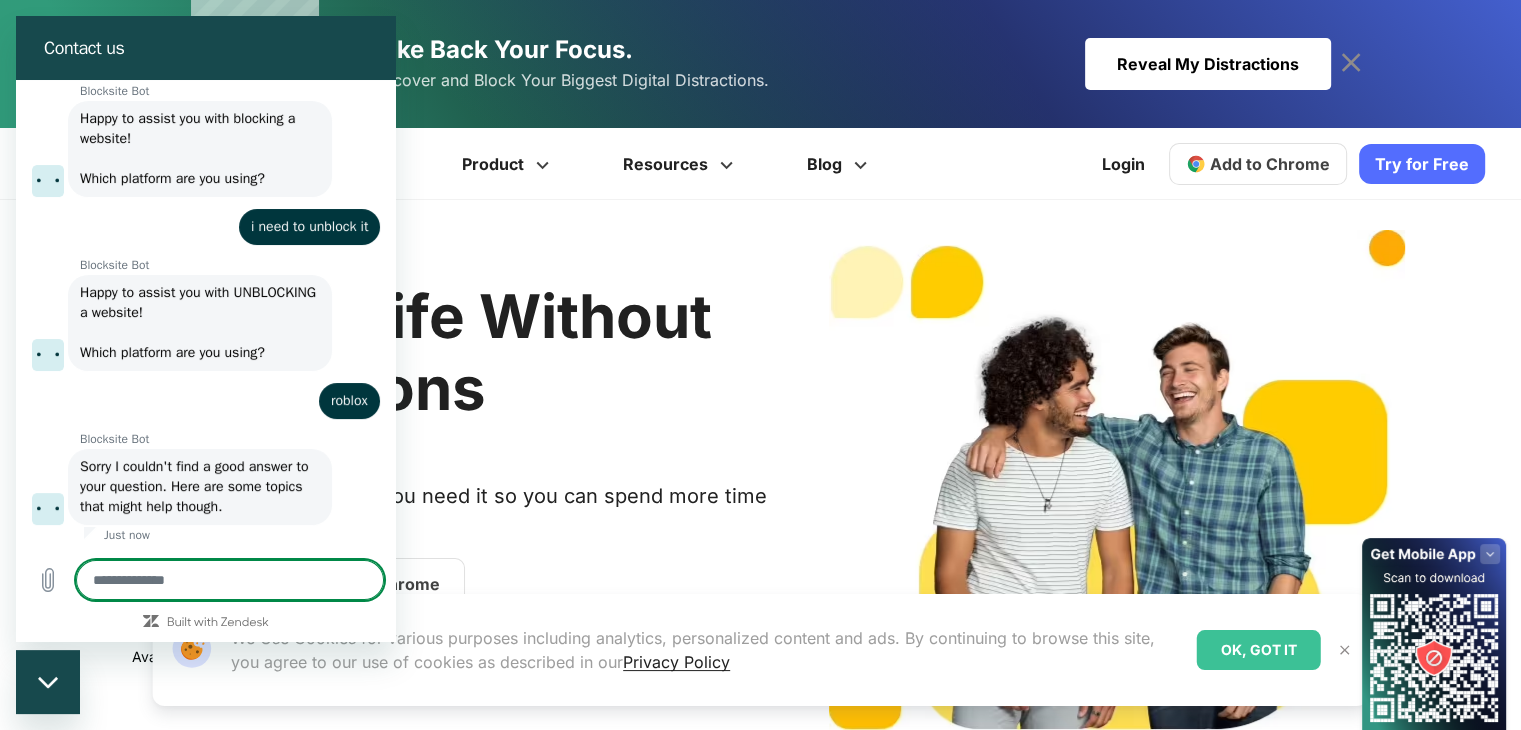 type on "*" 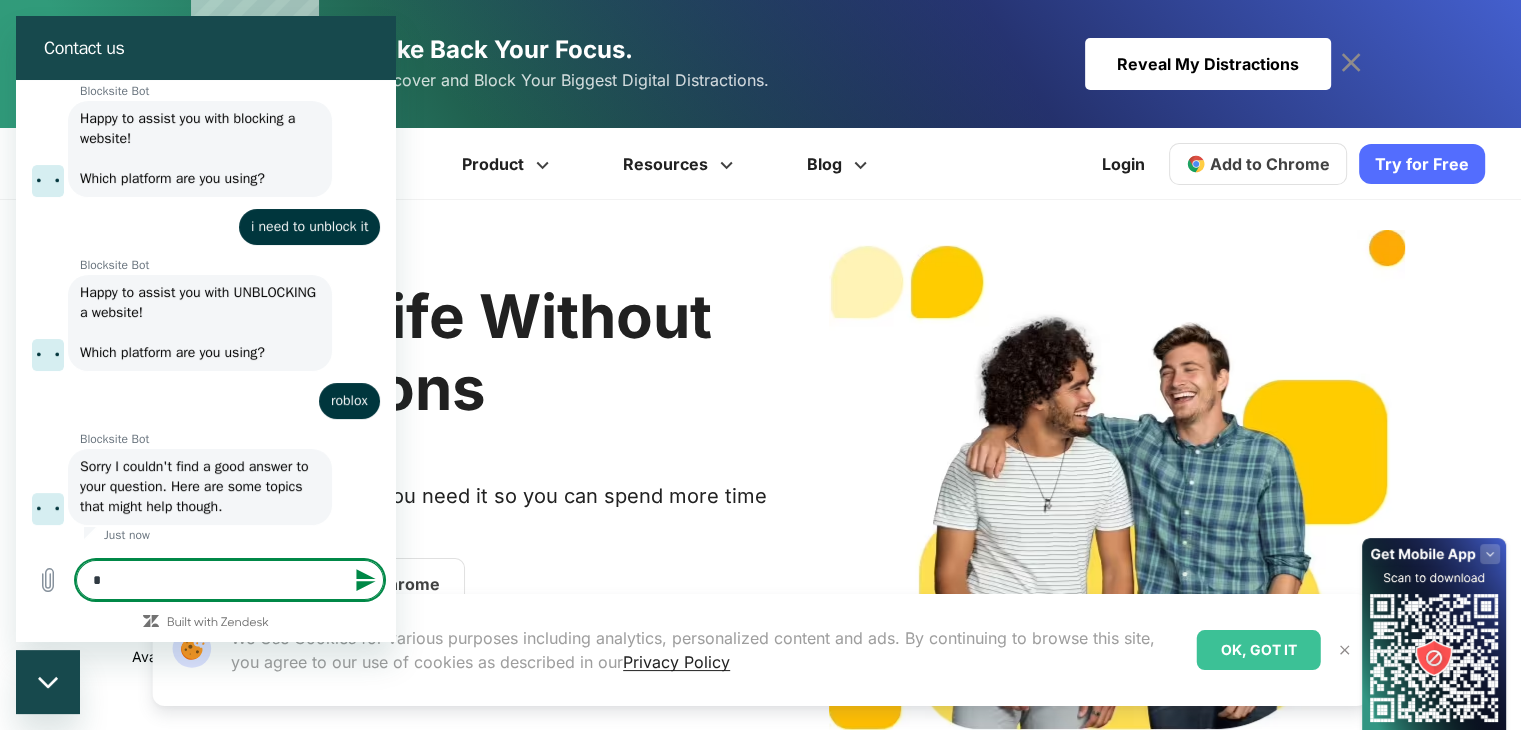 type on "*" 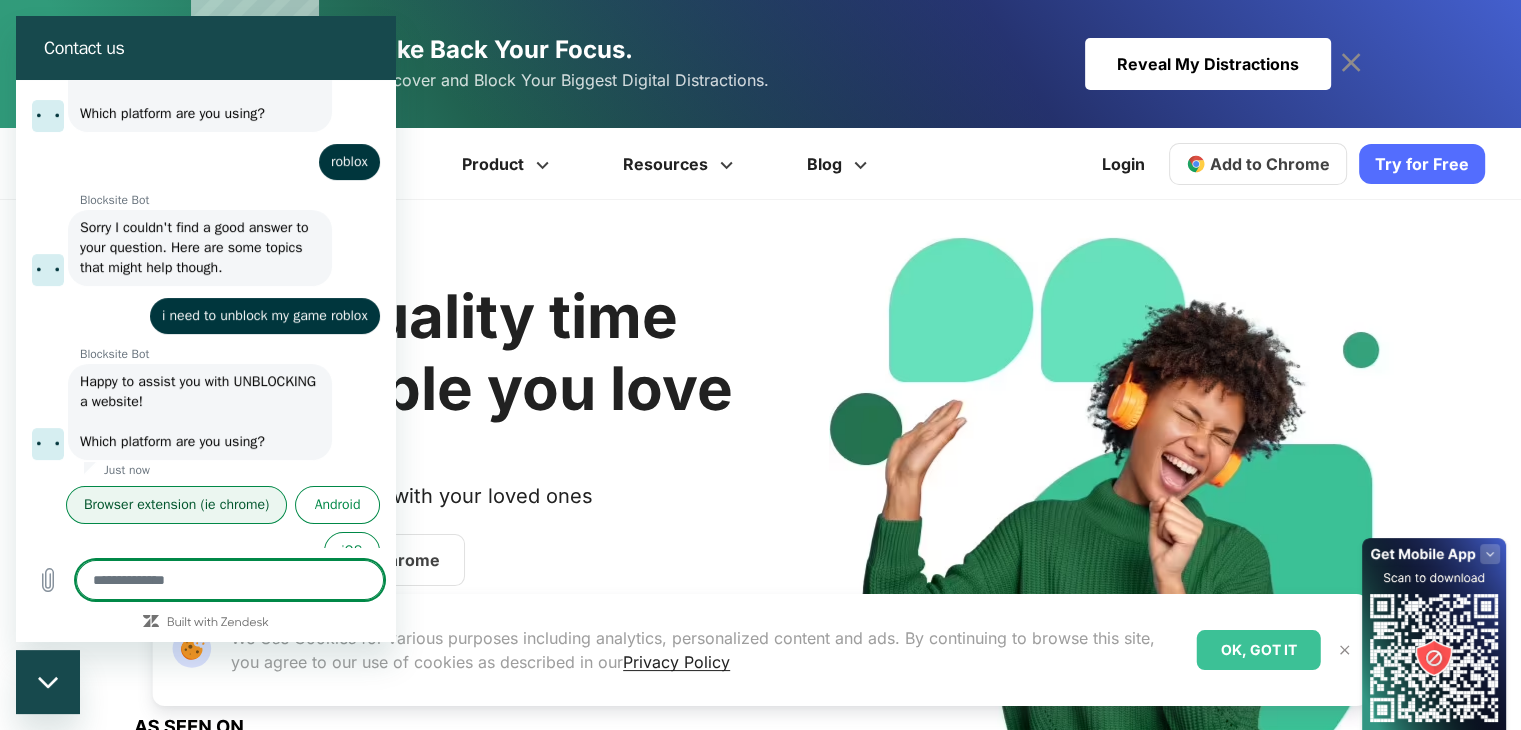 scroll, scrollTop: 456, scrollLeft: 0, axis: vertical 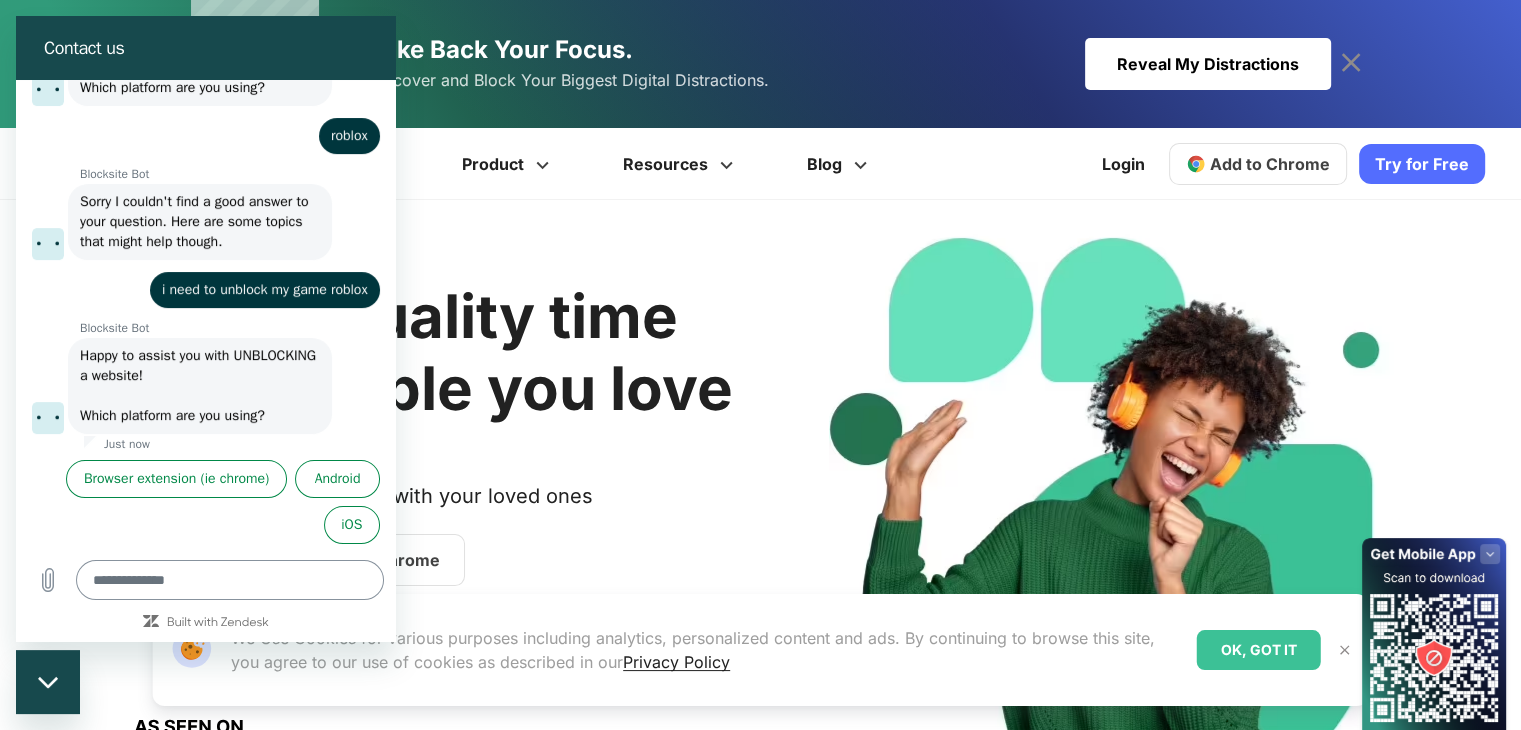 drag, startPoint x: 172, startPoint y: 600, endPoint x: 162, endPoint y: 581, distance: 21.470911 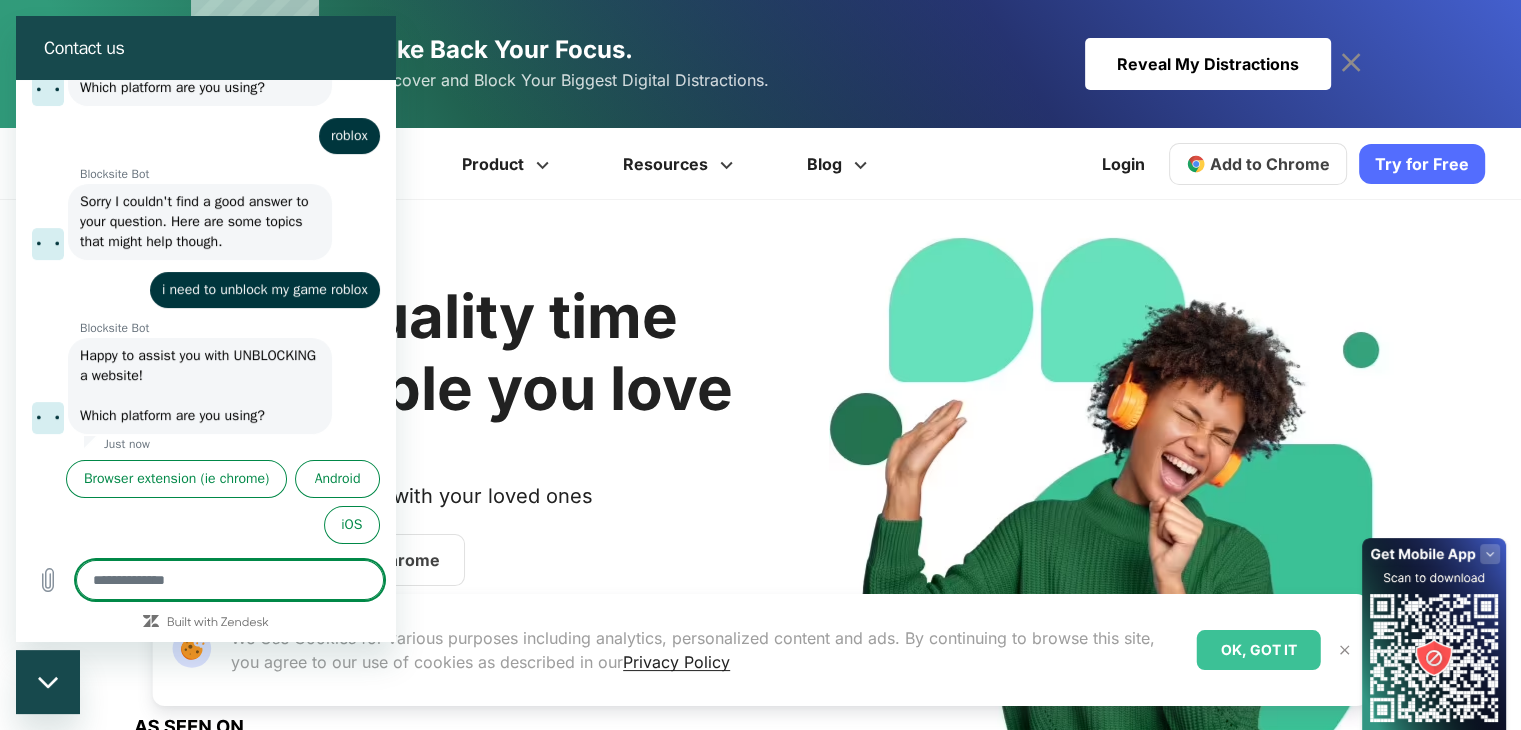 click at bounding box center [230, 580] 